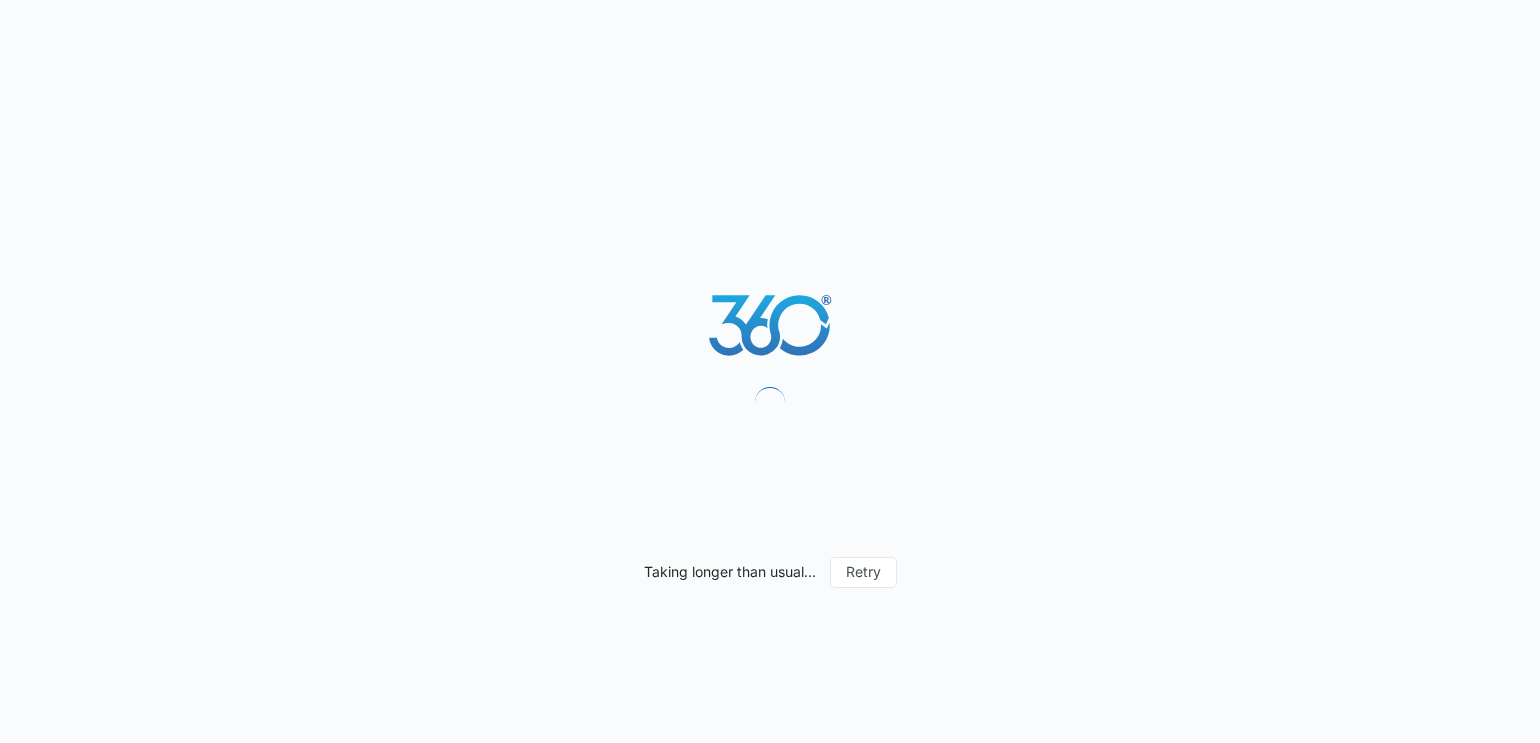 scroll, scrollTop: 0, scrollLeft: 0, axis: both 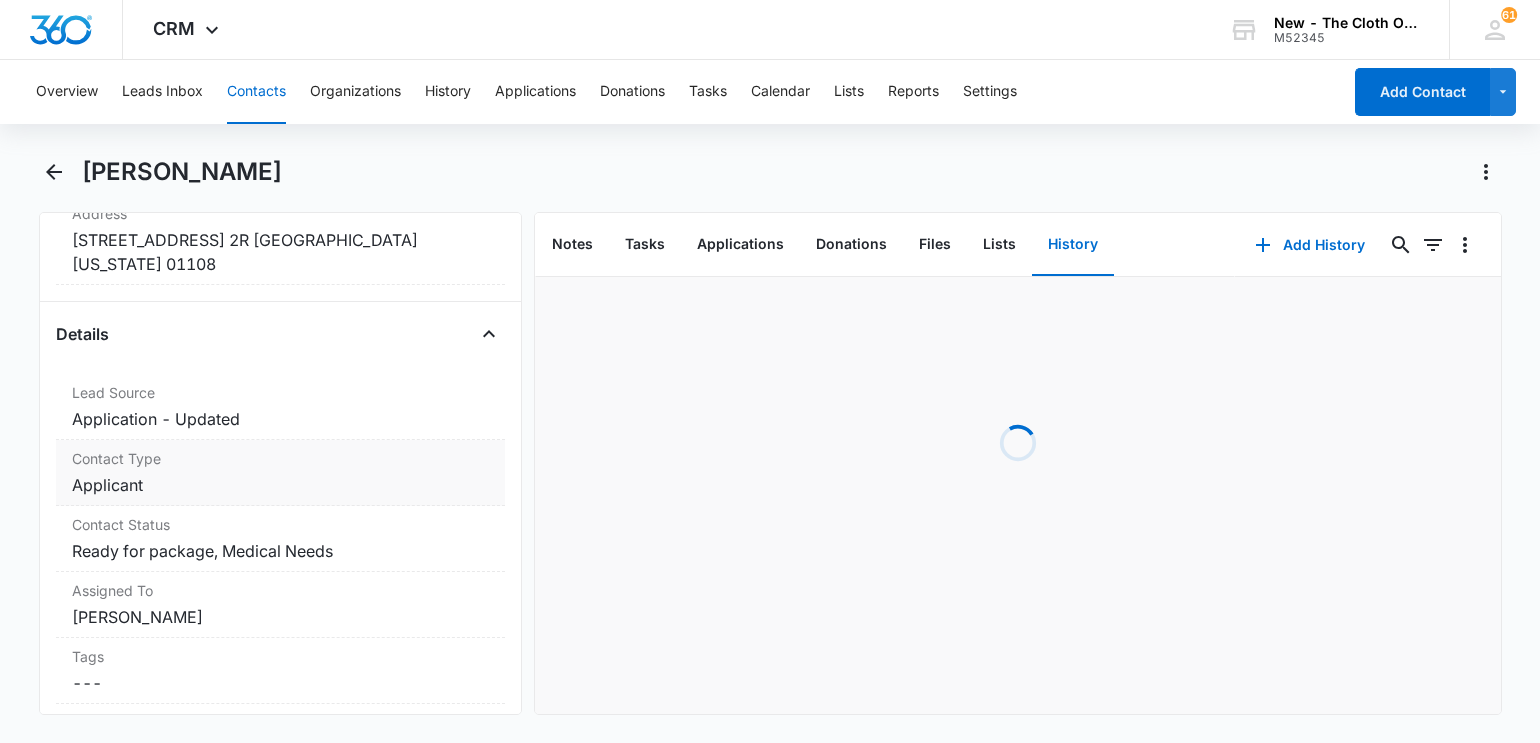 click on "Cancel Save Changes Applicant" at bounding box center (281, 485) 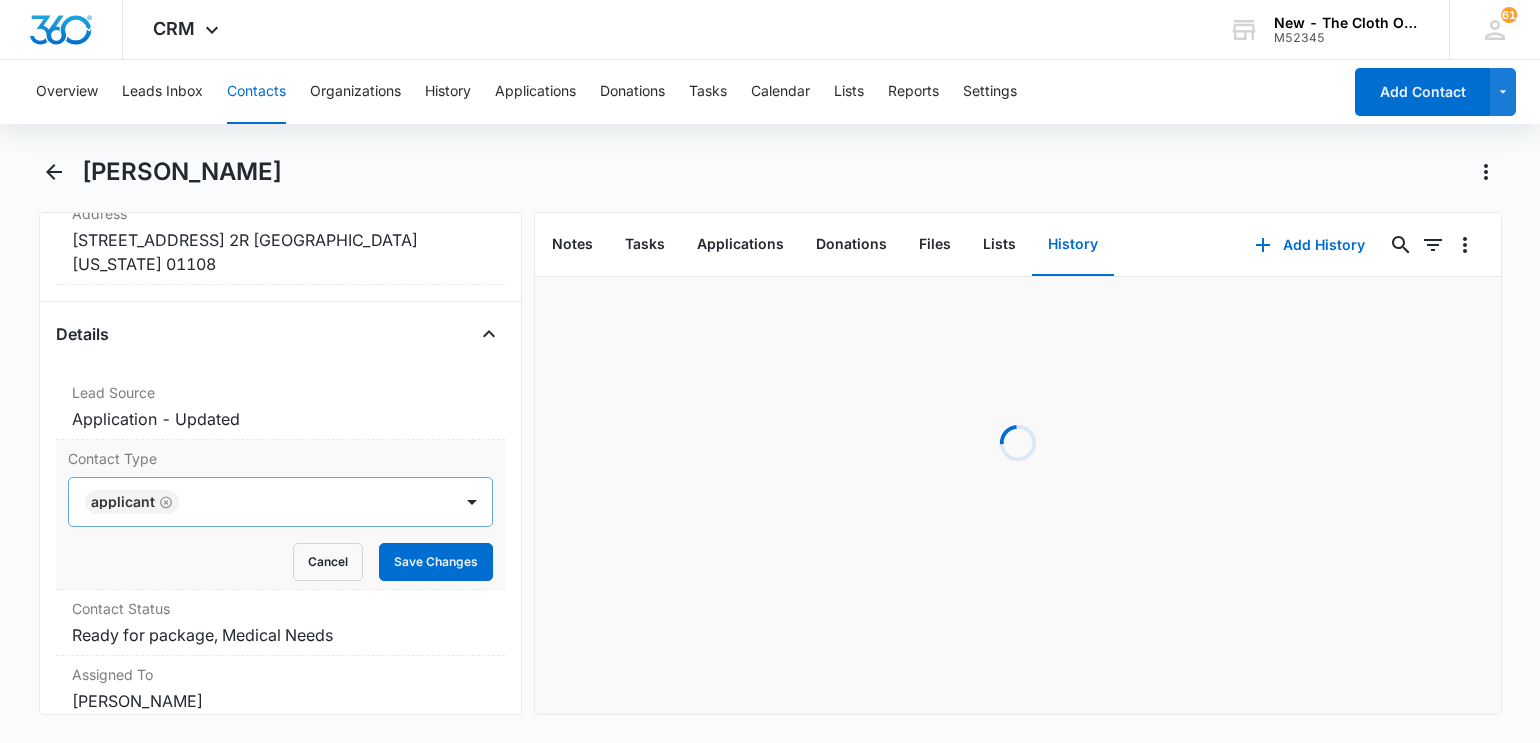 click 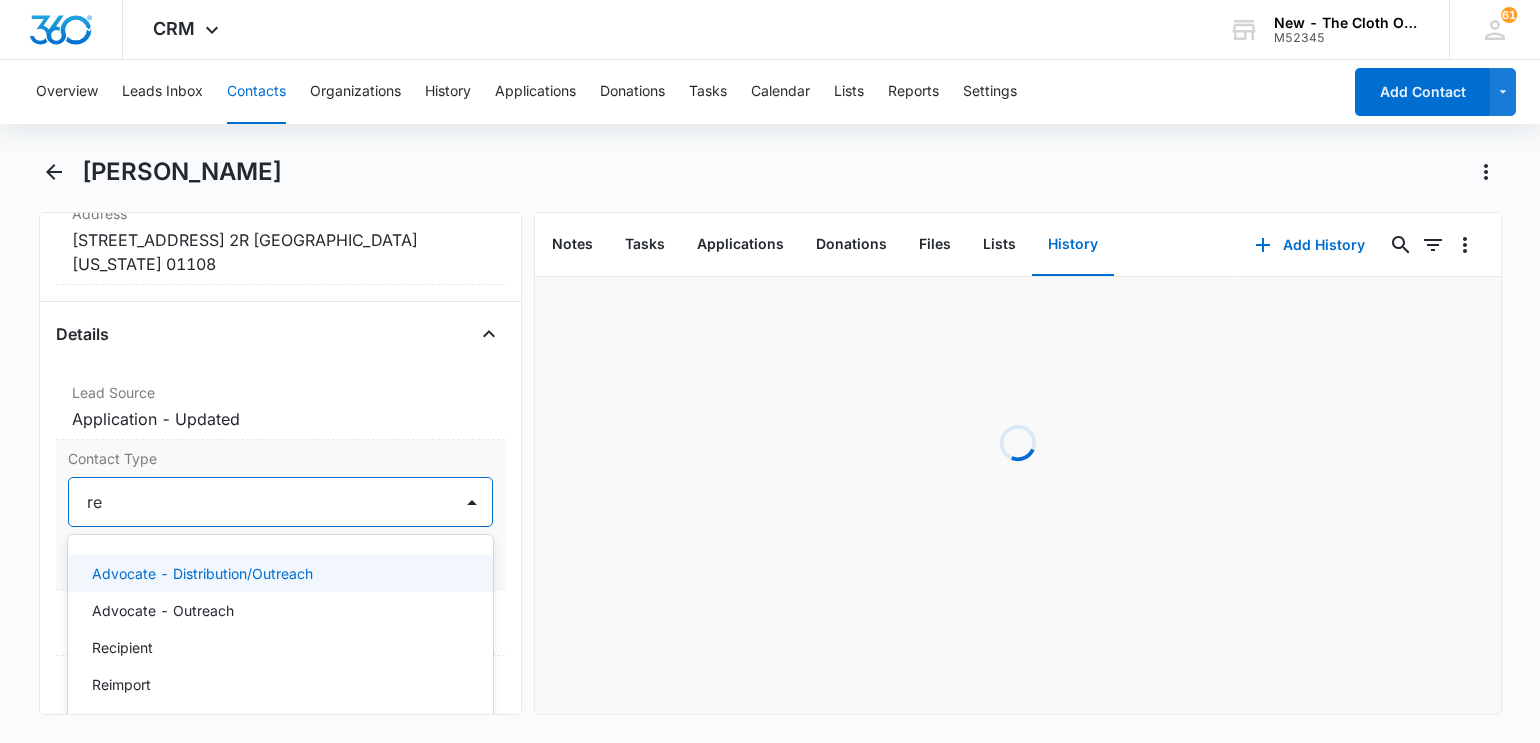 type on "rec" 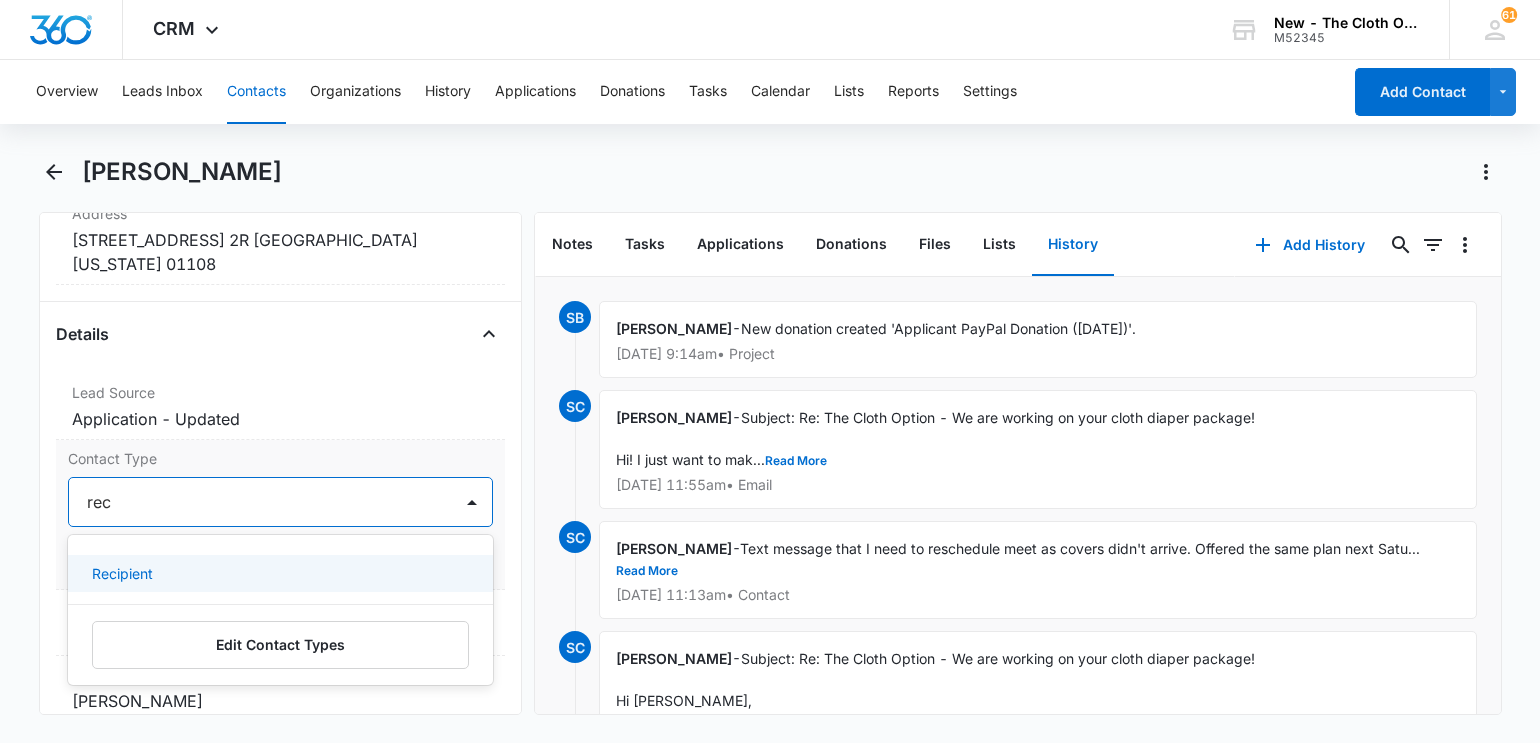 click on "Recipient" at bounding box center [122, 573] 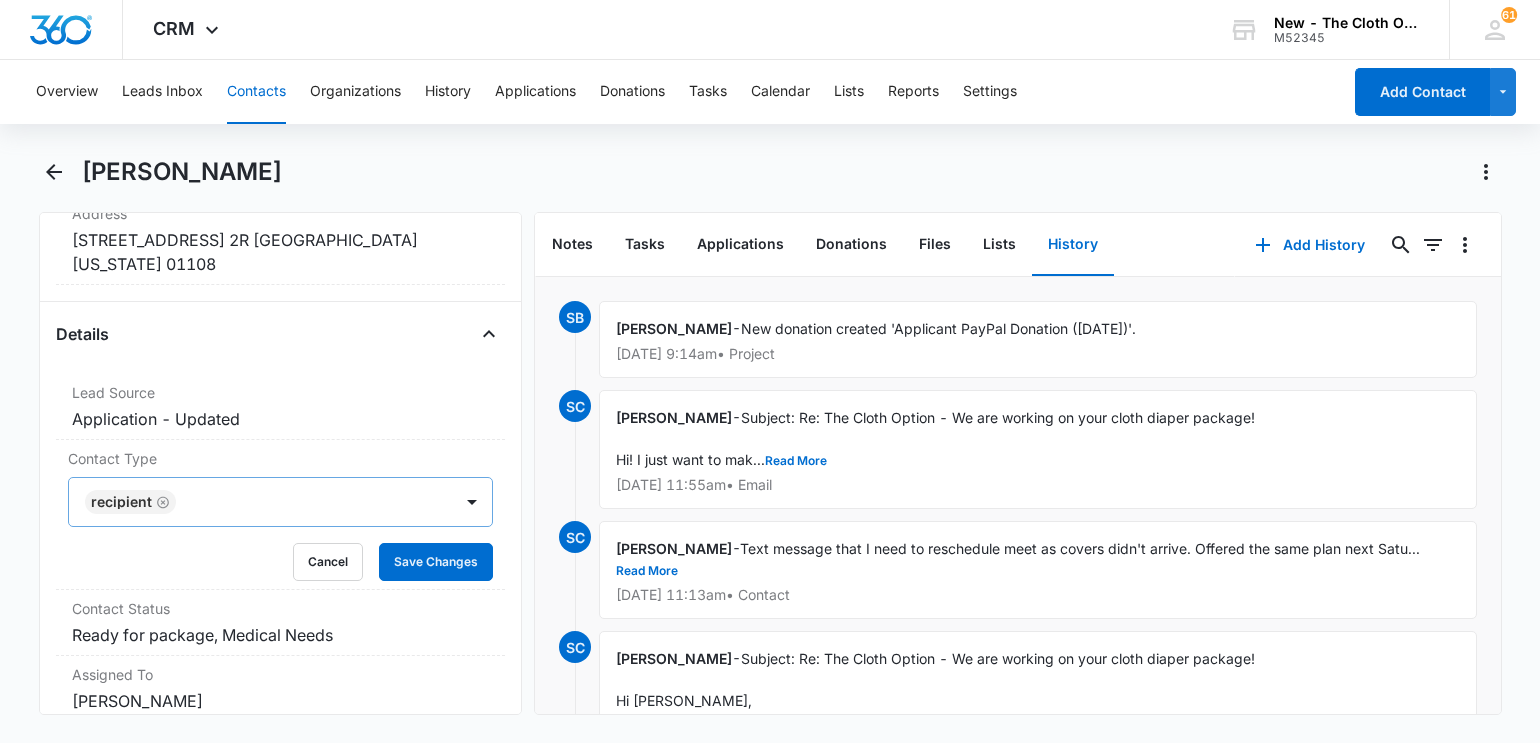 click on "Remove RB [PERSON_NAME] Contact Info Name Cancel Save Changes [PERSON_NAME] Phone Cancel Save Changes [PHONE_NUMBER] Email Cancel Save Changes [EMAIL_ADDRESS][DOMAIN_NAME] Organization Cancel Save Changes --- Address Cancel Save Changes [STREET_ADDRESS] 2R [GEOGRAPHIC_DATA] [US_STATE] 01108 Details Lead Source Cancel Save Changes Application - Updated Contact Type Recipient Cancel Save Changes Contact Status Cancel Save Changes Ready for package, Medical Needs Assigned To Cancel Save Changes [PERSON_NAME] Tags Cancel Save Changes --- Next Contact Date Cancel Save Changes --- Color Tag Current Color: Cancel Save Changes Payments ID ID 16678 Created [DATE] 11:36am Additional Contact Info Second Applicant/Spouse Cancel Save Changes [PERSON_NAME] Company Name Cancel Save Changes --- Pronouns Cancel Save Changes She/her/hers / [PERSON_NAME] Preferred language Cancel Save Changes English Alternate shipping address Cancel Save Changes --- Preferred contact method Cancel Save Changes Text/SMS Other Info Special Notes Cancel 2" at bounding box center (281, 463) 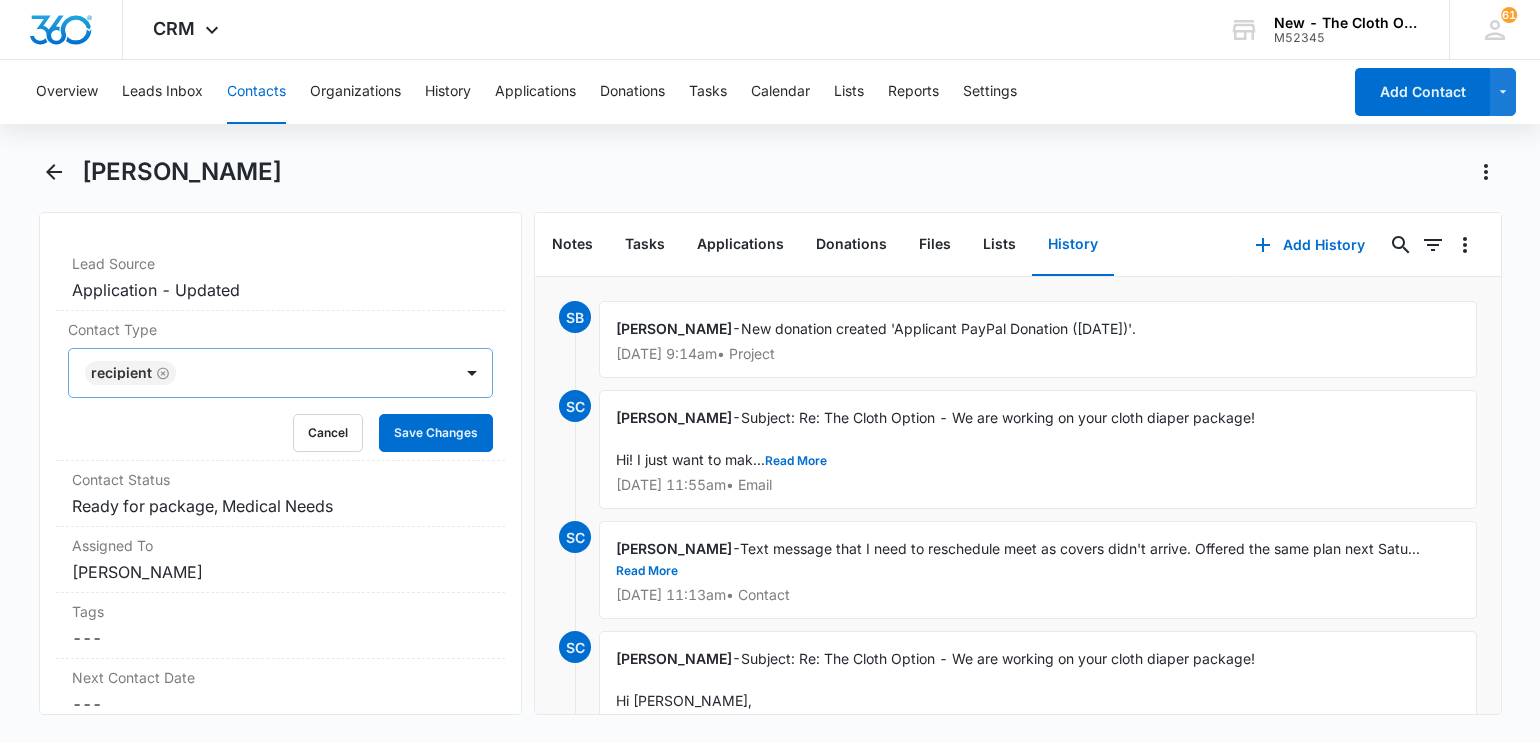 scroll, scrollTop: 825, scrollLeft: 0, axis: vertical 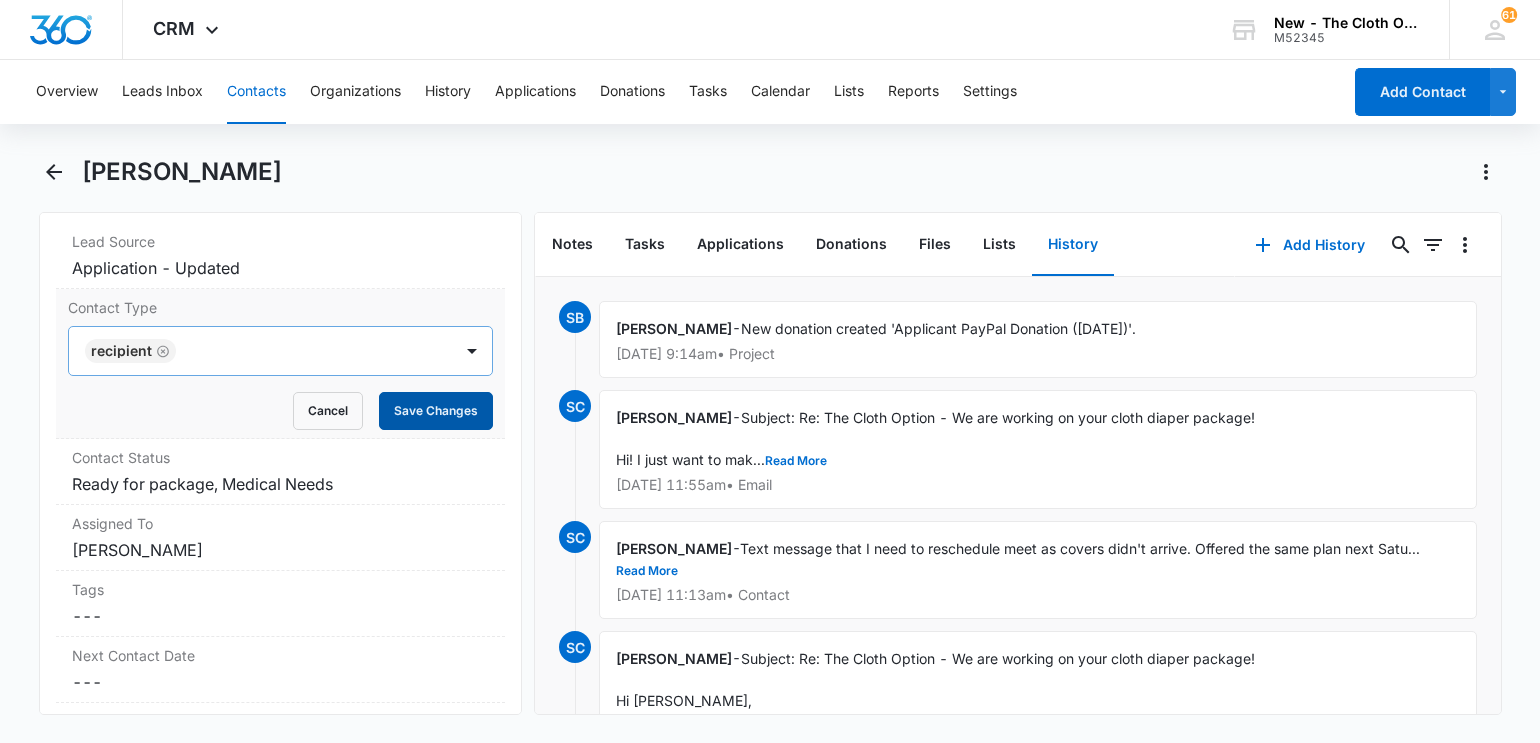 click on "Save Changes" at bounding box center [436, 411] 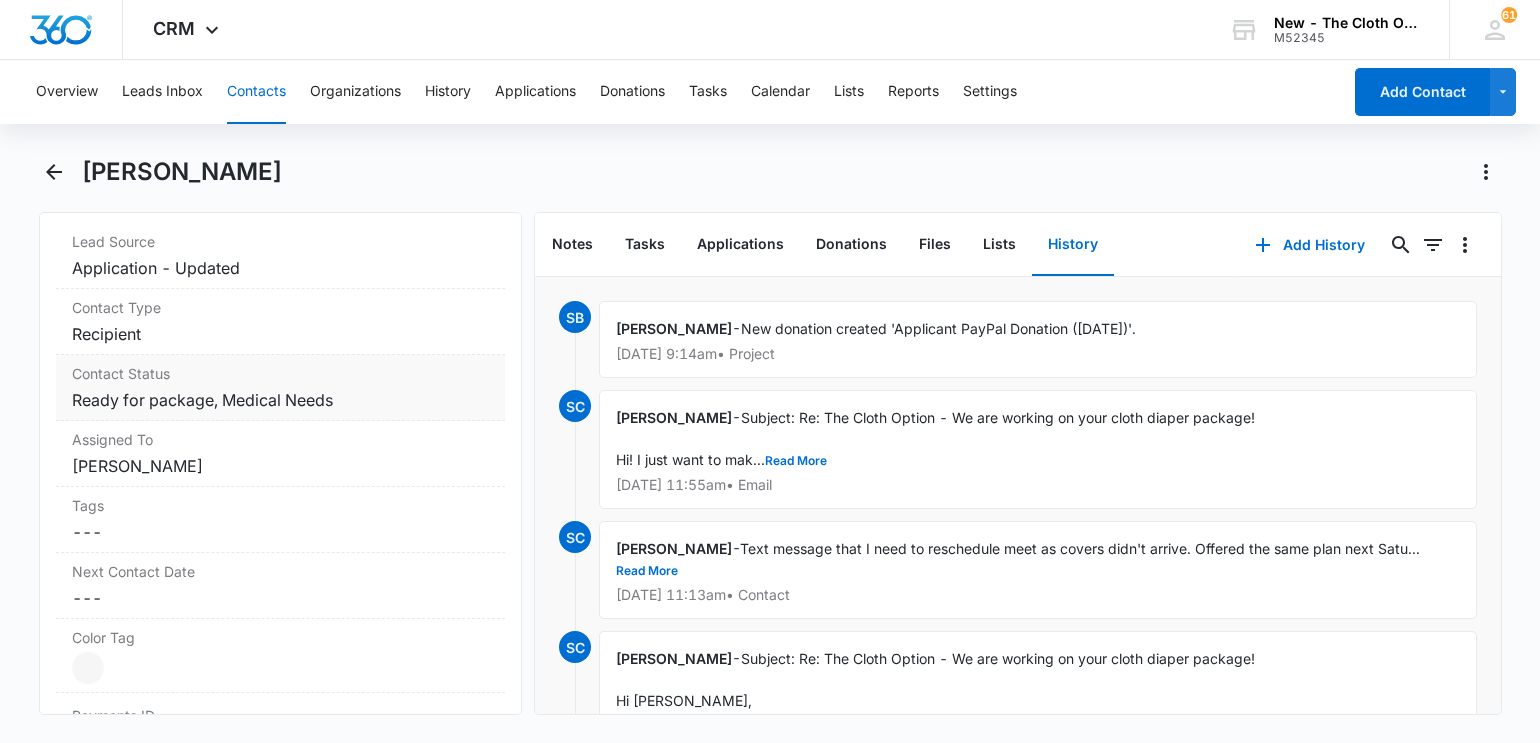 click on "Cancel Save Changes Ready for package, Medical Needs" at bounding box center [281, 400] 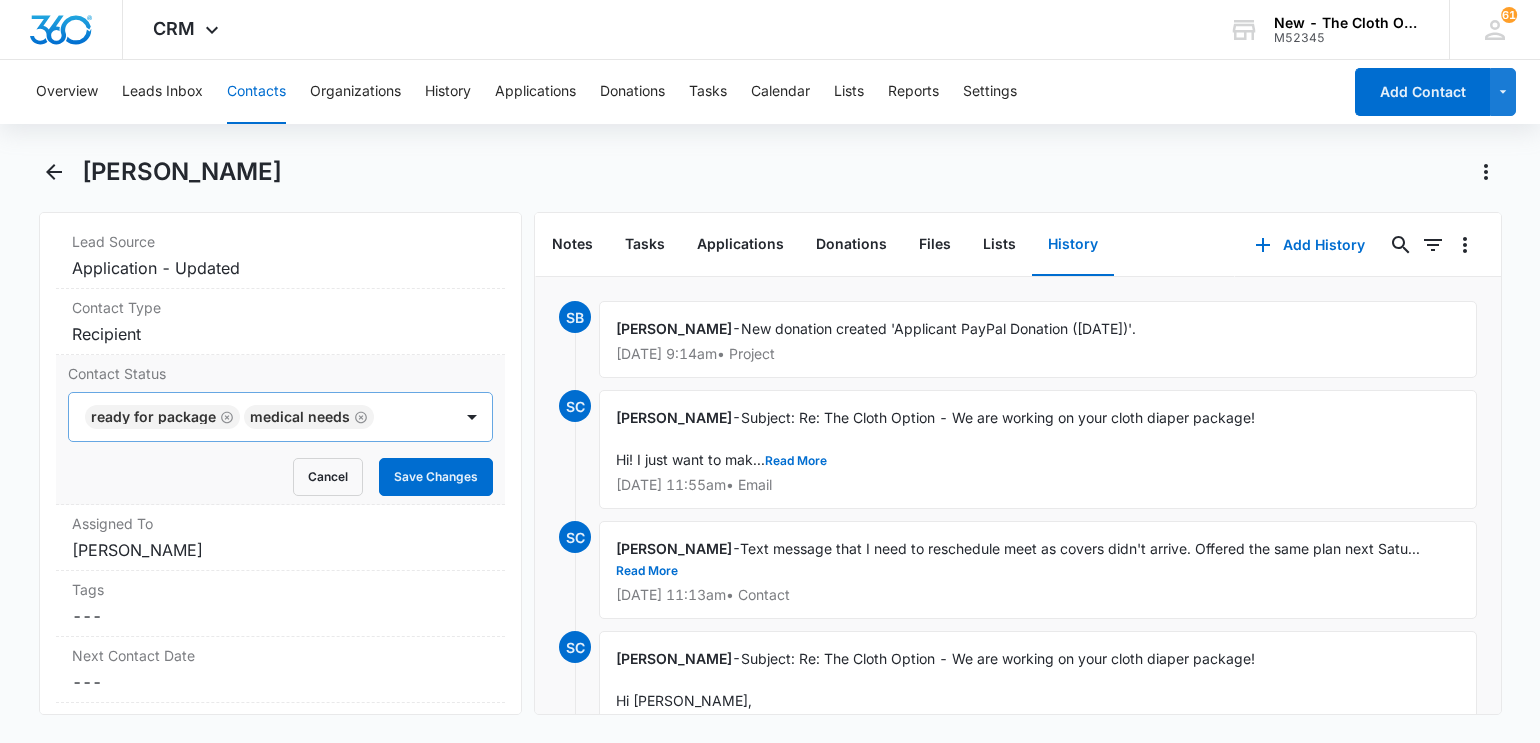 click 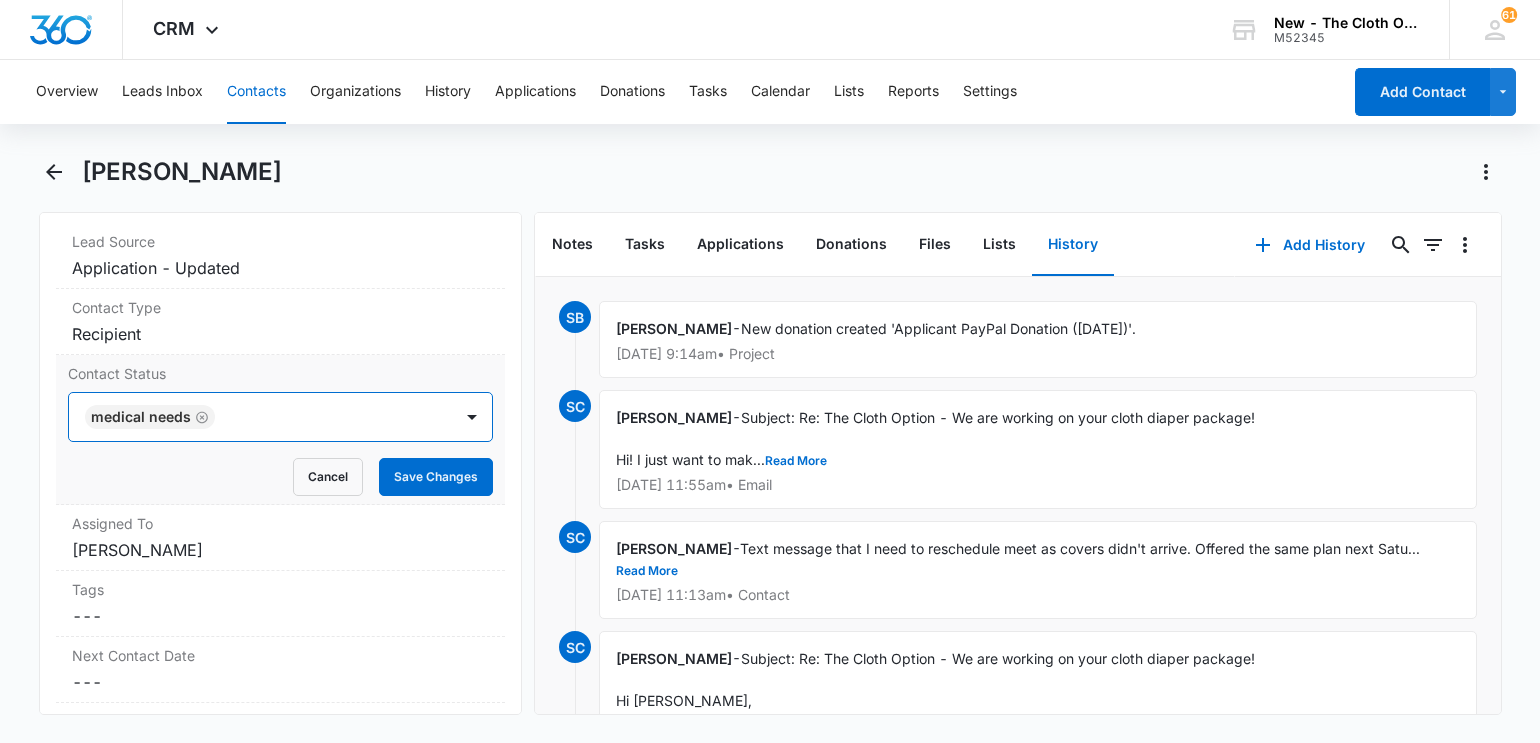 click at bounding box center [324, 417] 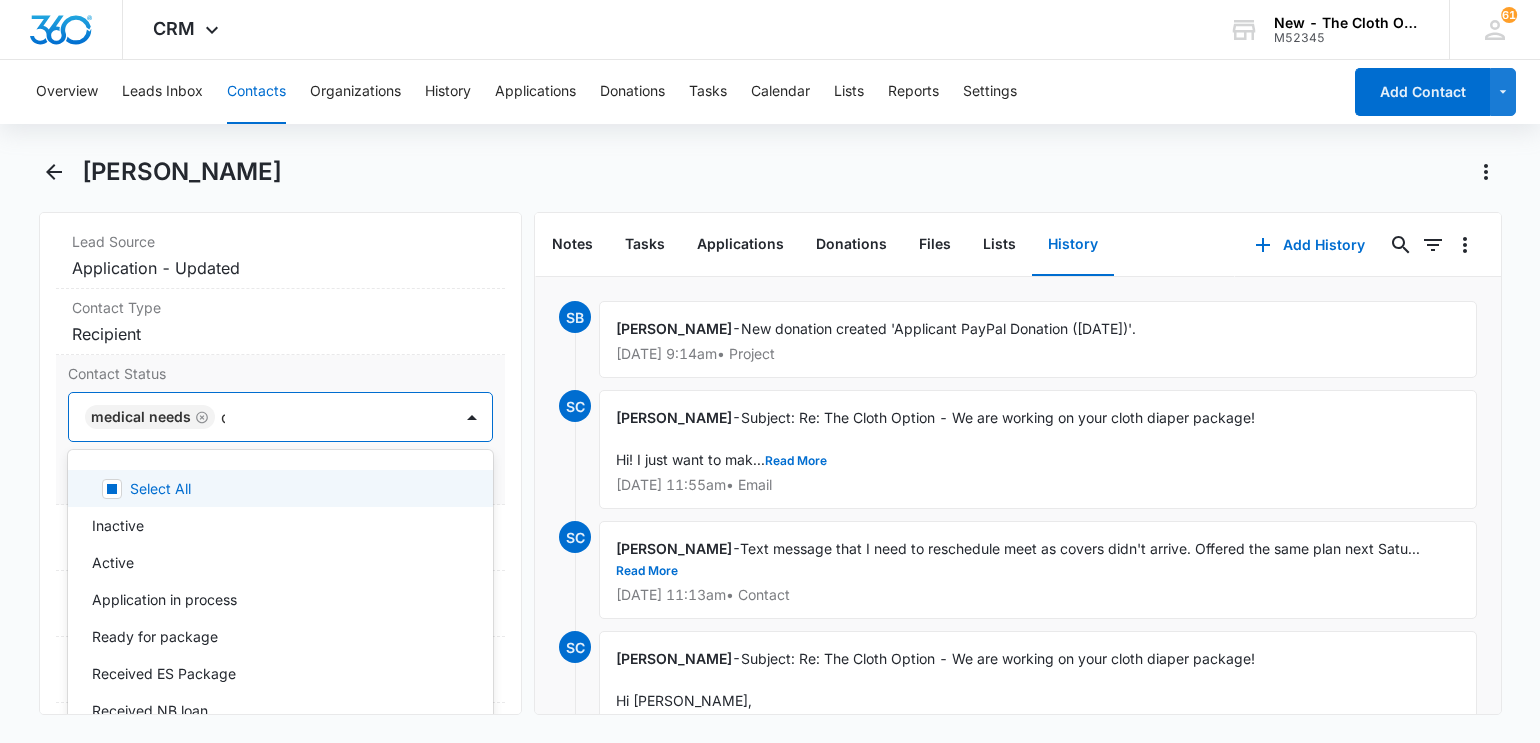 type on "os" 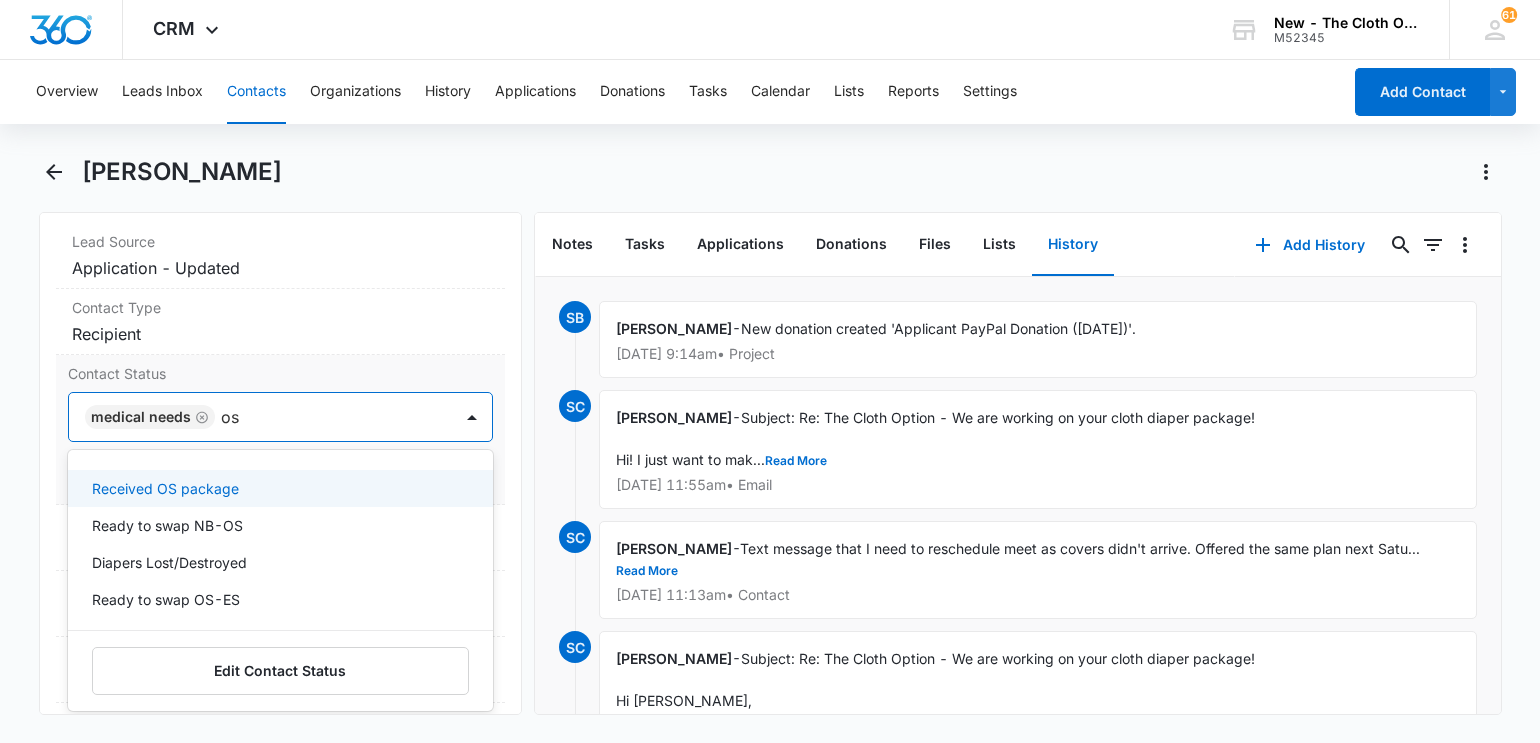 click on "Received OS package" at bounding box center [165, 488] 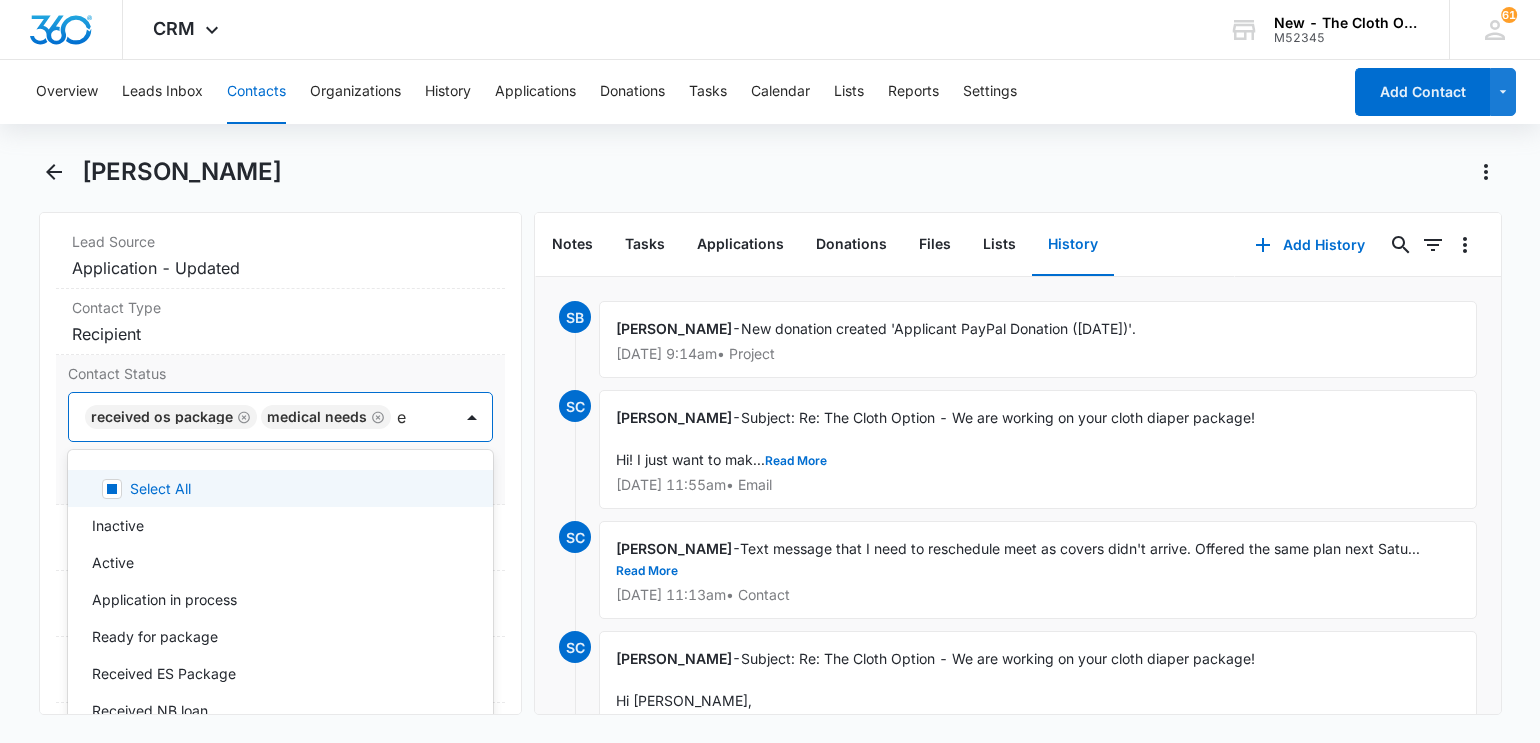 type on "es" 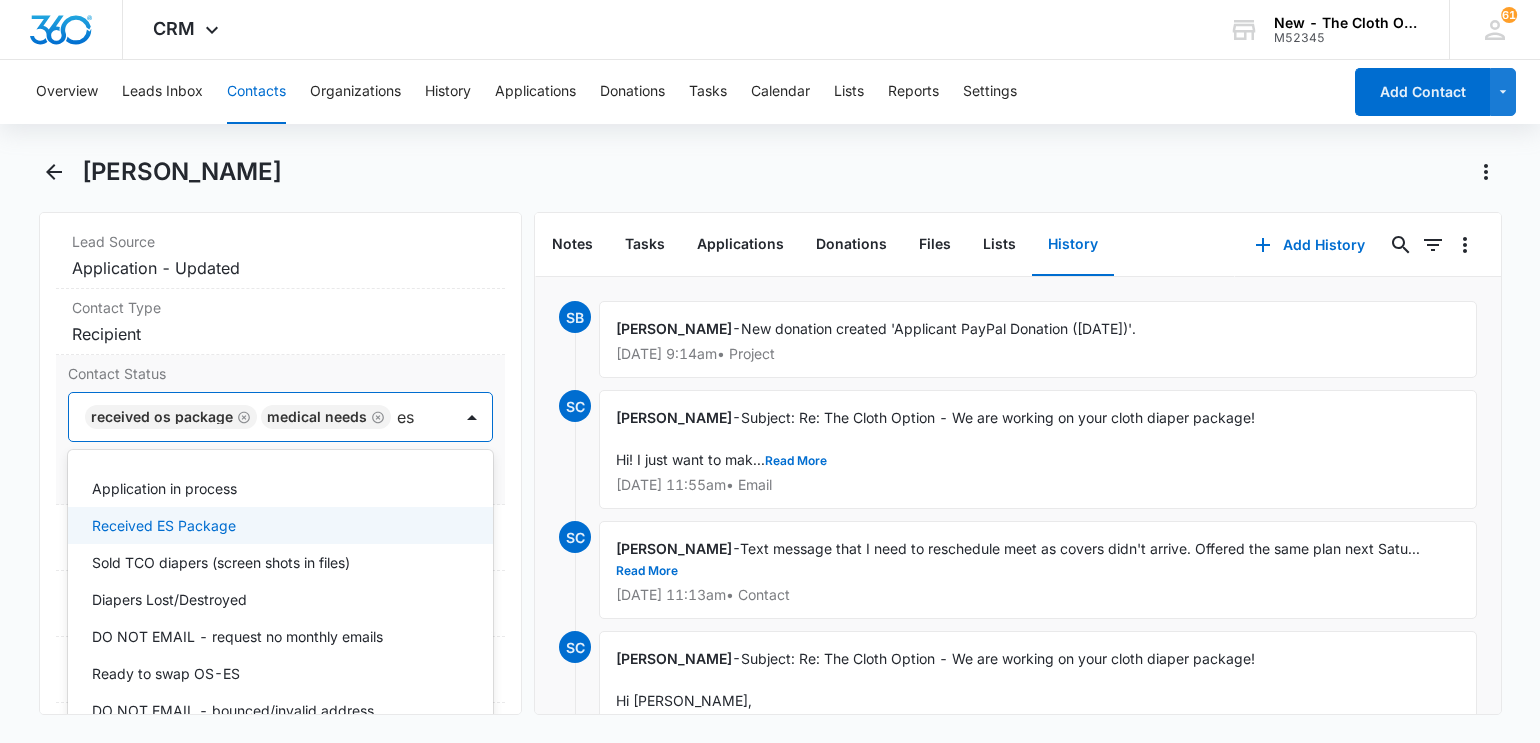 click on "Received ES Package" at bounding box center [164, 525] 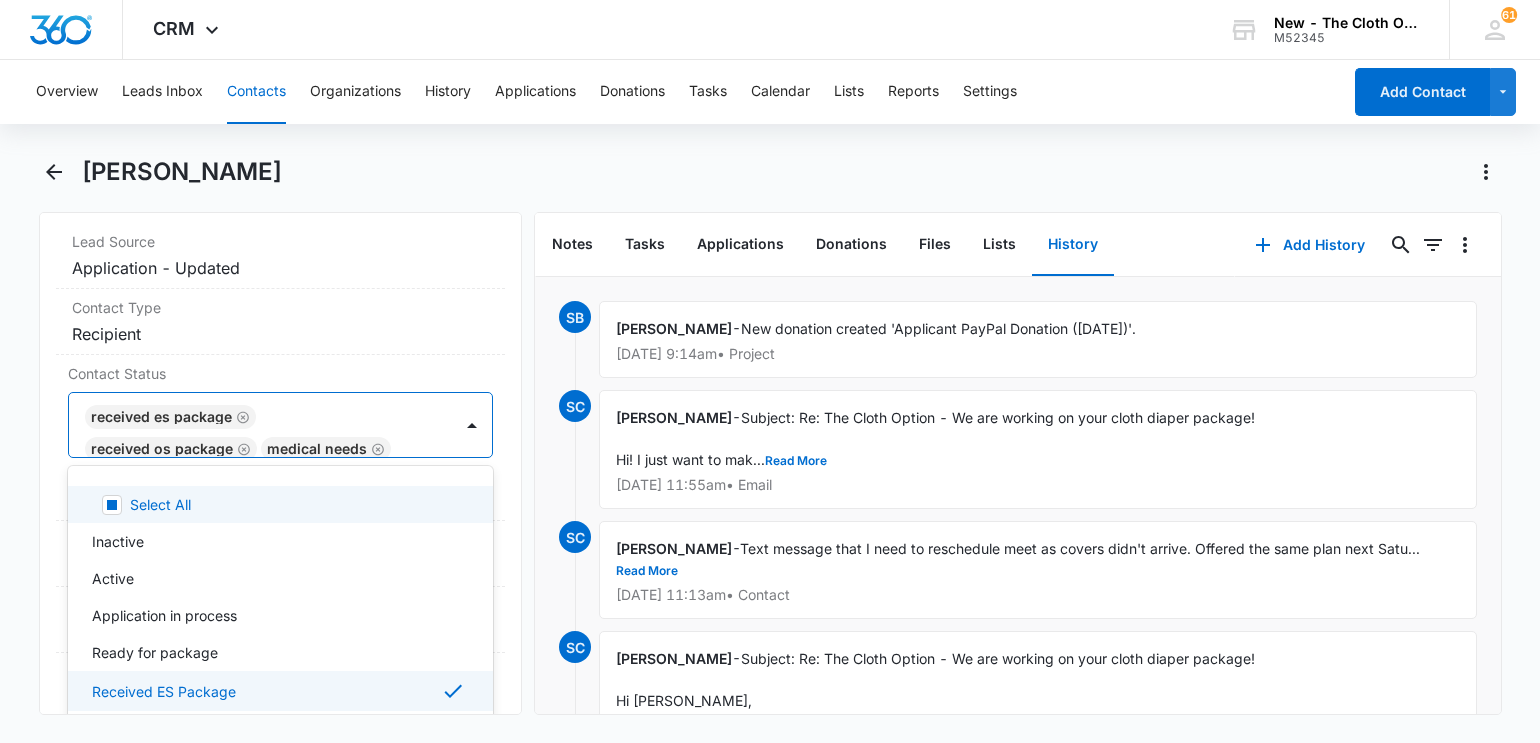 click on "Remove RB [PERSON_NAME] Contact Info Name Cancel Save Changes [PERSON_NAME] Phone Cancel Save Changes [PHONE_NUMBER] Email Cancel Save Changes [EMAIL_ADDRESS][DOMAIN_NAME] Organization Cancel Save Changes --- Address Cancel Save Changes [STREET_ADDRESS] 2R Springfield [US_STATE] 01108 Details Lead Source Cancel Save Changes Application - Updated Contact Type Cancel Save Changes Recipient Contact Status option Received ES Package, selected. Select All, 1 of 23. 23 results available. Use Up and Down to choose options, press Enter to select the currently focused option, press Escape to exit the menu, press Tab to select the option and exit the menu. Received ES Package Received OS package Medical Needs Select All Inactive Active Application in process Ready for package Received ES Package Received NB loan Received OS package Ready to swap NB-OS Ready to add additional child Ready to return (no swap) Returned Diapers Package shipped by JD Passed diapers on - note recipient Pass/Decline Scammer - DO NOT LEND Tags" at bounding box center (281, 463) 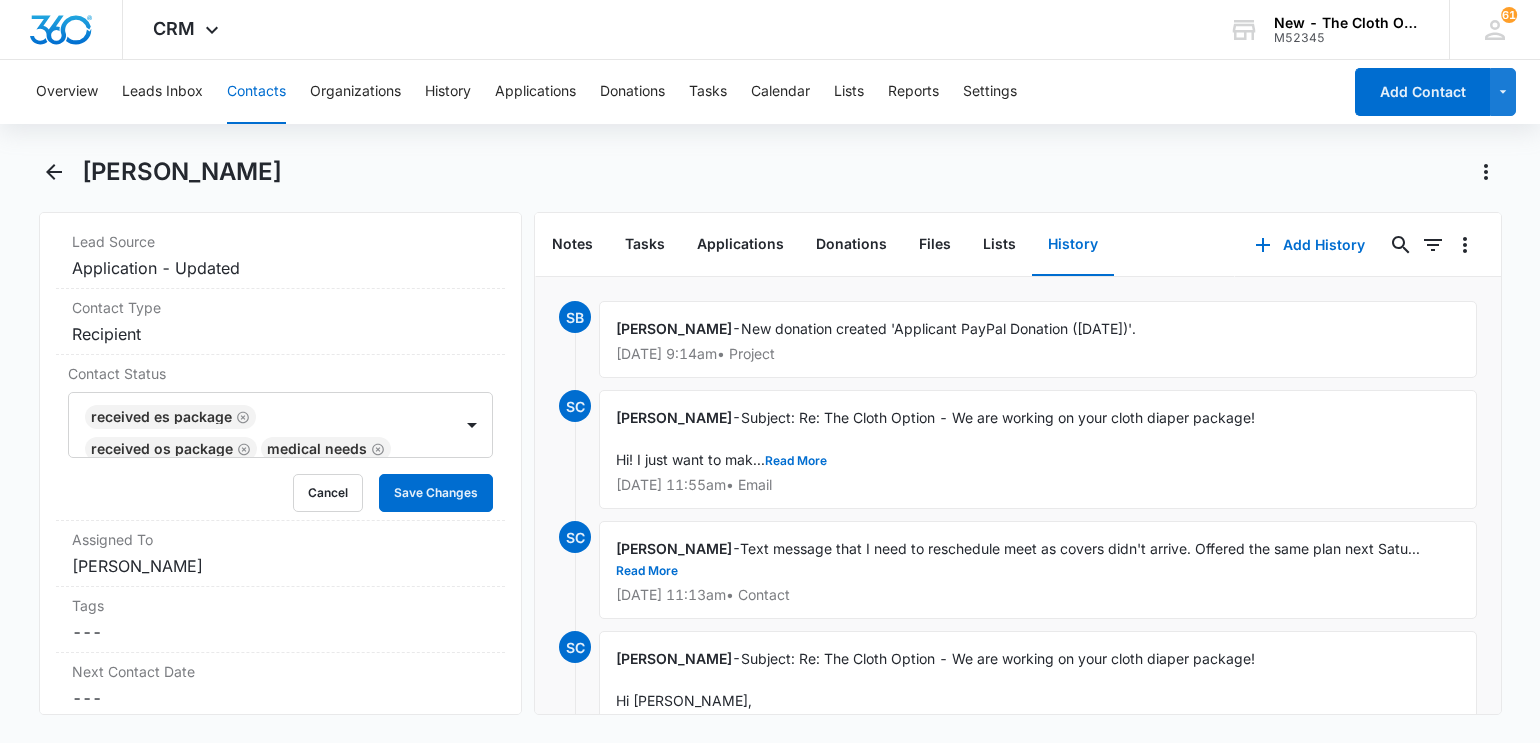 scroll, scrollTop: 47, scrollLeft: 0, axis: vertical 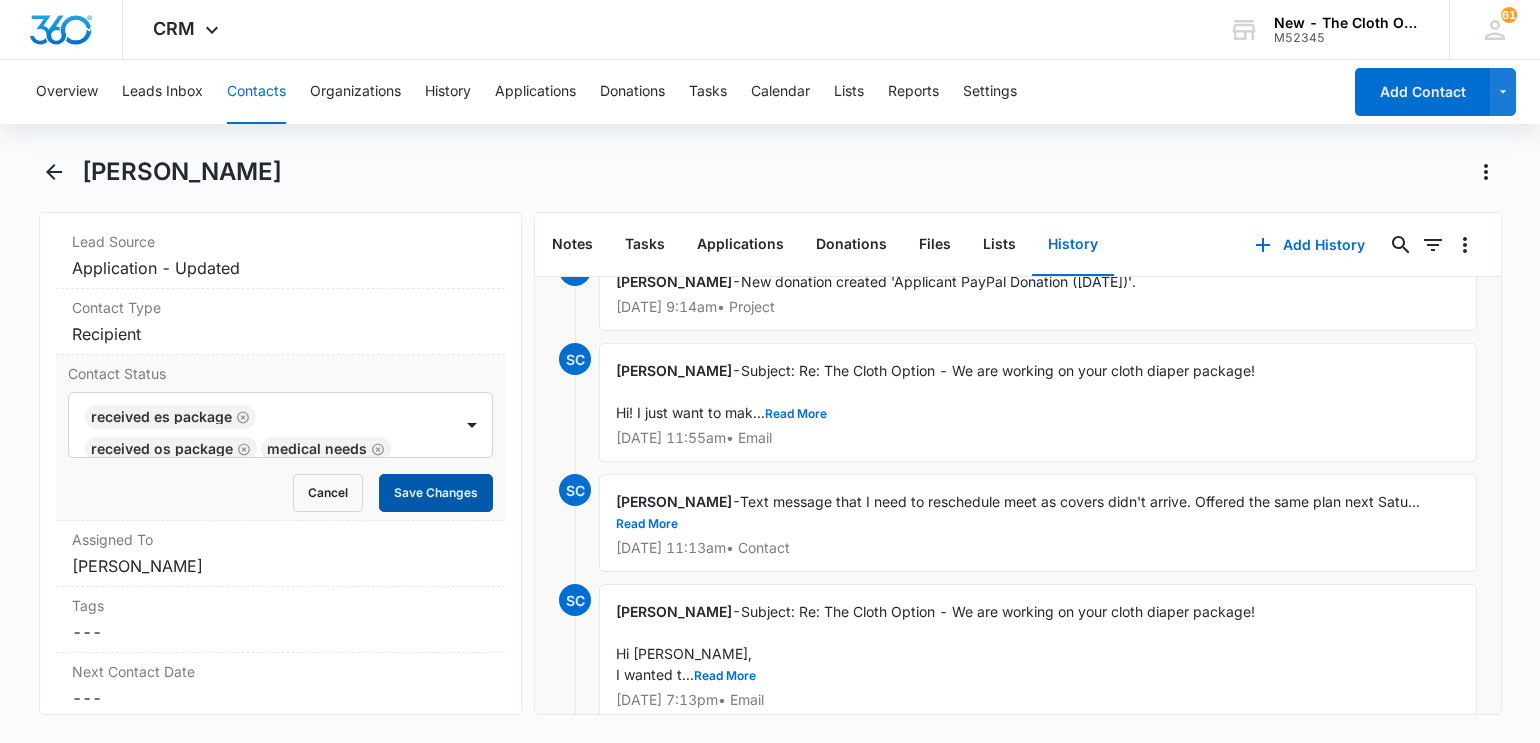 click on "Save Changes" at bounding box center (436, 493) 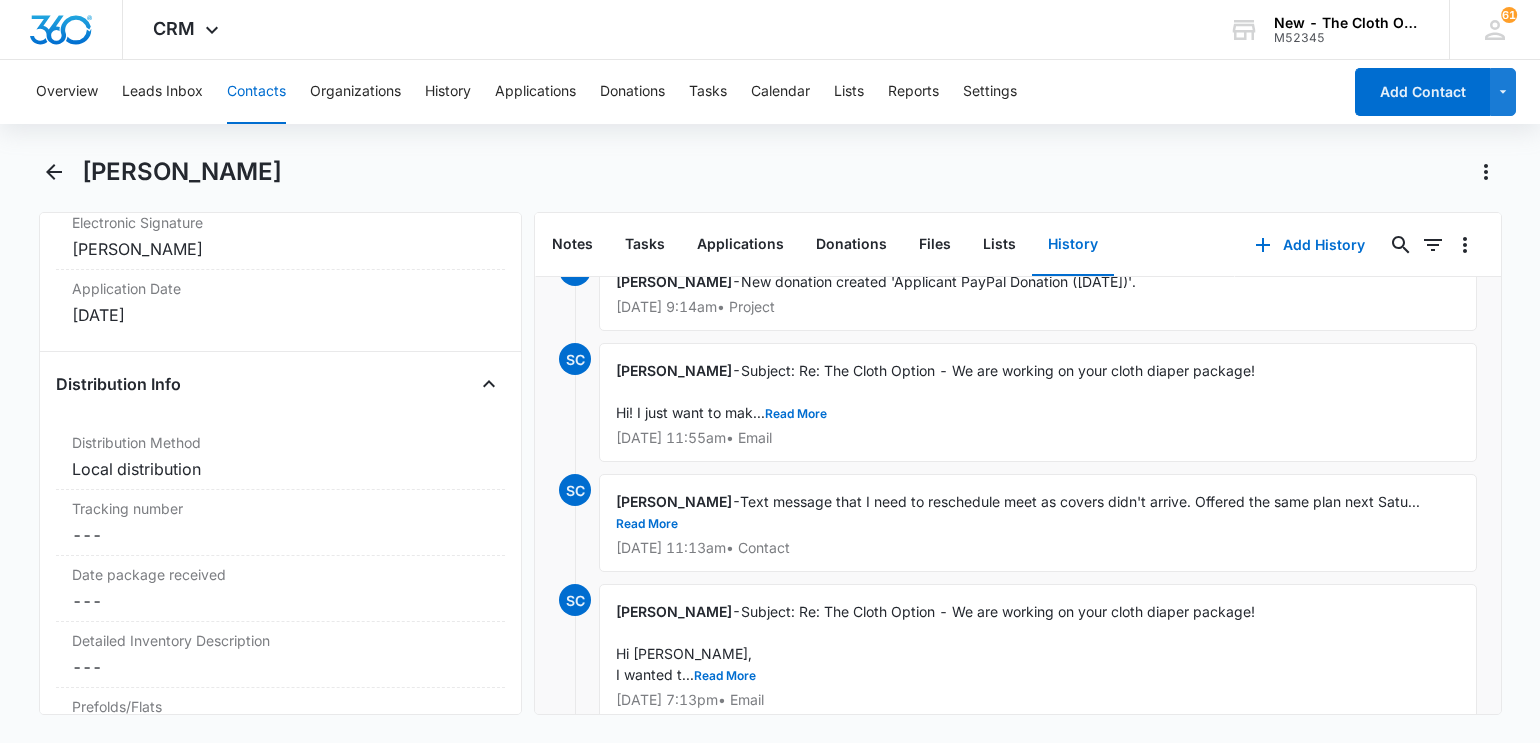 scroll, scrollTop: 4621, scrollLeft: 0, axis: vertical 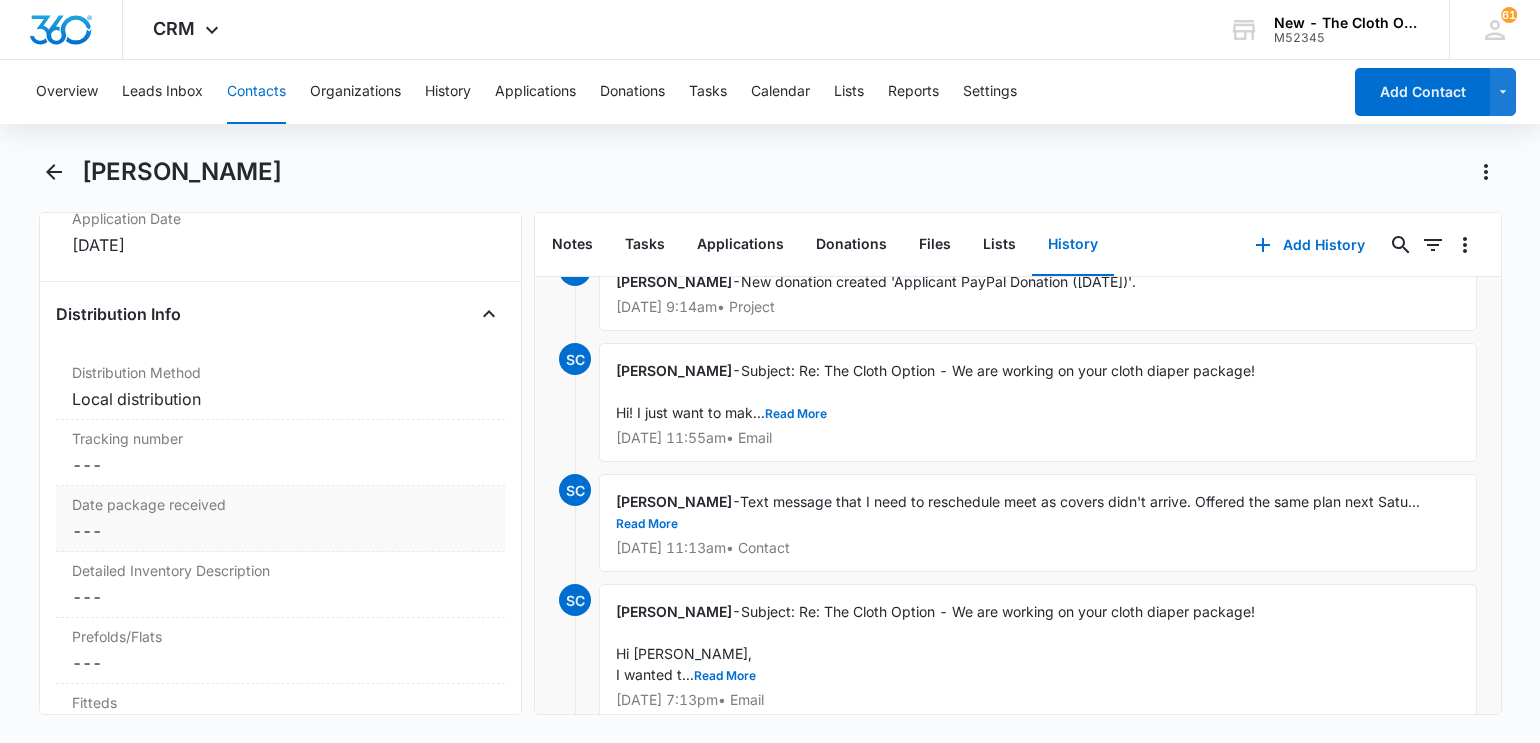 click on "Cancel Save Changes ---" at bounding box center [281, 531] 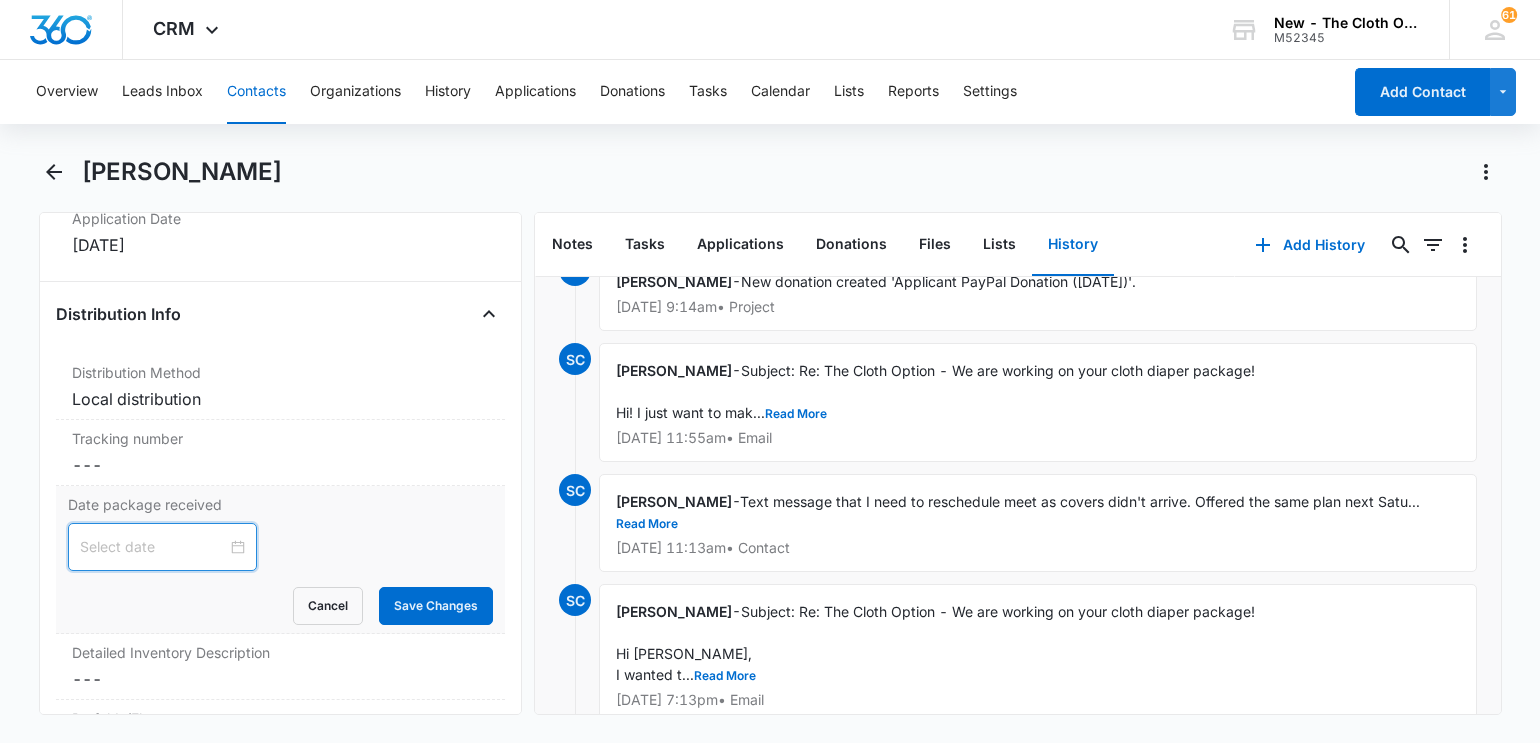 click at bounding box center (153, 547) 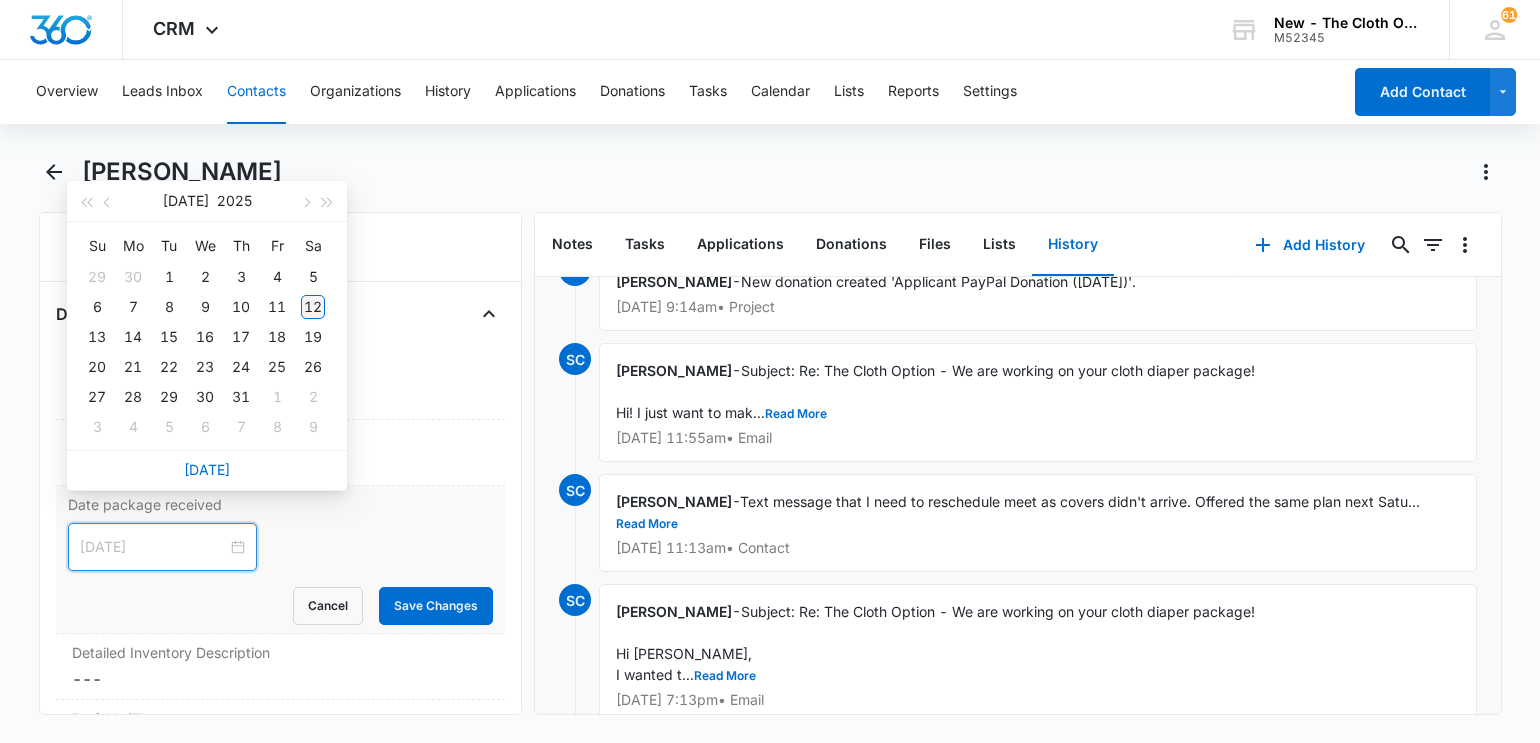 type on "[DATE]" 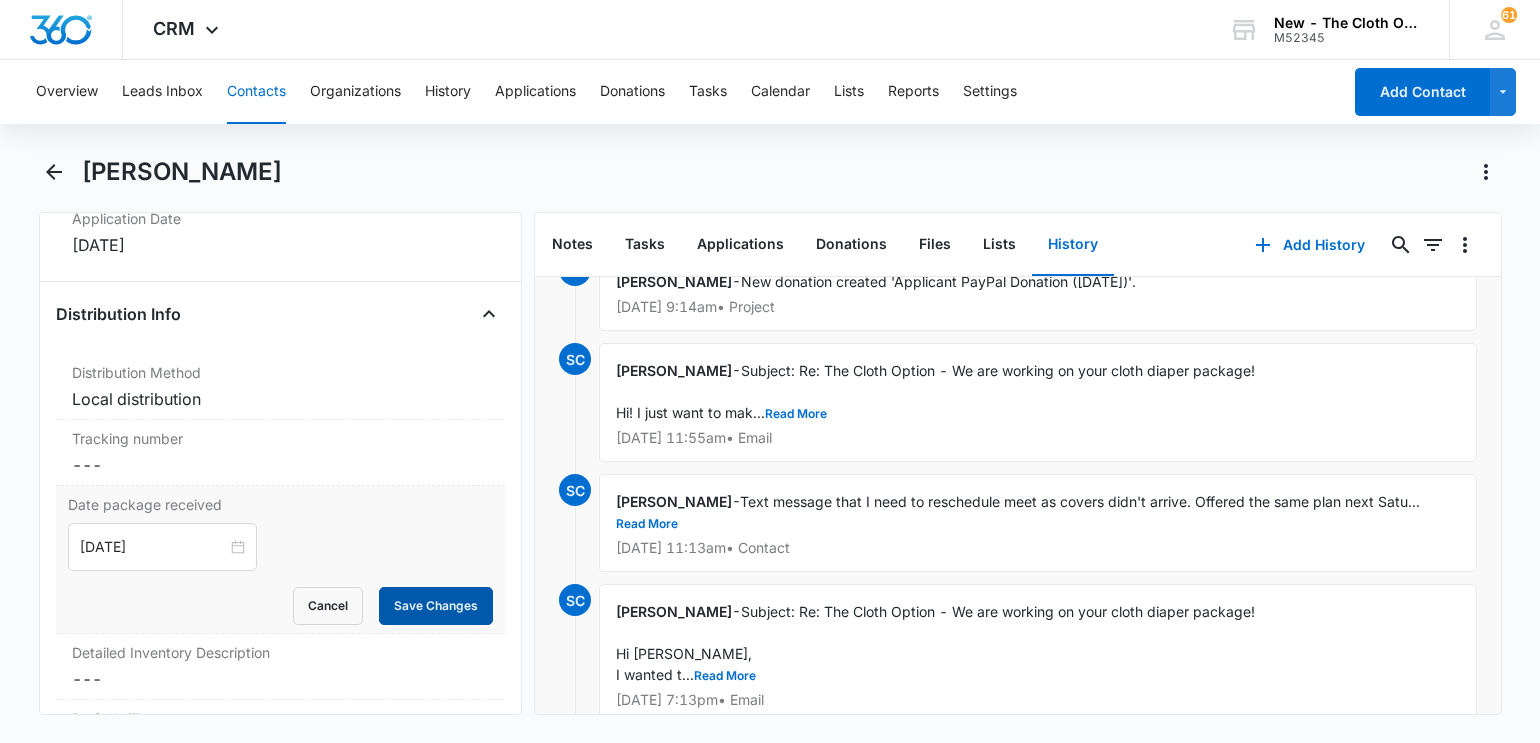 click on "Save Changes" at bounding box center [436, 606] 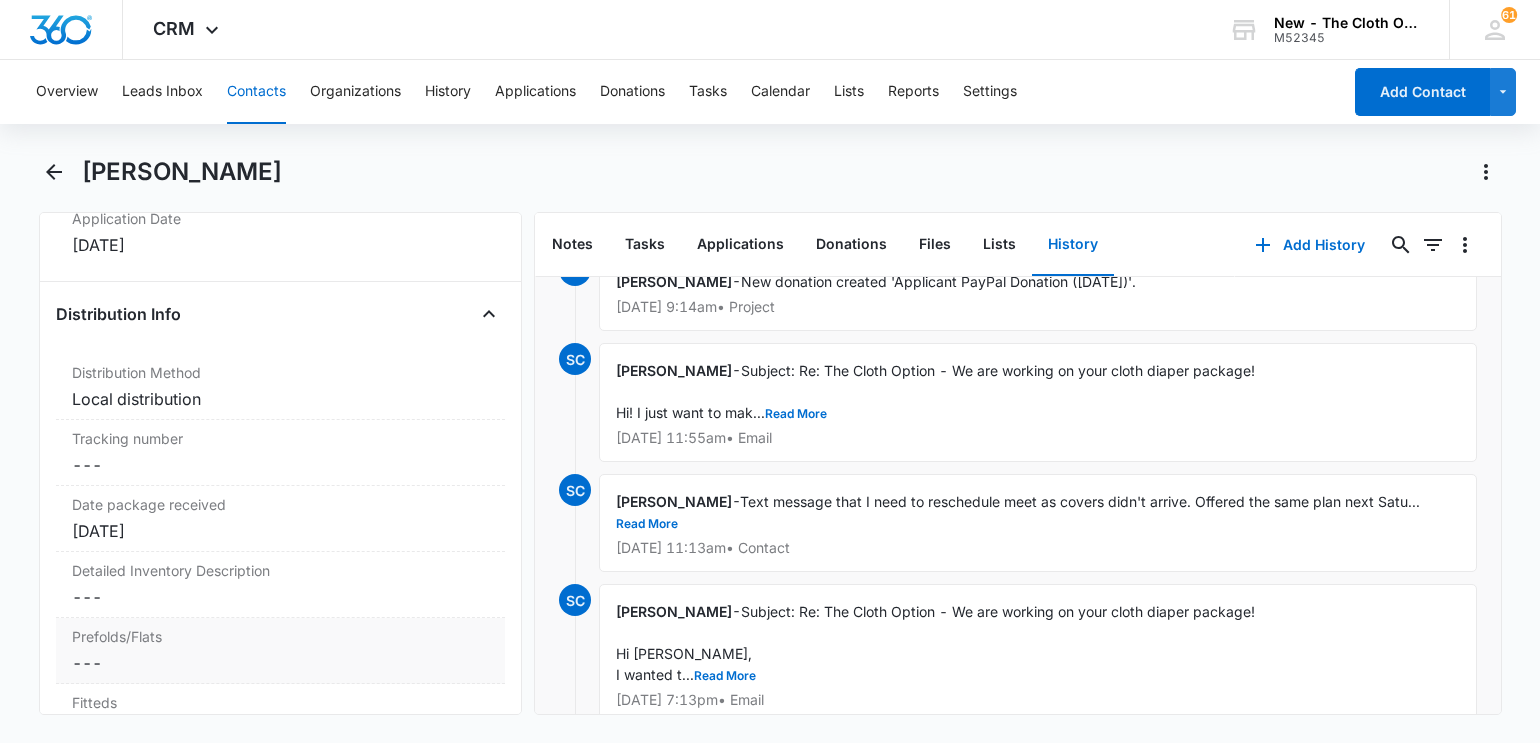 scroll, scrollTop: 4677, scrollLeft: 0, axis: vertical 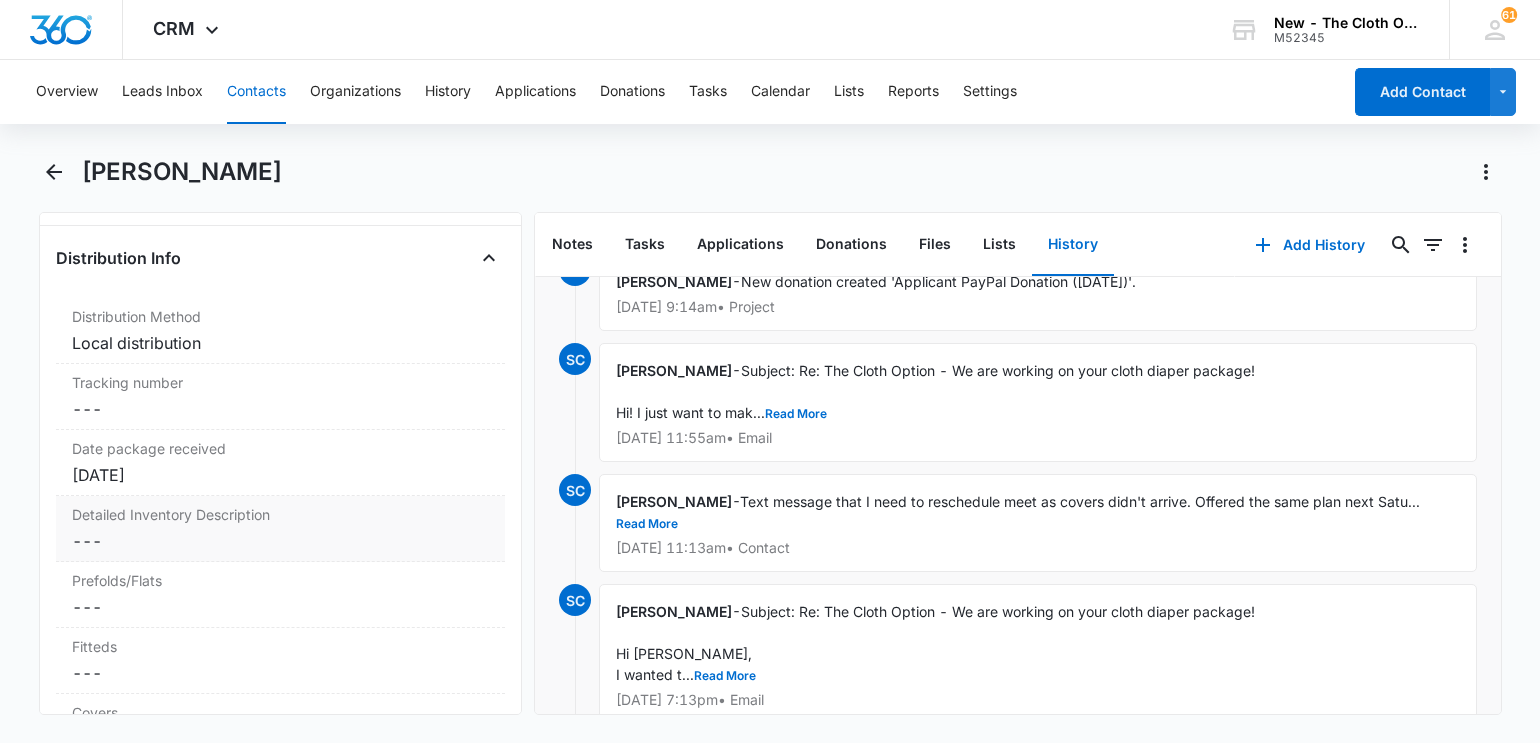 click on "Cancel Save Changes ---" at bounding box center [281, 541] 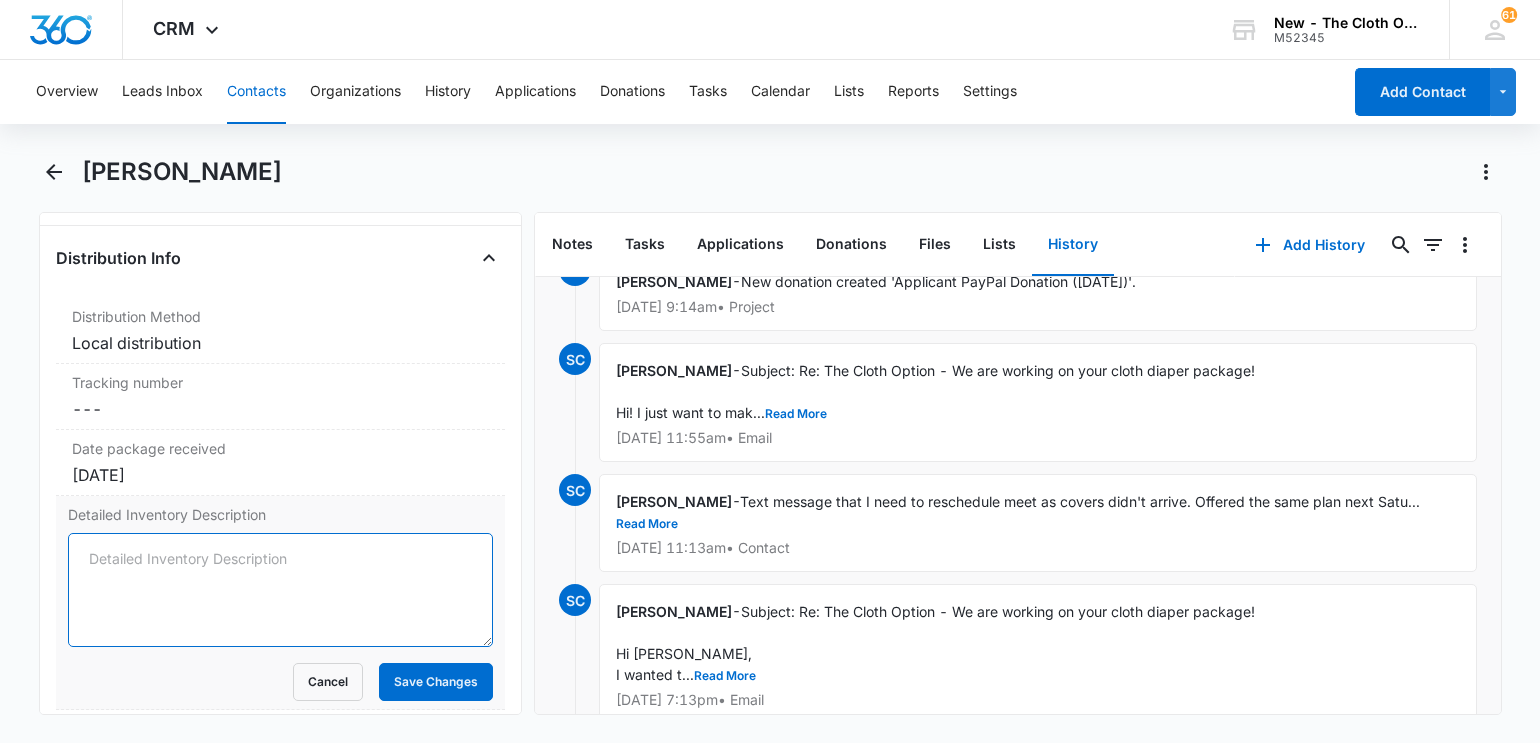 click on "Detailed Inventory Description" at bounding box center [281, 590] 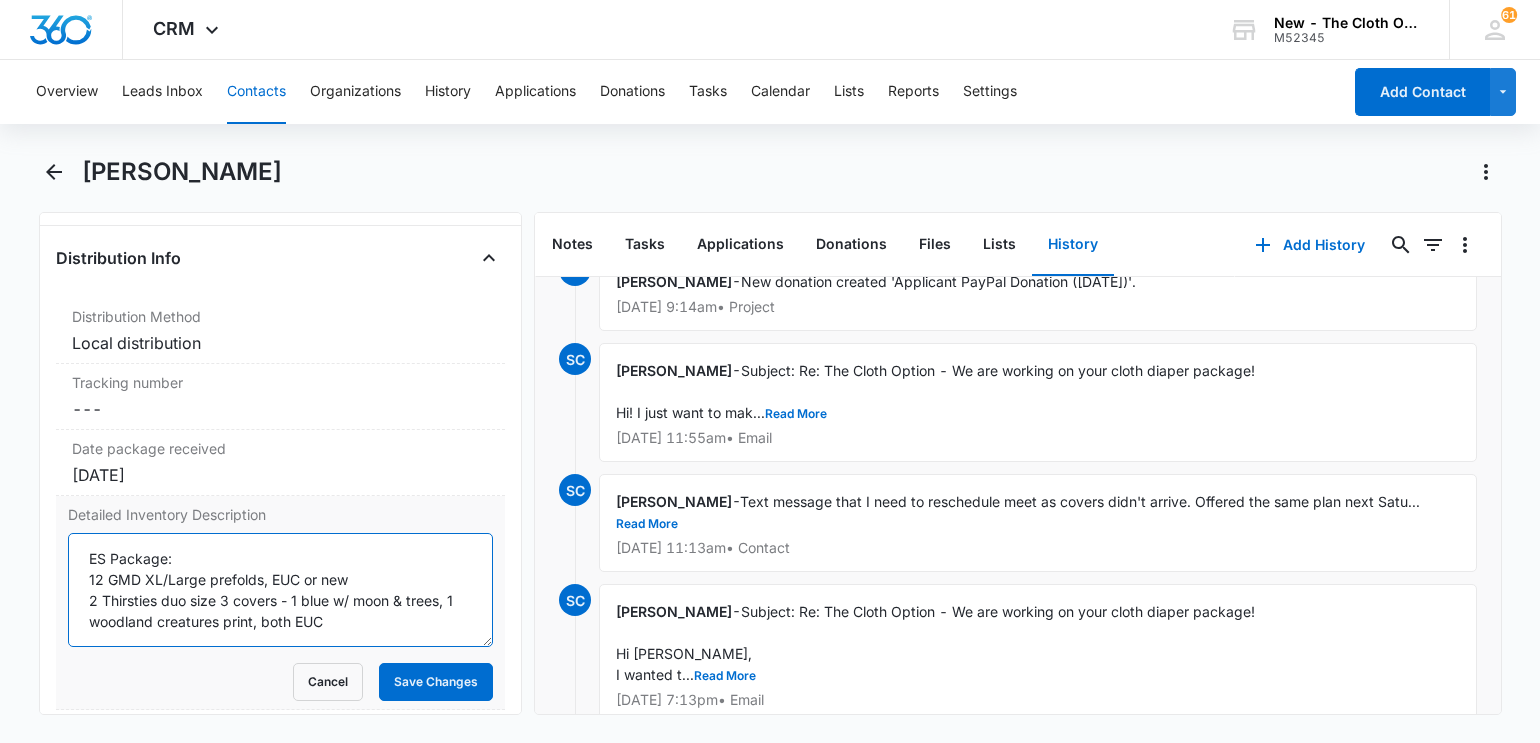 scroll, scrollTop: 4, scrollLeft: 0, axis: vertical 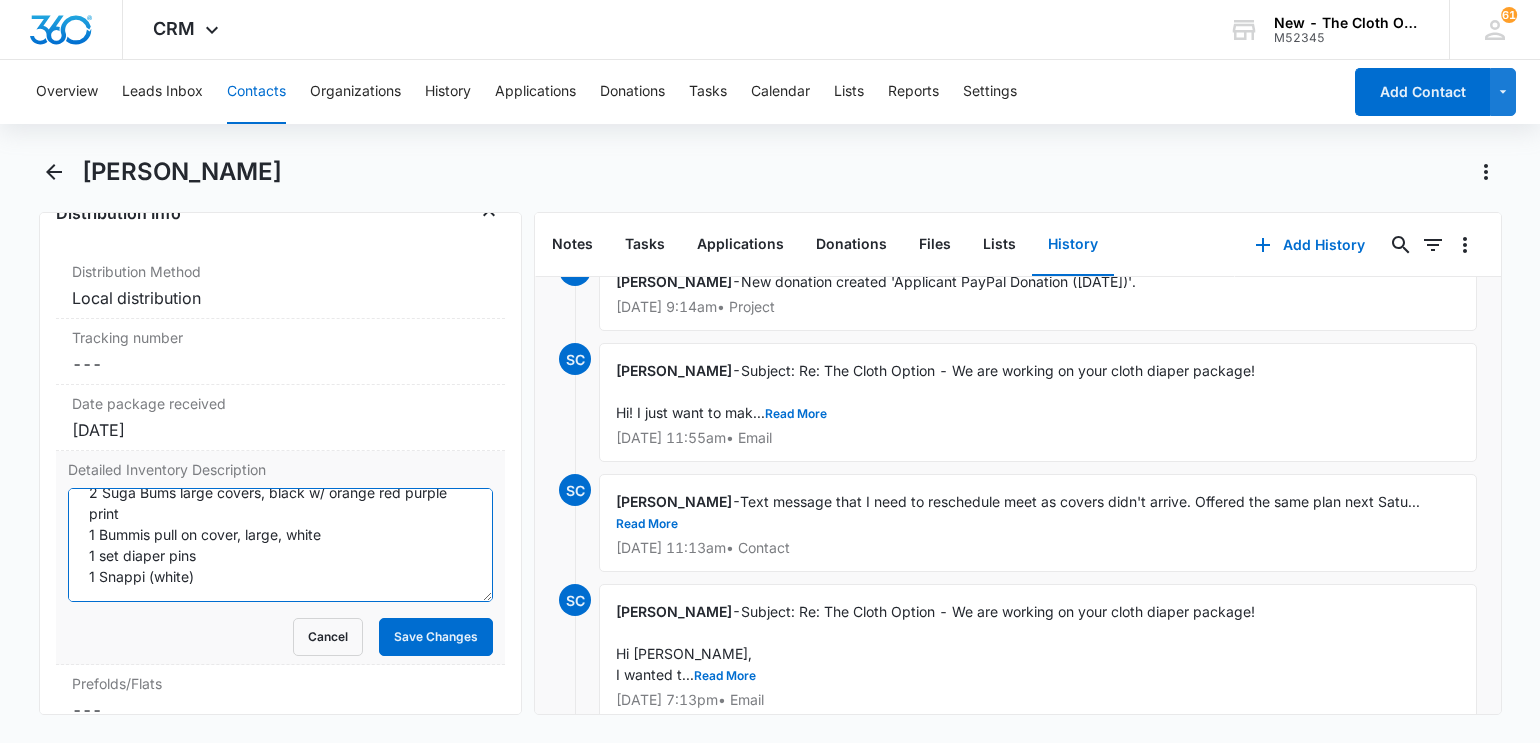 click on "ES Package:
12 GMD XL/Large prefolds, EUC or new
2 Thirsties duo size 3 covers - 1 blue w/ moon & trees, 1 woodland creatures print, both EUC
2 Suga Bums large covers, black w/ orange red purple print
1 Bummis pull on cover, large, white
1 set diaper pins
1 Snappi (white)" at bounding box center [281, 545] 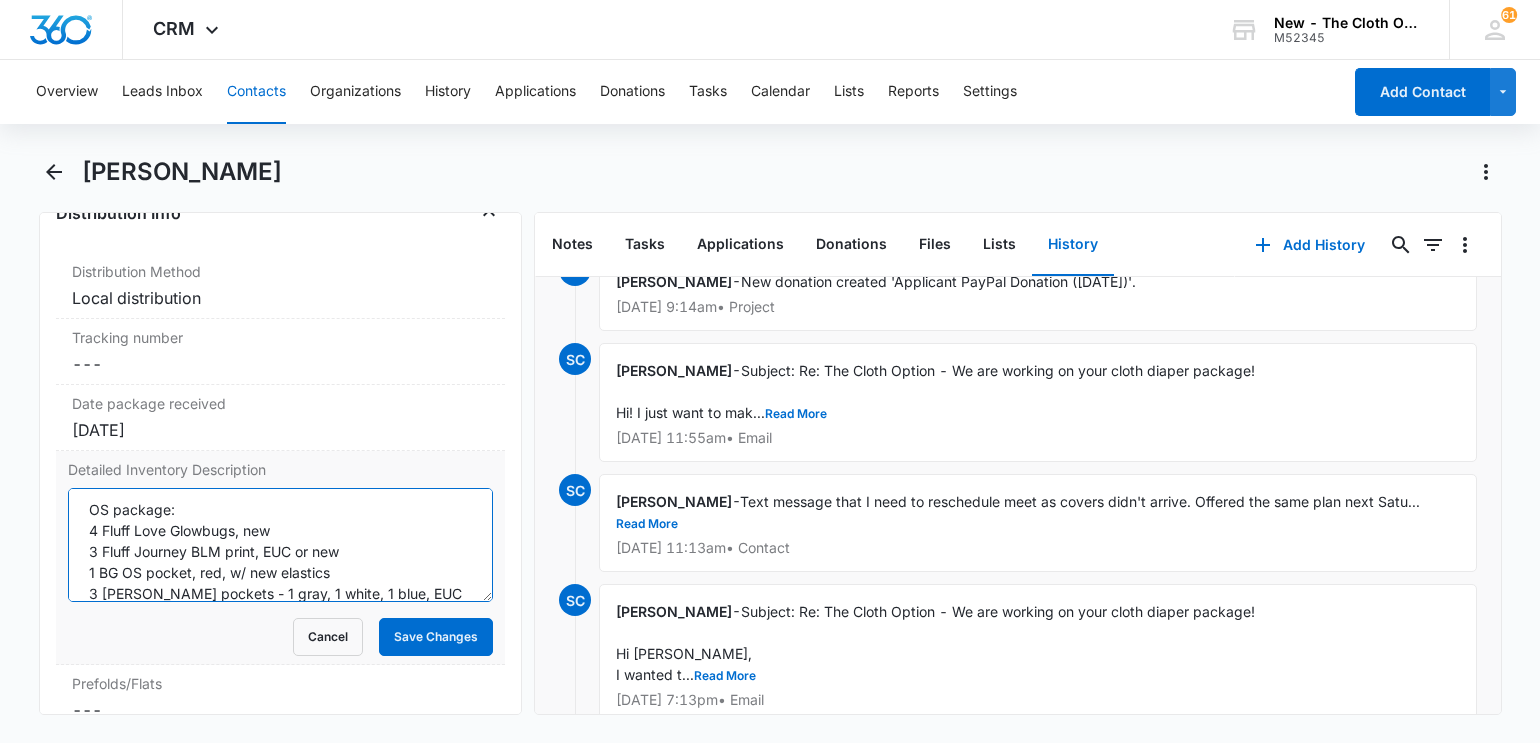scroll, scrollTop: 235, scrollLeft: 0, axis: vertical 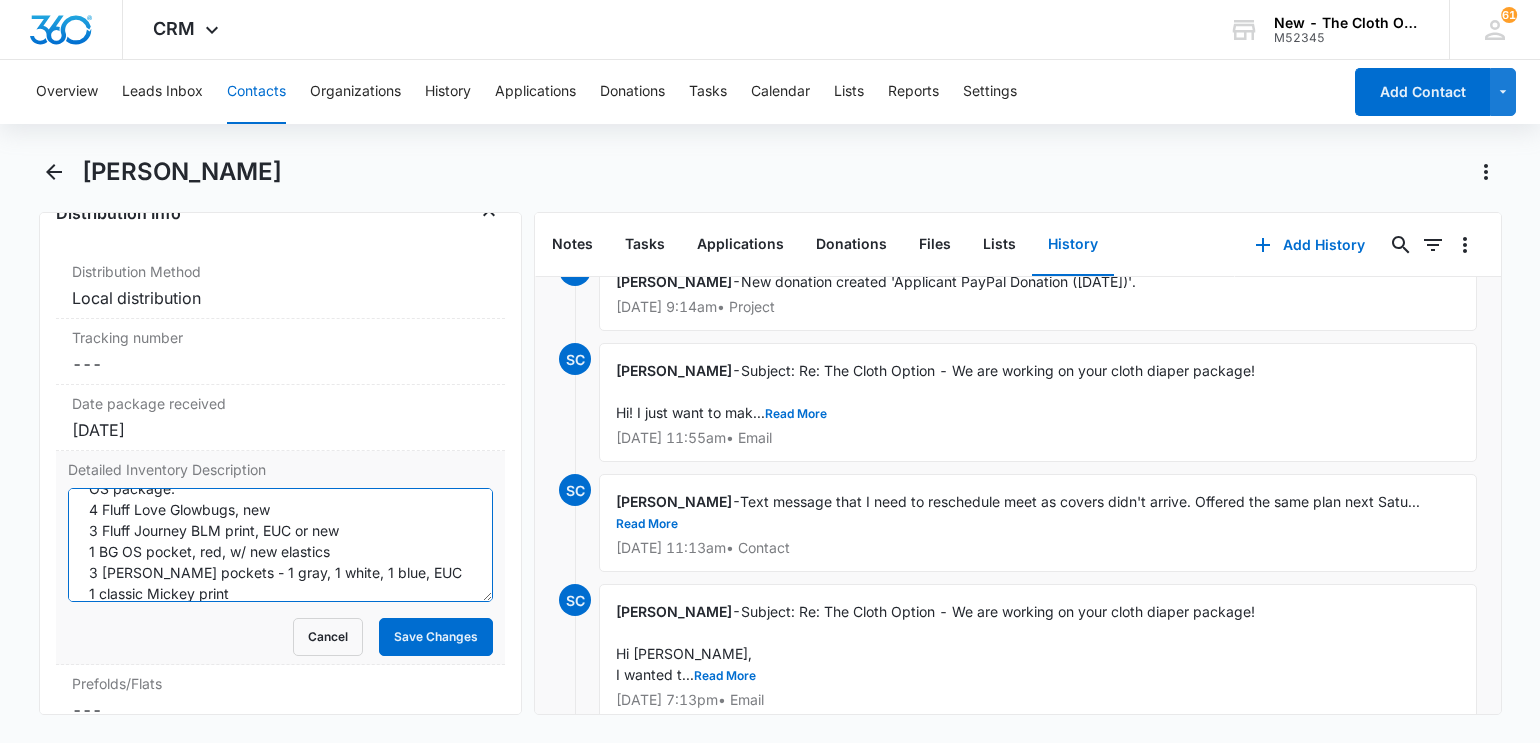 click on "ES Package:
12 GMD XL/Large prefolds, EUC or new
2 Thirsties duo size 3 covers - 1 blue w/ moon & trees, 1 woodland creatures print, both EUC
2 Suga Bums large covers, black w/ orange red purple print
1 Bummis pull on cover, large, white
1 set diaper pins
1 Snappi (white)
OS package:
4 Fluff Love Glowbugs, new
3 Fluff Journey BLM print, EUC or new
1 BG OS pocket, red, w/ new elastics
3 [PERSON_NAME] pockets - 1 gray, 1 white, 1 blue, EUC
1 classic Mickey print" at bounding box center (281, 545) 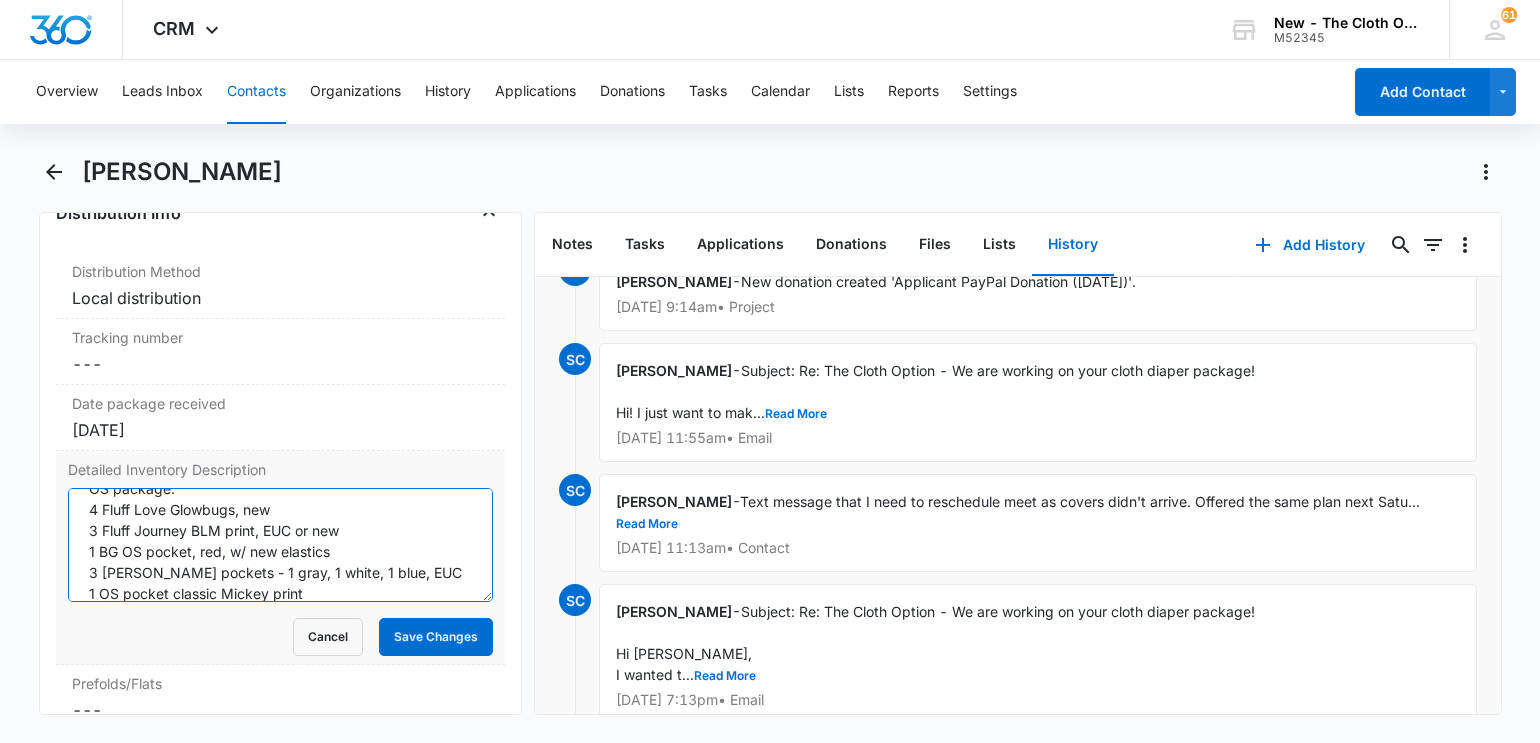 click on "ES Package:
12 GMD XL/Large prefolds, EUC or new
2 Thirsties duo size 3 covers - 1 blue w/ moon & trees, 1 woodland creatures print, both EUC
2 Suga Bums large covers, black w/ orange red purple print
1 Bummis pull on cover, large, white
1 set diaper pins
1 Snappi (white)
OS package:
4 Fluff Love Glowbugs, new
3 Fluff Journey BLM print, EUC or new
1 BG OS pocket, red, w/ new elastics
3 [PERSON_NAME] pockets - 1 gray, 1 white, 1 blue, EUC
1 OS pocket classic Mickey print" at bounding box center (281, 545) 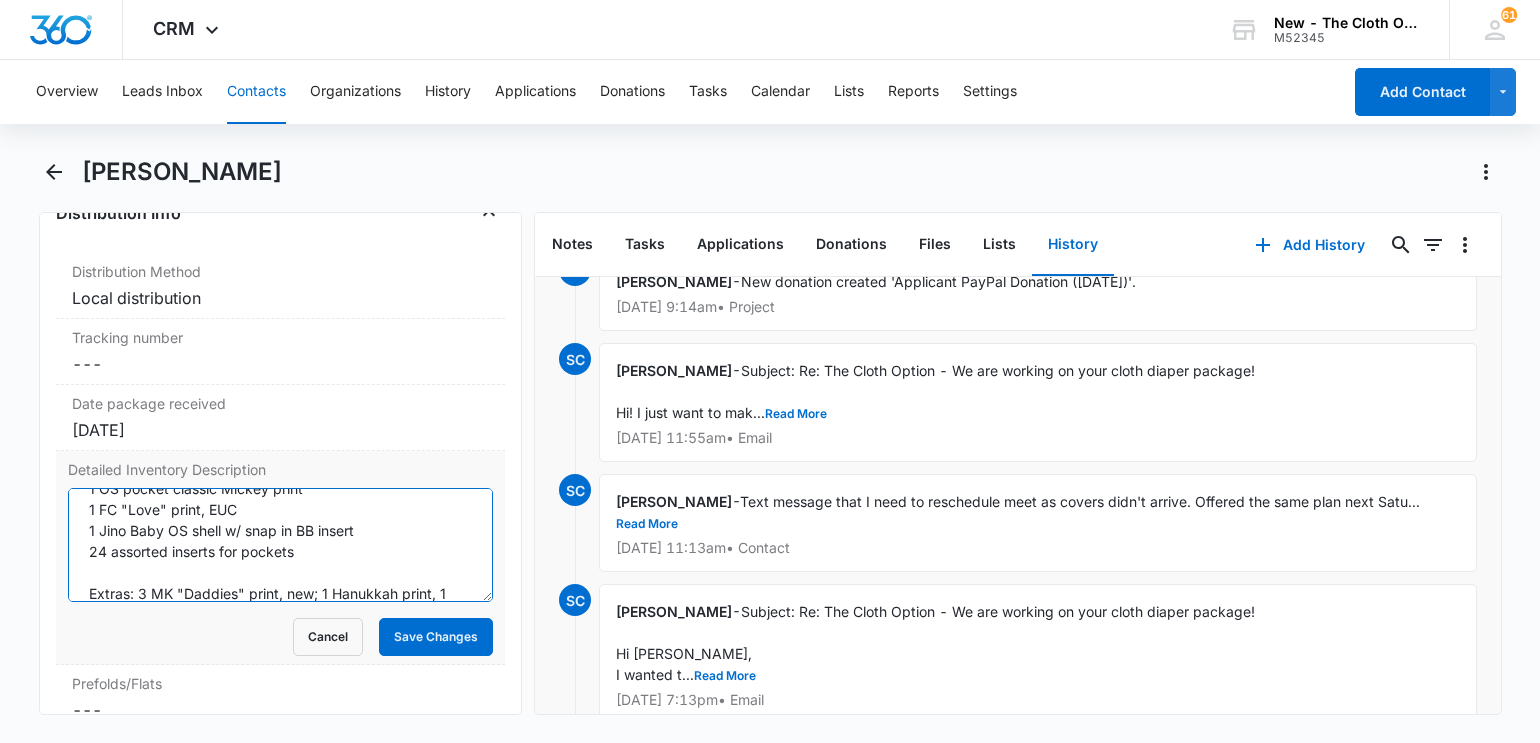 scroll, scrollTop: 361, scrollLeft: 0, axis: vertical 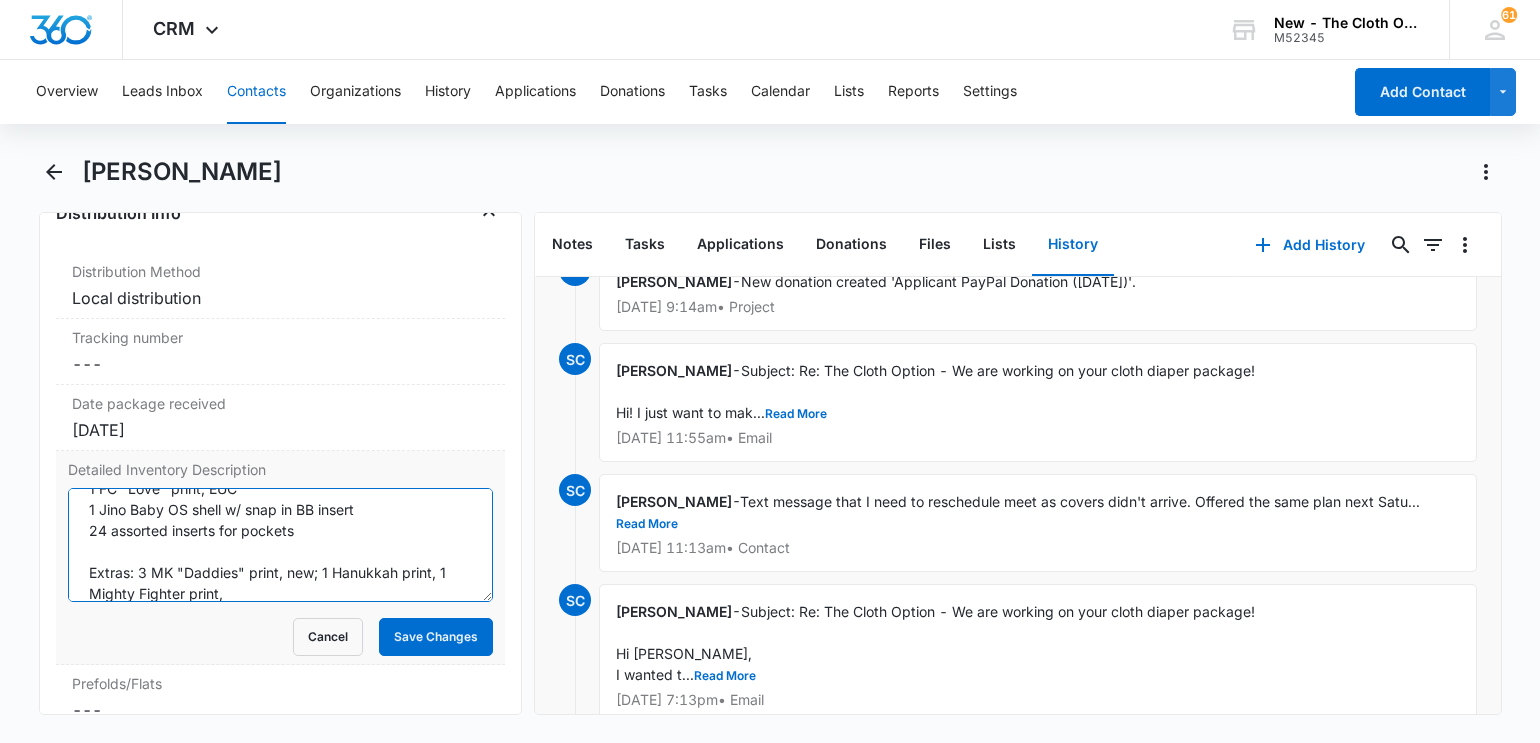 click on "ES Package:
12 GMD XL/Large prefolds, EUC or new
2 Thirsties duo size 3 covers - 1 blue w/ moon & trees, 1 woodland creatures print, both EUC
2 Suga Bums large covers, black w/ orange red purple print
1 Bummis pull on cover, large, white
1 set diaper pins
1 Snappi (white)
OS package:
4 Fluff Love Glowbugs, new
3 Fluff Journey BLM print, EUC or new
1 BG OS pocket, red, w/ new elastics
3 [PERSON_NAME] pockets - 1 gray, 1 white, 1 blue, EUC
1 OS pocket classic Mickey print
1 FC "Love" print, EUC
1 Jino Baby OS shell w/ snap in BB insert
24 assorted inserts for pockets
Extras: 3 MK "Daddies" print, new; 1 Hanukkah print, 1 Mighty Fighter print," at bounding box center (281, 545) 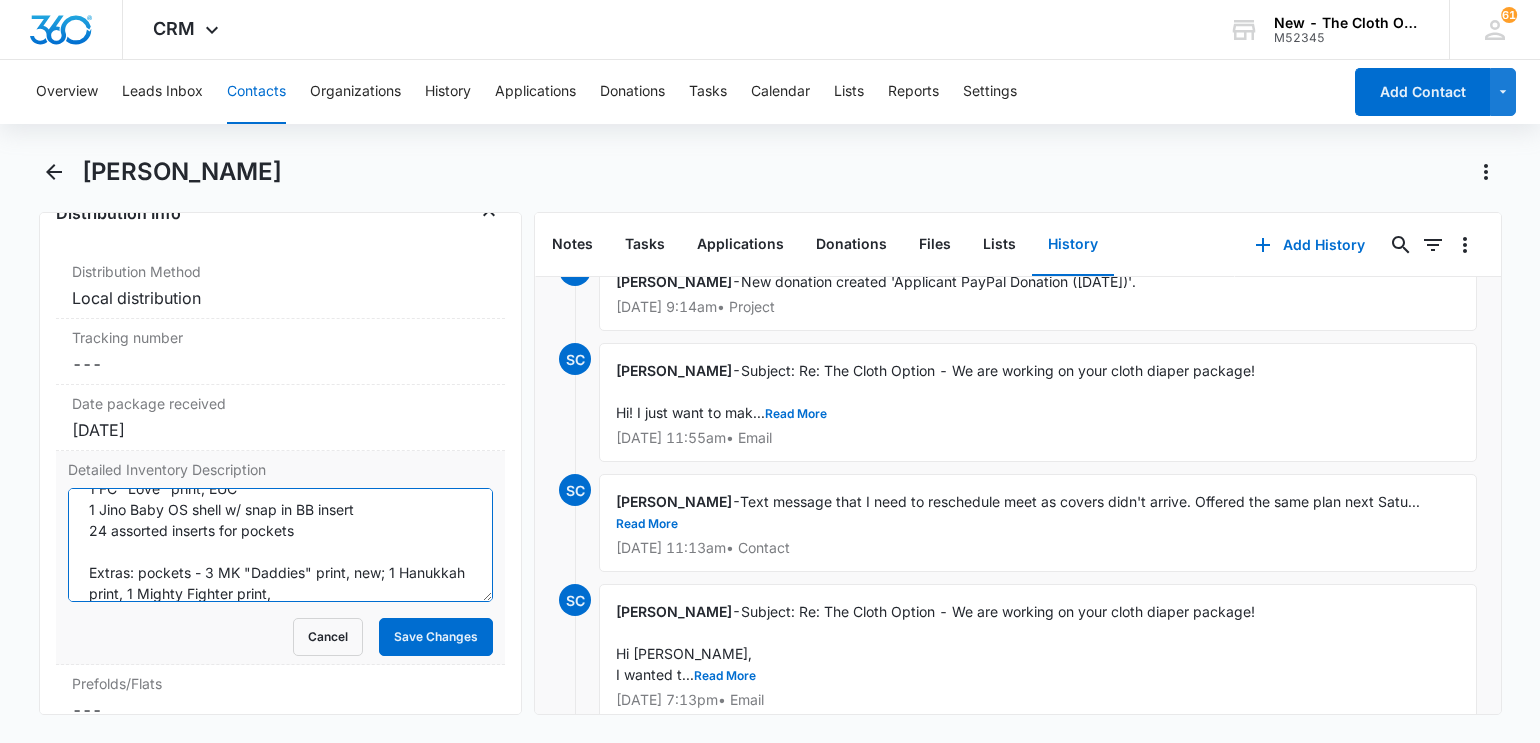 scroll, scrollTop: 377, scrollLeft: 0, axis: vertical 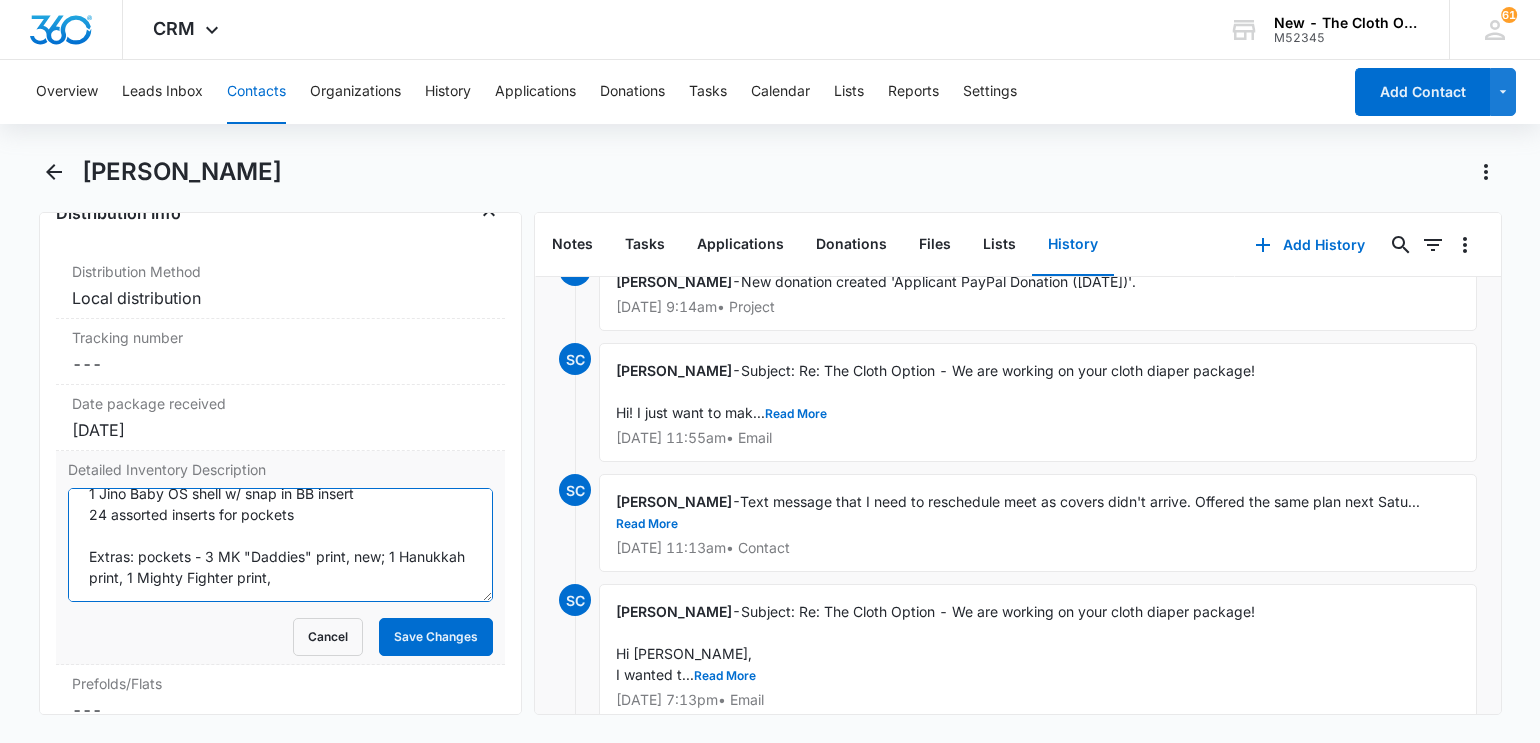 click on "ES Package:
12 GMD XL/Large prefolds, EUC or new
2 Thirsties duo size 3 covers - 1 blue w/ moon & trees, 1 woodland creatures print, both EUC
2 Suga Bums large covers, black w/ orange red purple print
1 Bummis pull on cover, large, white
1 set diaper pins
1 Snappi (white)
OS package:
4 Fluff Love Glowbugs, new
3 Fluff Journey BLM print, EUC or new
1 BG OS pocket, red, w/ new elastics
3 [PERSON_NAME] pockets - 1 gray, 1 white, 1 blue, EUC
1 OS pocket classic Mickey print
1 FC "Love" print, EUC
1 Jino Baby OS shell w/ snap in BB insert
24 assorted inserts for pockets
Extras: pockets - 3 MK "Daddies" print, new; 1 Hanukkah print, 1 Mighty Fighter print," at bounding box center (281, 545) 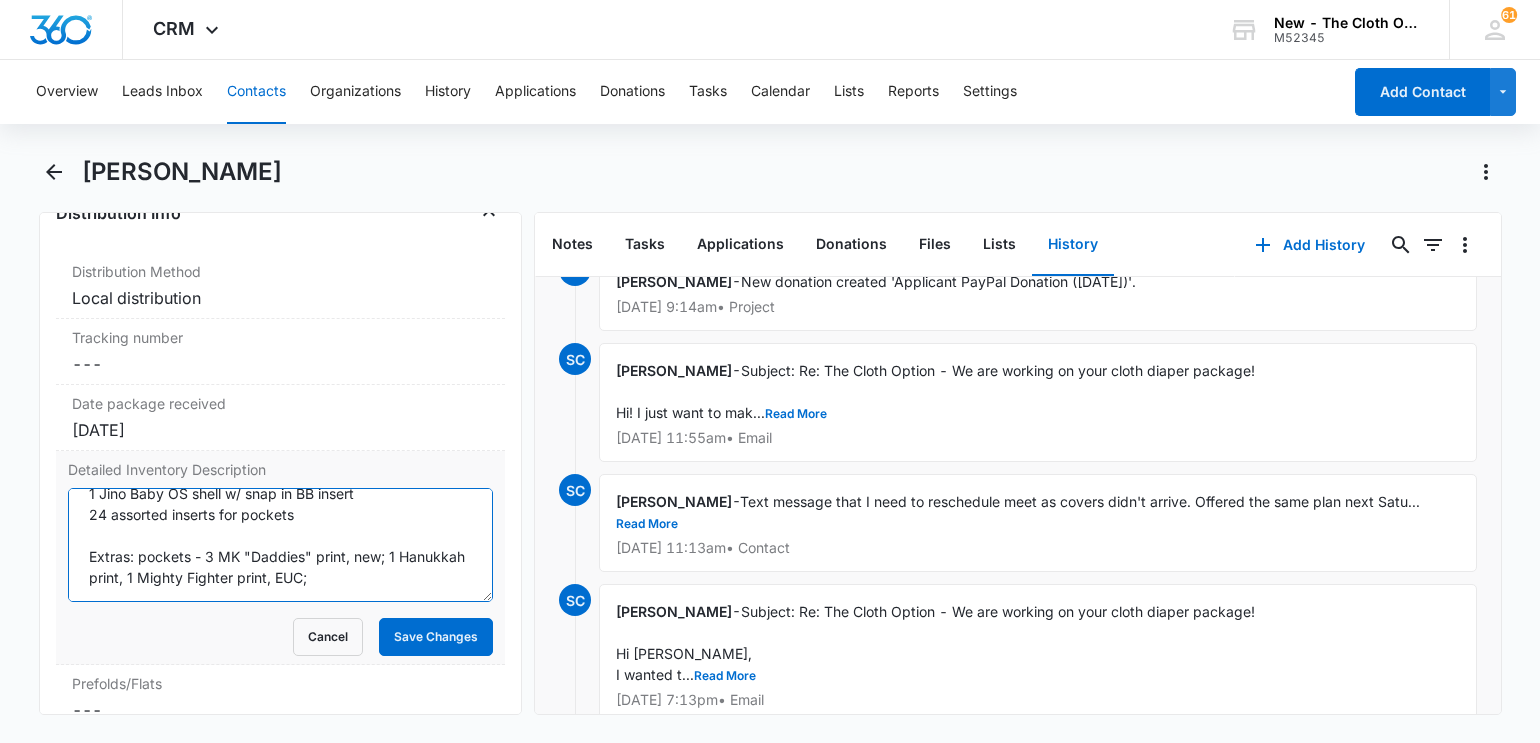 click on "ES Package:
12 GMD XL/Large prefolds, EUC or new
2 Thirsties duo size 3 covers - 1 blue w/ moon & trees, 1 woodland creatures print, both EUC
2 Suga Bums large covers, black w/ orange red purple print
1 Bummis pull on cover, large, white
1 set diaper pins
1 Snappi (white)
OS package:
4 Fluff Love Glowbugs, new
3 Fluff Journey BLM print, EUC or new
1 BG OS pocket, red, w/ new elastics
3 [PERSON_NAME] pockets - 1 gray, 1 white, 1 blue, EUC
1 OS pocket classic Mickey print
1 FC "Love" print, EUC
1 Jino Baby OS shell w/ snap in BB insert
24 assorted inserts for pockets
Extras: pockets - 3 MK "Daddies" print, new; 1 Hanukkah print, 1 Mighty Fighter print, EUC;" at bounding box center [281, 545] 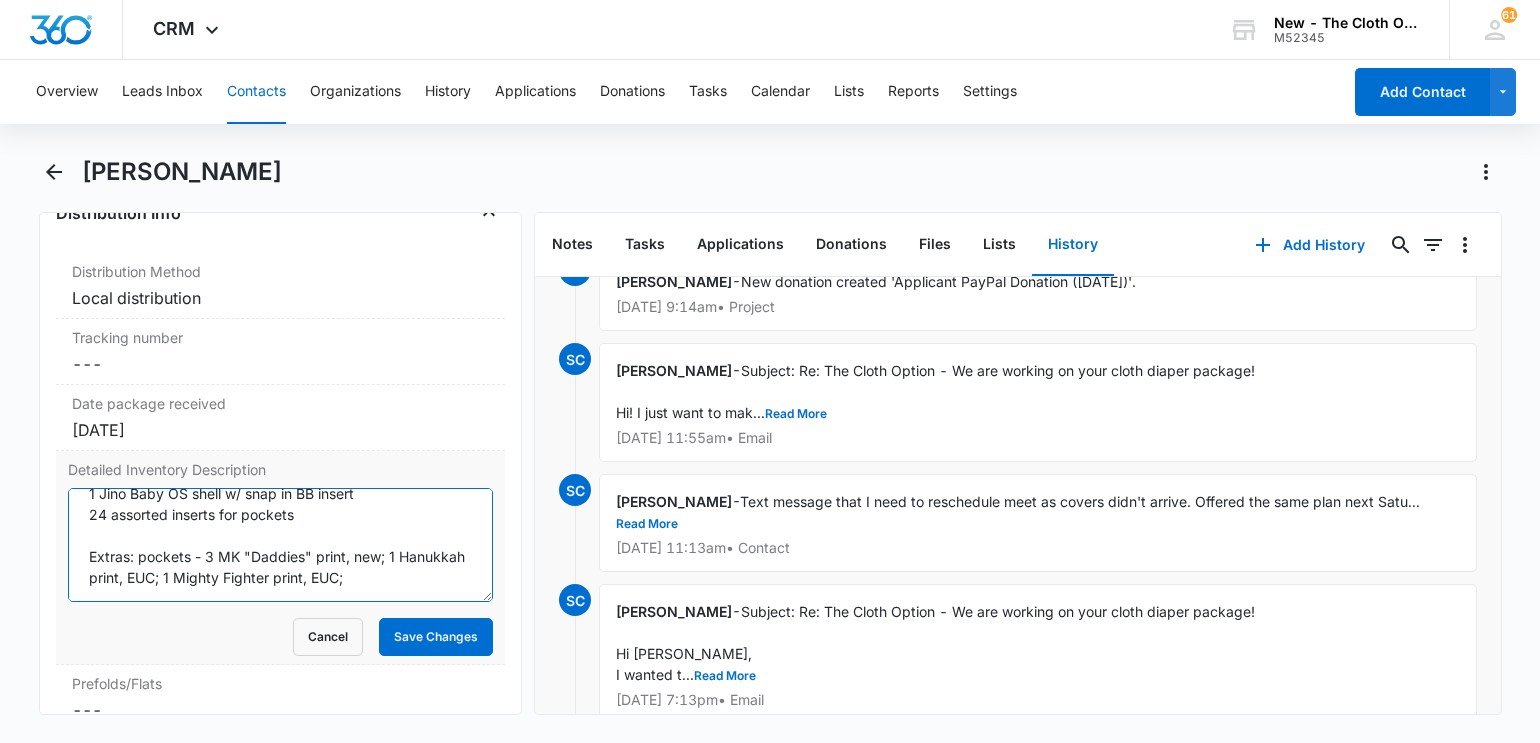 click on "ES Package:
12 GMD XL/Large prefolds, EUC or new
2 Thirsties duo size 3 covers - 1 blue w/ moon & trees, 1 woodland creatures print, both EUC
2 Suga Bums large covers, black w/ orange red purple print
1 Bummis pull on cover, large, white
1 set diaper pins
1 Snappi (white)
OS package:
4 Fluff Love Glowbugs, new
3 Fluff Journey BLM print, EUC or new
1 BG OS pocket, red, w/ new elastics
3 [PERSON_NAME] pockets - 1 gray, 1 white, 1 blue, EUC
1 OS pocket classic Mickey print
1 FC "Love" print, EUC
1 Jino Baby OS shell w/ snap in BB insert
24 assorted inserts for pockets
Extras: pockets - 3 MK "Daddies" print, new; 1 Hanukkah print, EUC; 1 Mighty Fighter print, EUC;" at bounding box center (281, 545) 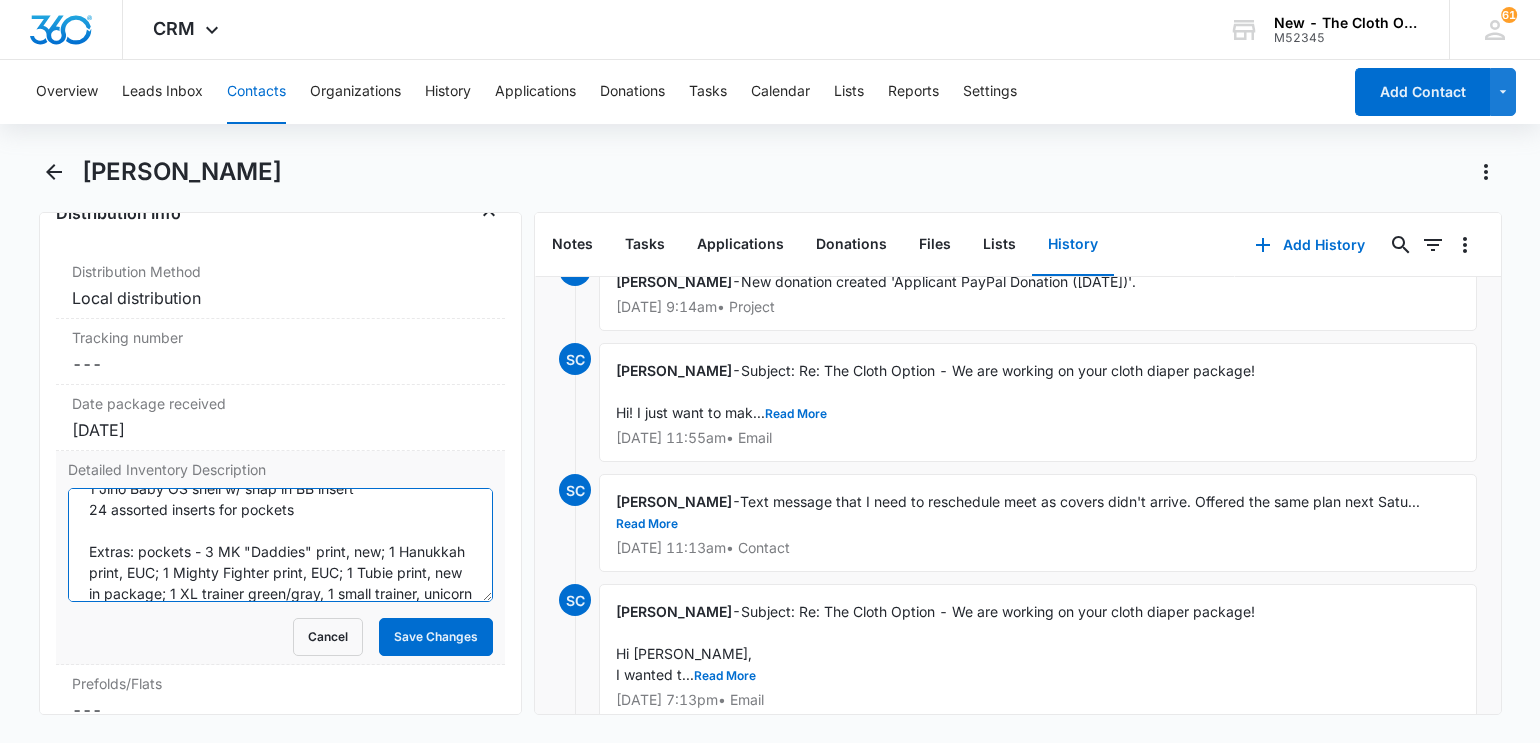 scroll, scrollTop: 403, scrollLeft: 0, axis: vertical 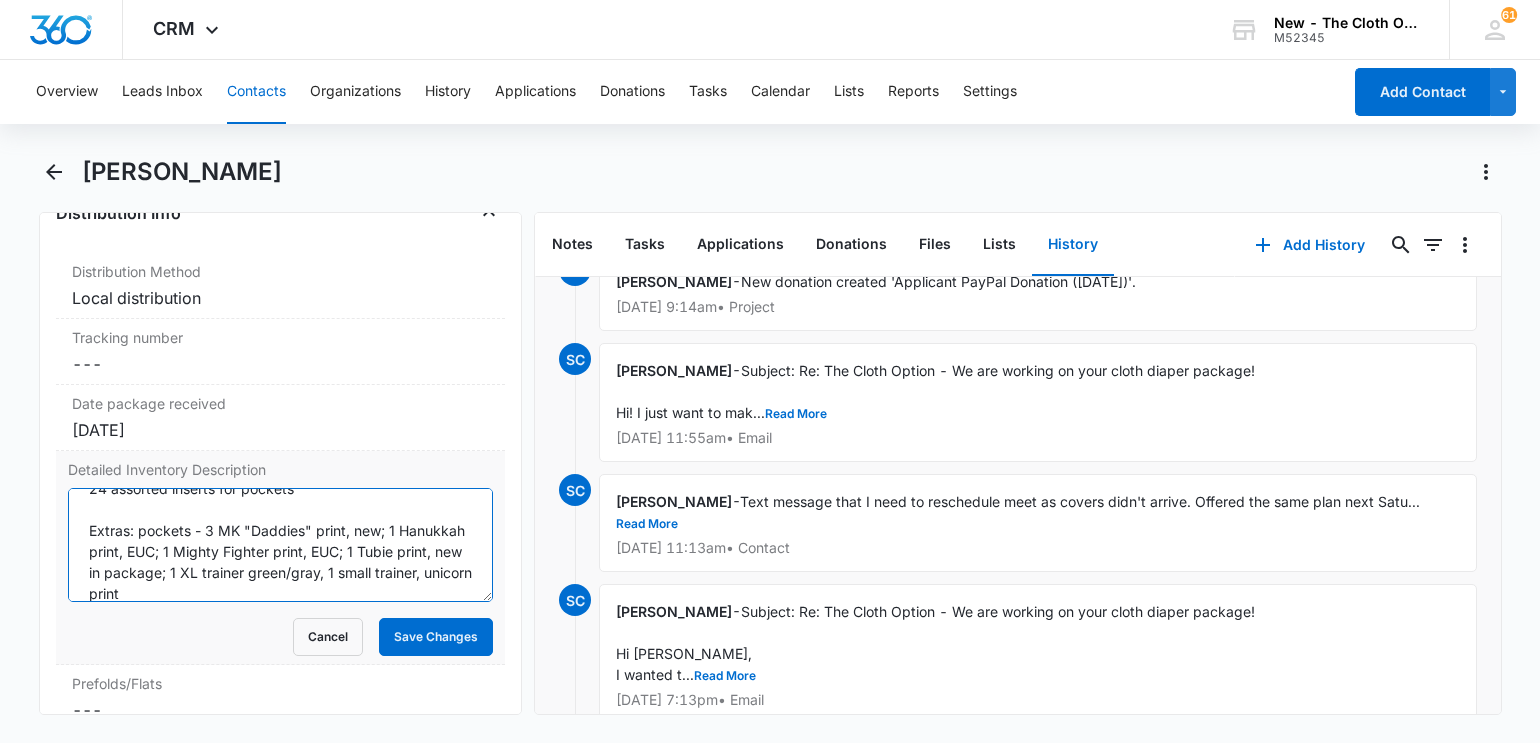 click on "ES Package:
12 GMD XL/Large prefolds, EUC or new
2 Thirsties duo size 3 covers - 1 blue w/ moon & trees, 1 woodland creatures print, both EUC
2 Suga Bums large covers, black w/ orange red purple print
1 Bummis pull on cover, large, white
1 set diaper pins
1 Snappi (white)
OS package:
4 Fluff Love Glowbugs, new
3 Fluff Journey BLM print, EUC or new
1 BG OS pocket, red, w/ new elastics
3 [PERSON_NAME] pockets - 1 gray, 1 white, 1 blue, EUC
1 OS pocket classic Mickey print
1 FC "Love" print, EUC
1 Jino Baby OS shell w/ snap in BB insert
24 assorted inserts for pockets
Extras: pockets - 3 MK "Daddies" print, new; 1 Hanukkah print, EUC; 1 Mighty Fighter print, EUC; 1 Tubie print, new in package; 1 XL trainer green/gray, 1 small trainer, unicorn print" at bounding box center (281, 545) 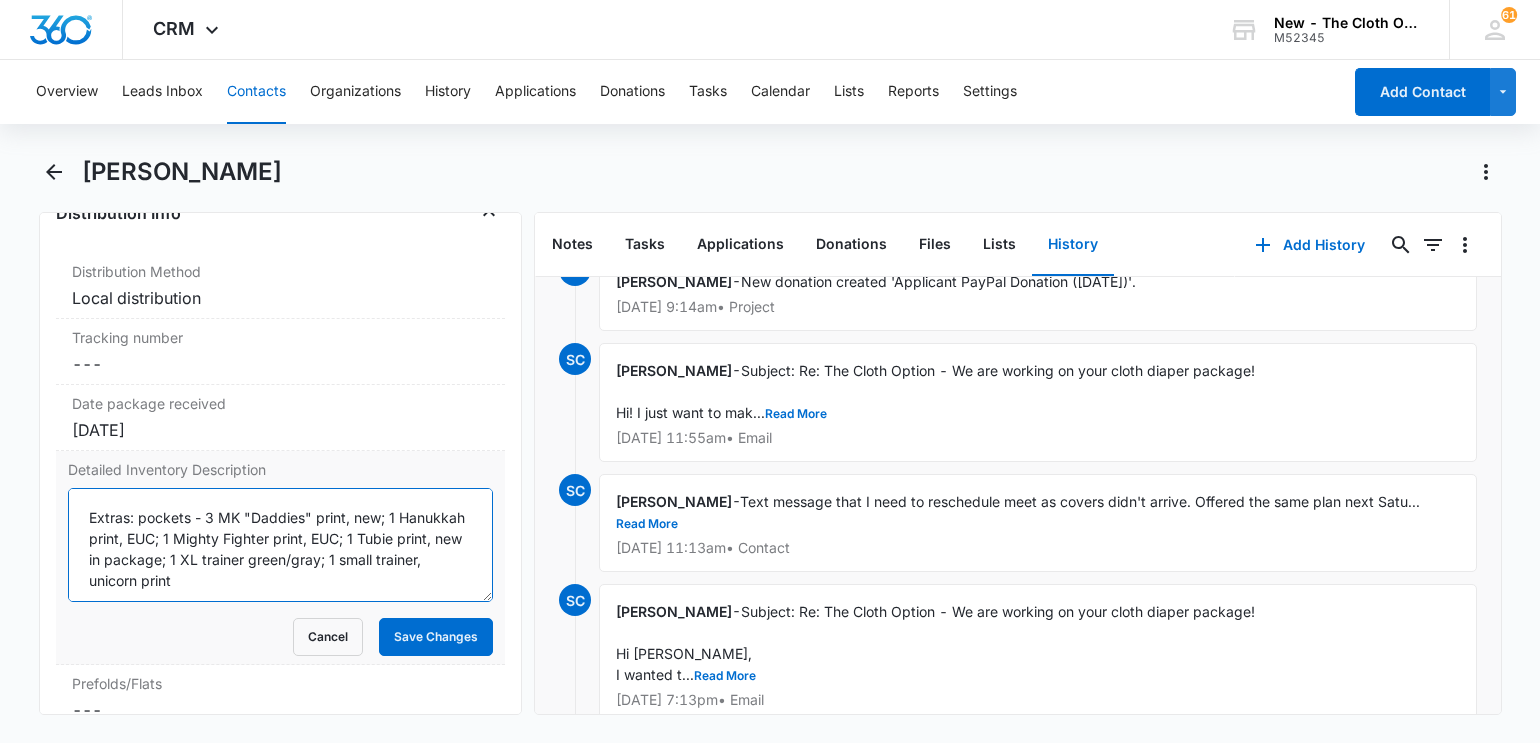scroll, scrollTop: 420, scrollLeft: 0, axis: vertical 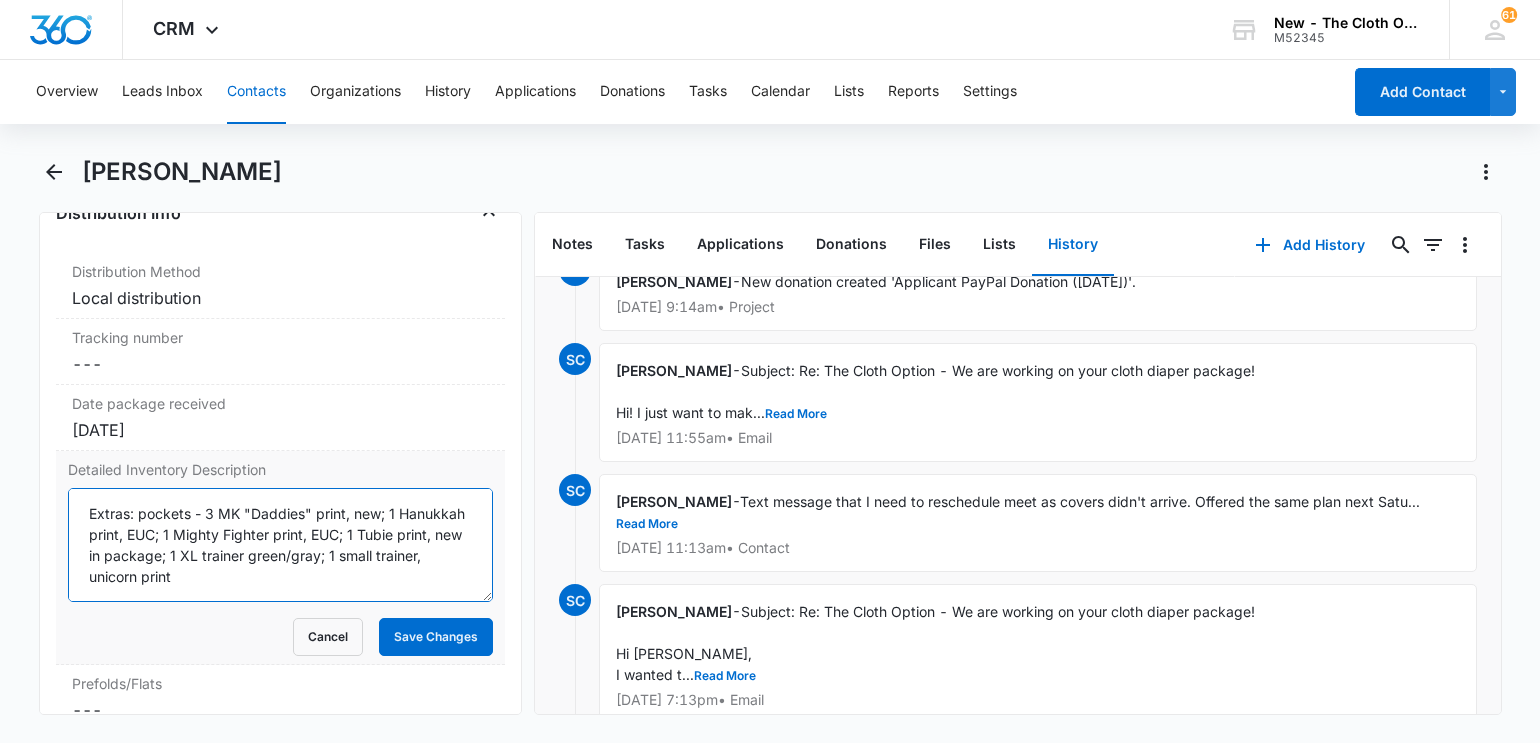 click on "ES Package:
12 GMD XL/Large prefolds, EUC or new
2 Thirsties duo size 3 covers - 1 blue w/ moon & trees, 1 woodland creatures print, both EUC
2 Suga Bums large covers, black w/ orange red purple print
1 Bummis pull on cover, large, white
1 set diaper pins
1 Snappi (white)
OS package:
4 Fluff Love Glowbugs, new
3 Fluff Journey BLM print, EUC or new
1 BG OS pocket, red, w/ new elastics
3 [PERSON_NAME] pockets - 1 gray, 1 white, 1 blue, EUC
1 OS pocket classic Mickey print
1 FC "Love" print, EUC
1 Jino Baby OS shell w/ snap in BB insert
24 assorted inserts for pockets
Extras: pockets - 3 MK "Daddies" print, new; 1 Hanukkah print, EUC; 1 Mighty Fighter print, EUC; 1 Tubie print, new in package; 1 XL trainer green/gray; 1 small trainer, unicorn print" at bounding box center [281, 545] 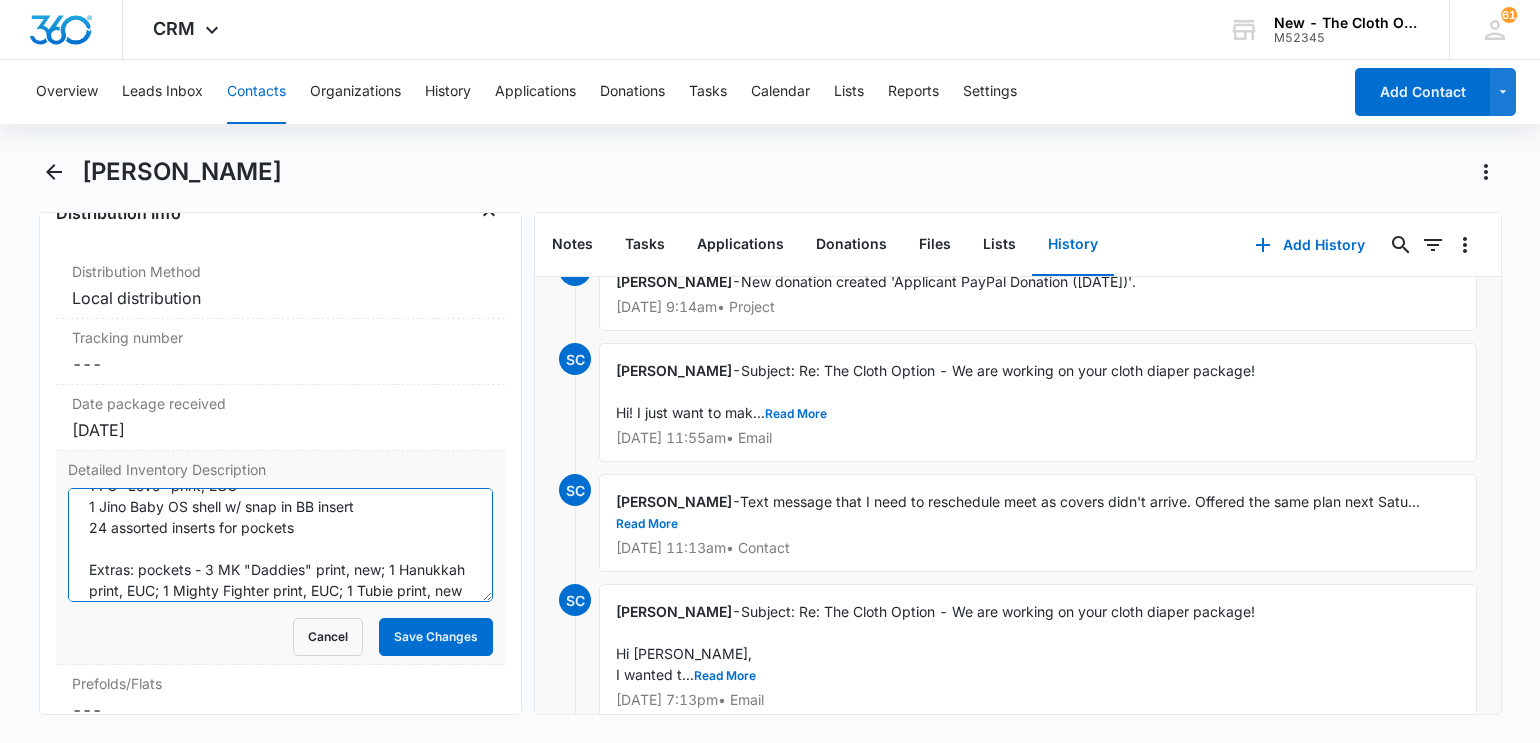 scroll, scrollTop: 340, scrollLeft: 0, axis: vertical 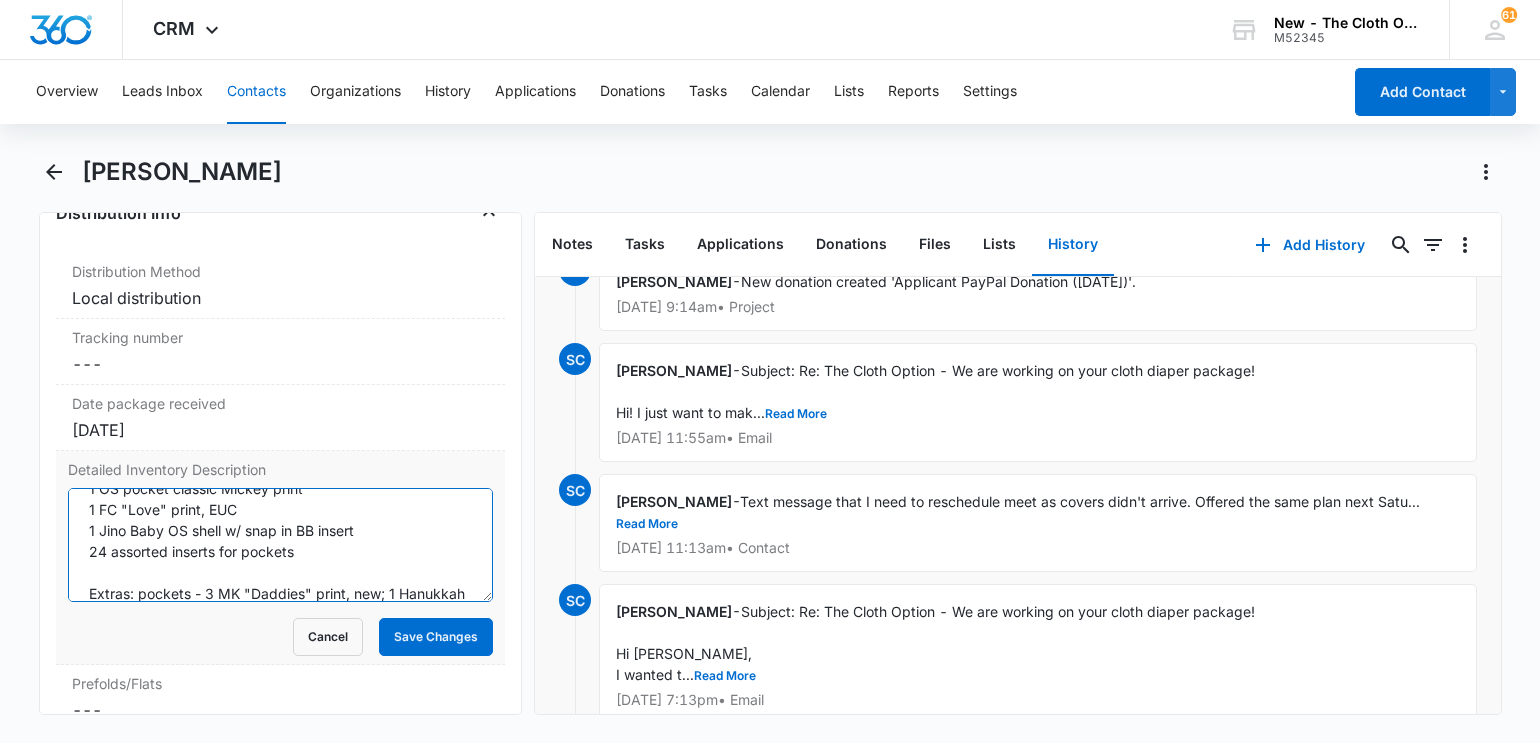 click on "ES Package:
12 GMD XL/Large prefolds, EUC or new
2 Thirsties duo size 3 covers - 1 blue w/ moon & trees, 1 woodland creatures print, both EUC
2 Suga Bums large covers, black w/ orange red purple print
1 Bummis pull on cover, large, white
1 set diaper pins
1 Snappi (white)
OS package:
4 Fluff Love Glowbugs, new
3 Fluff Journey BLM print, EUC or new
1 BG OS pocket, red, w/ new elastics
3 [PERSON_NAME] pockets - 1 gray, 1 white, 1 blue, EUC
1 OS pocket classic Mickey print
1 FC "Love" print, EUC
1 Jino Baby OS shell w/ snap in BB insert
24 assorted inserts for pockets
Extras: pockets - 3 MK "Daddies" print, new; 1 Hanukkah print, EUC; 1 Mighty Fighter print, EUC; 1 Tubie print, new in package; 1 XL trainer green/gray; 1 small trainer, unicorn print" at bounding box center [281, 545] 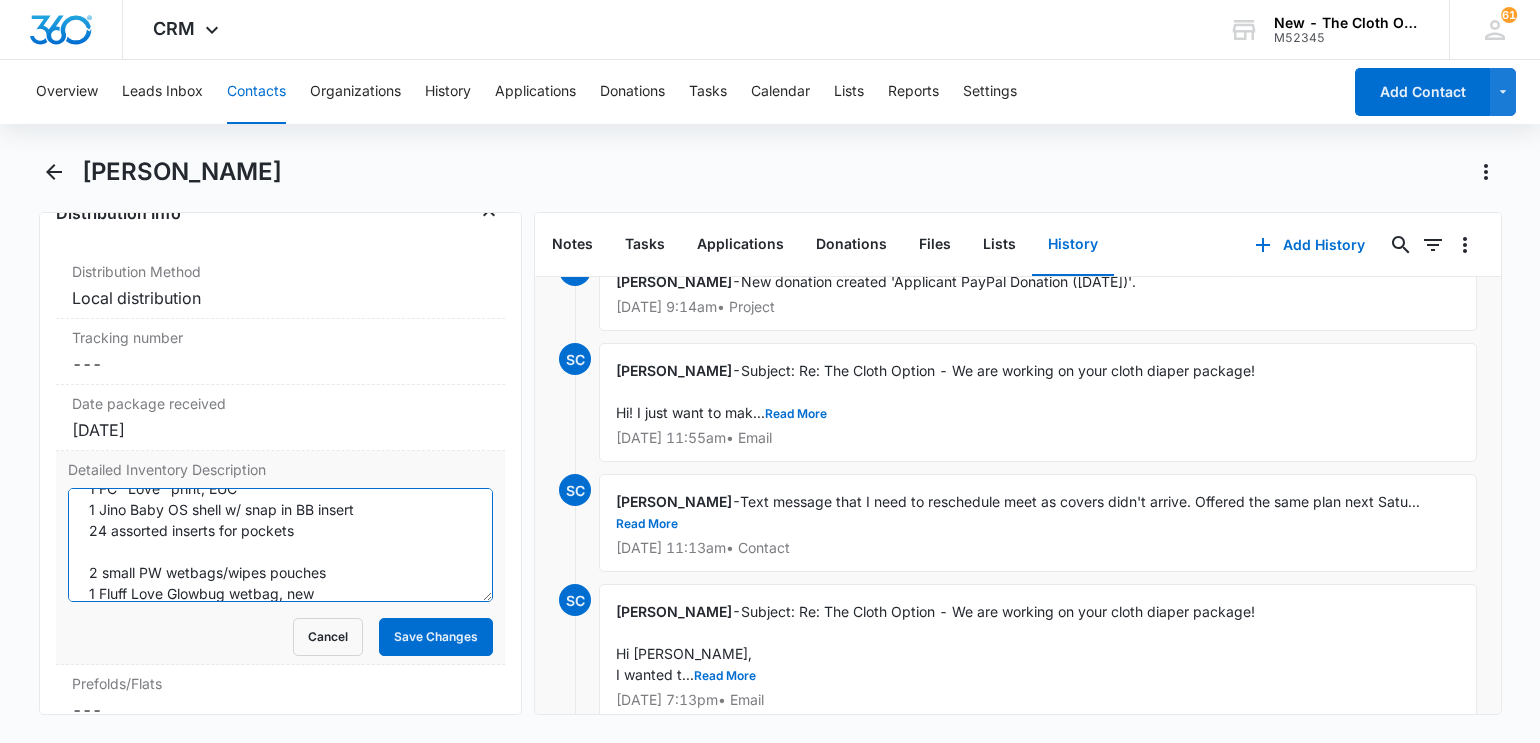 scroll, scrollTop: 382, scrollLeft: 0, axis: vertical 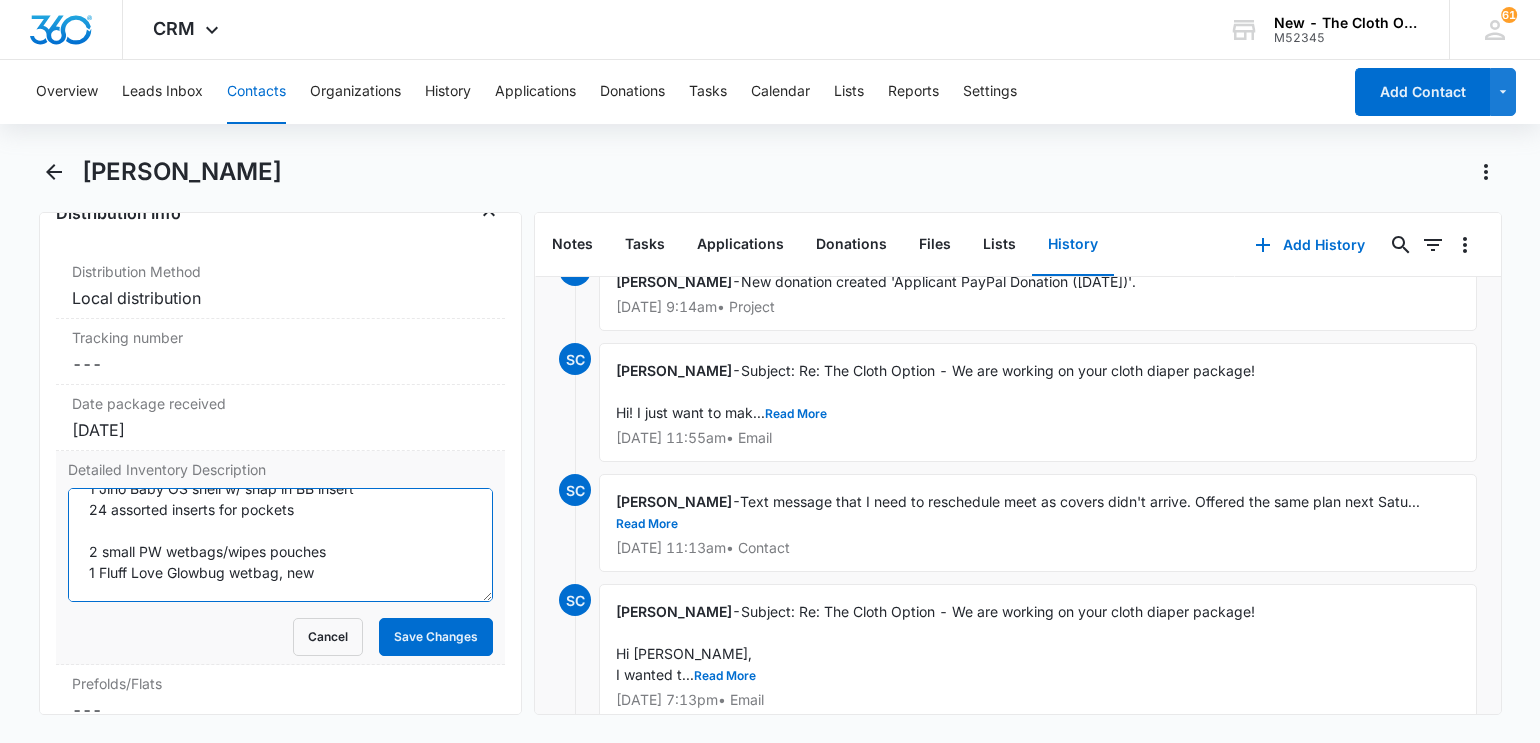 click on "ES Package:
12 GMD XL/Large prefolds, EUC or new
2 Thirsties duo size 3 covers - 1 blue w/ moon & trees, 1 woodland creatures print, both EUC
2 Suga Bums large covers, black w/ orange red purple print
1 Bummis pull on cover, large, white
1 set diaper pins
1 Snappi (white)
OS package:
4 Fluff Love Glowbugs, new
3 Fluff Journey BLM print, EUC or new
1 BG OS pocket, red, w/ new elastics
3 [PERSON_NAME] pockets - 1 gray, 1 white, 1 blue, EUC
1 OS pocket classic Mickey print
1 FC "Love" print, EUC
1 Jino Baby OS shell w/ snap in BB insert
24 assorted inserts for pockets
2 small PW wetbags/wipes pouches
1 Fluff Love Glowbug wetbag, new
Extras: pockets - 3 MK "Daddies" print, new; 1 Hanukkah print, EUC; 1 Mighty Fighter print, EUC; 1 Tubie print, new in package; 1 XL trainer green/gray; 1 small trainer, unicorn print" at bounding box center (281, 545) 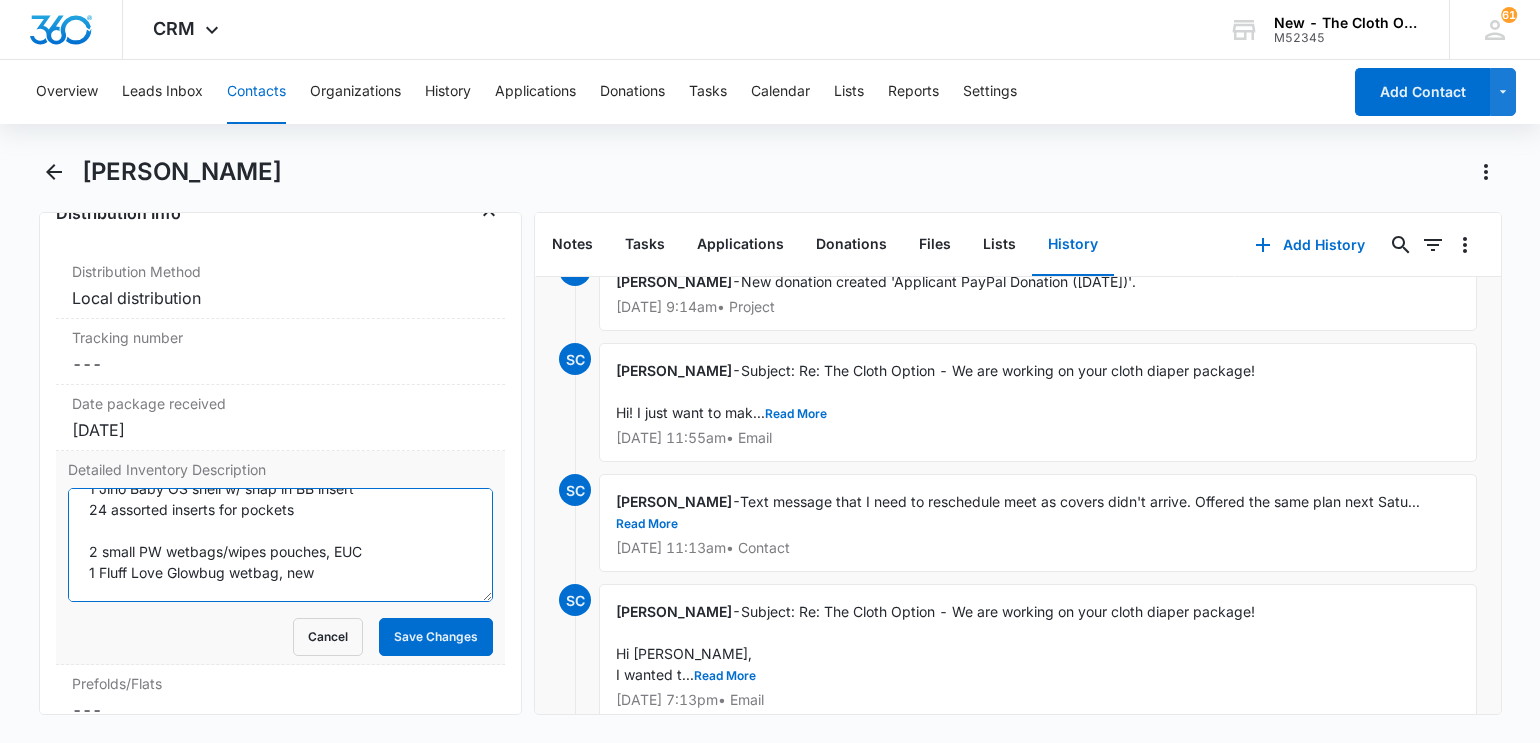 click on "ES Package:
12 GMD XL/Large prefolds, EUC or new
2 Thirsties duo size 3 covers - 1 blue w/ moon & trees, 1 woodland creatures print, both EUC
2 Suga Bums large covers, black w/ orange red purple print
1 Bummis pull on cover, large, white
1 set diaper pins
1 Snappi (white)
OS package:
4 Fluff Love Glowbugs, new
3 Fluff Journey BLM print, EUC or new
1 BG OS pocket, red, w/ new elastics
3 [PERSON_NAME] pockets - 1 gray, 1 white, 1 blue, EUC
1 OS pocket classic Mickey print
1 FC "Love" print, EUC
1 Jino Baby OS shell w/ snap in BB insert
24 assorted inserts for pockets
2 small PW wetbags/wipes pouches, EUC
1 Fluff Love Glowbug wetbag, new
Extras: pockets - 3 MK "Daddies" print, new; 1 Hanukkah print, EUC; 1 Mighty Fighter print, EUC; 1 Tubie print, new in package; 1 XL trainer green/gray; 1 small trainer, unicorn print" at bounding box center (281, 545) 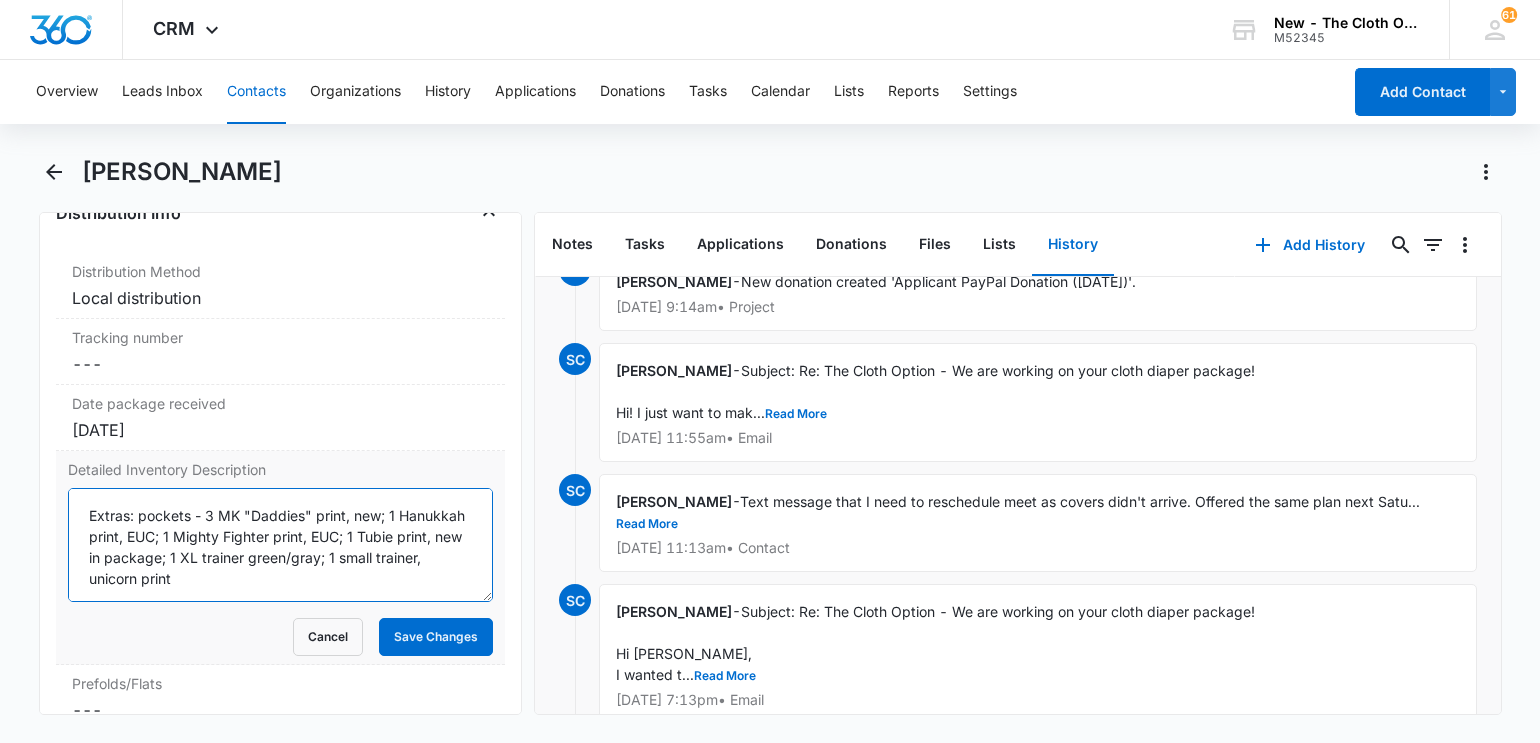 scroll, scrollTop: 566, scrollLeft: 0, axis: vertical 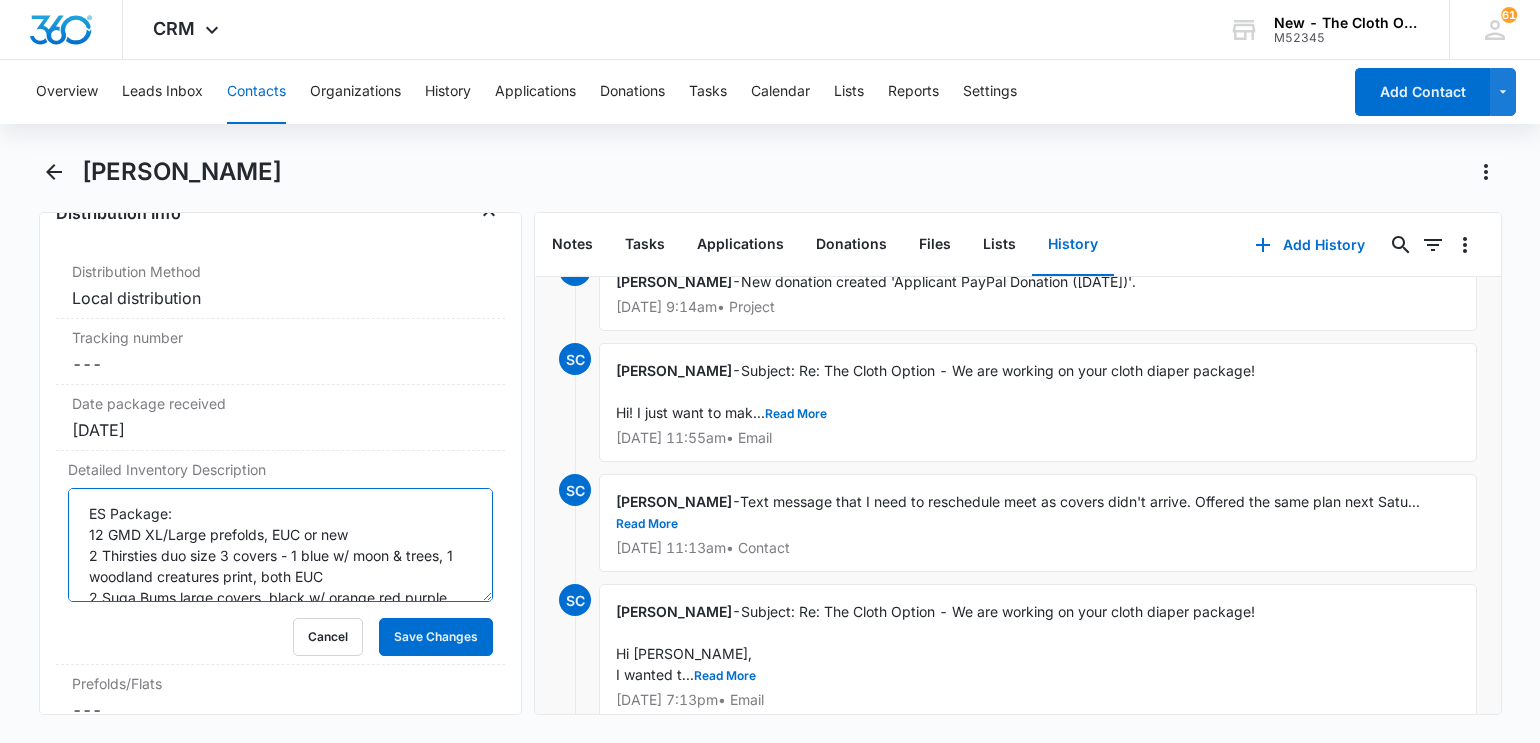 drag, startPoint x: 181, startPoint y: 547, endPoint x: 48, endPoint y: 402, distance: 196.75873 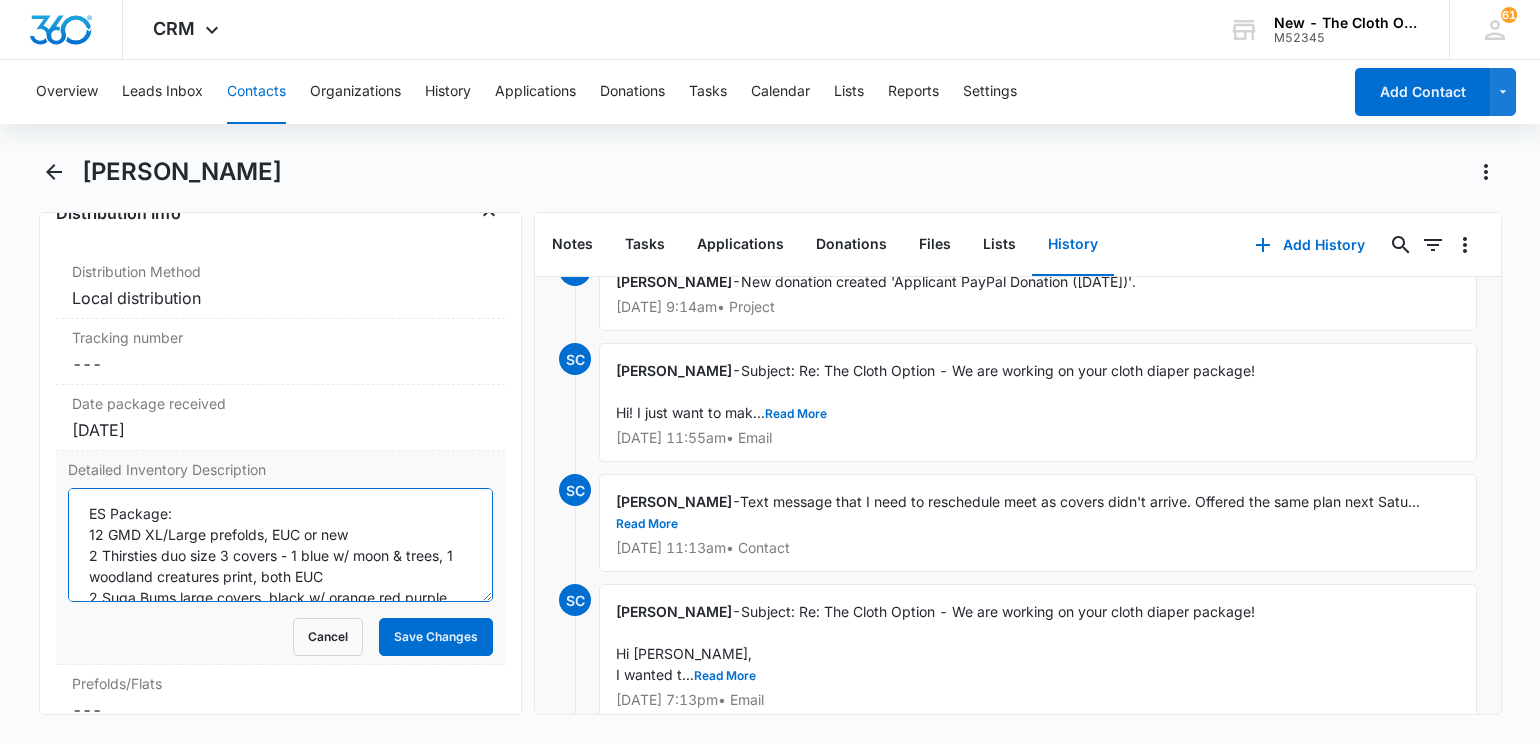 click on "ES Package:
12 GMD XL/Large prefolds, EUC or new
2 Thirsties duo size 3 covers - 1 blue w/ moon & trees, 1 woodland creatures print, both EUC
2 Suga Bums large covers, black w/ orange red purple print
1 Bummis pull on cover, large, white
1 set diaper pins
1 Snappi (white)
OS package:
4 Fluff Love Glowbugs, new
3 Fluff Journey BLM print, EUC or new
1 BG OS pocket, red, w/ new elastics
3 [PERSON_NAME] pockets - 1 gray, 1 white, 1 blue, EUC
1 OS pocket classic Mickey print
1 FC "Love" print, EUC
1 Jino Baby OS shell w/ snap in BB insert
24 assorted inserts for pockets
2 small PW wetbags/wipes pouches, EUC
1 Fluff Love Glowbug wetbag, new
1 large pail liner, orange, EUC/GUC
1 diaper pail
1 diaper sprayer
1 spray shield
Extras: pockets - 3 MK "Daddies" print, new; 1 Hanukkah print, EUC; 1 Mighty Fighter print, EUC; 1 Tubie print, new in package; 1 XL trainer green/gray; 1 small trainer, unicorn print" at bounding box center [281, 545] 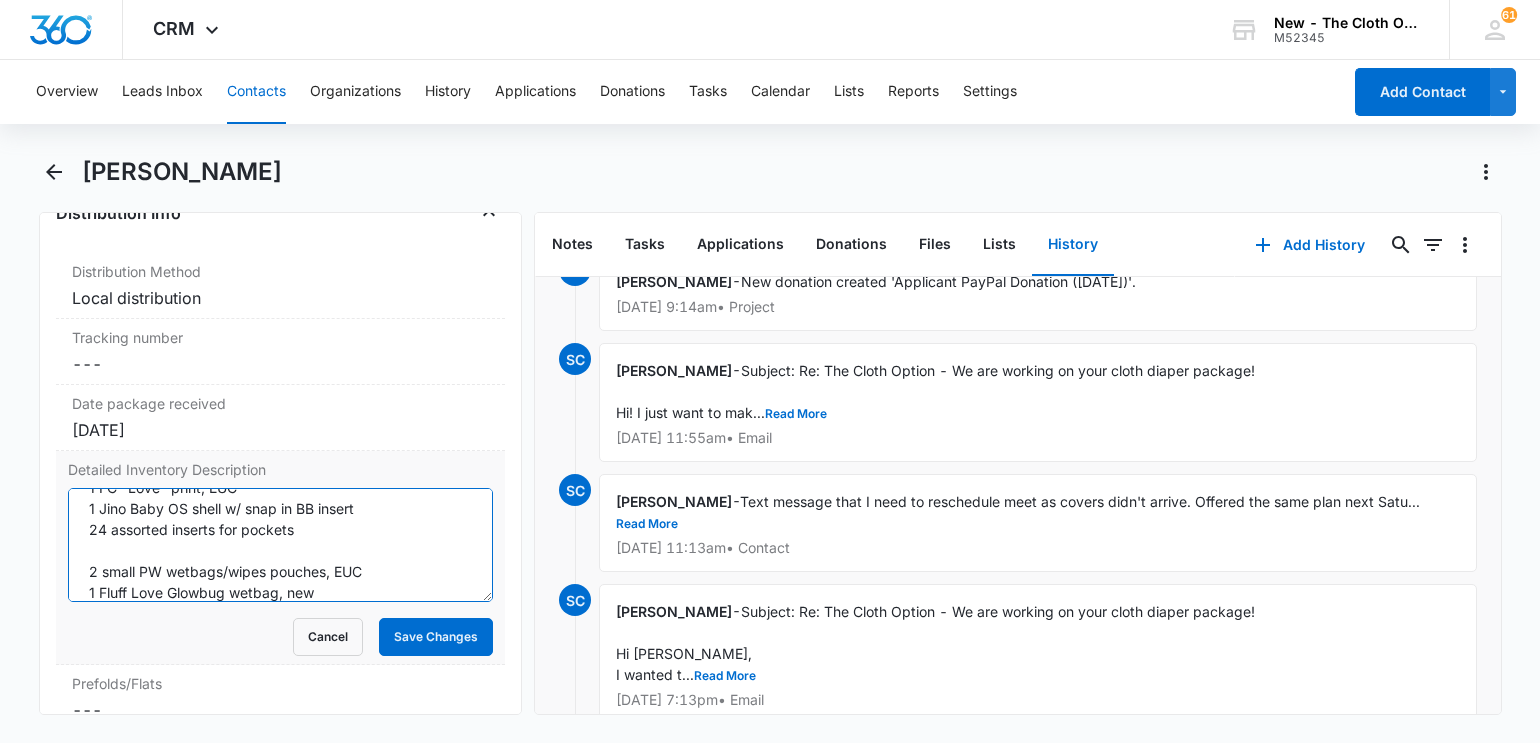 scroll, scrollTop: 366, scrollLeft: 0, axis: vertical 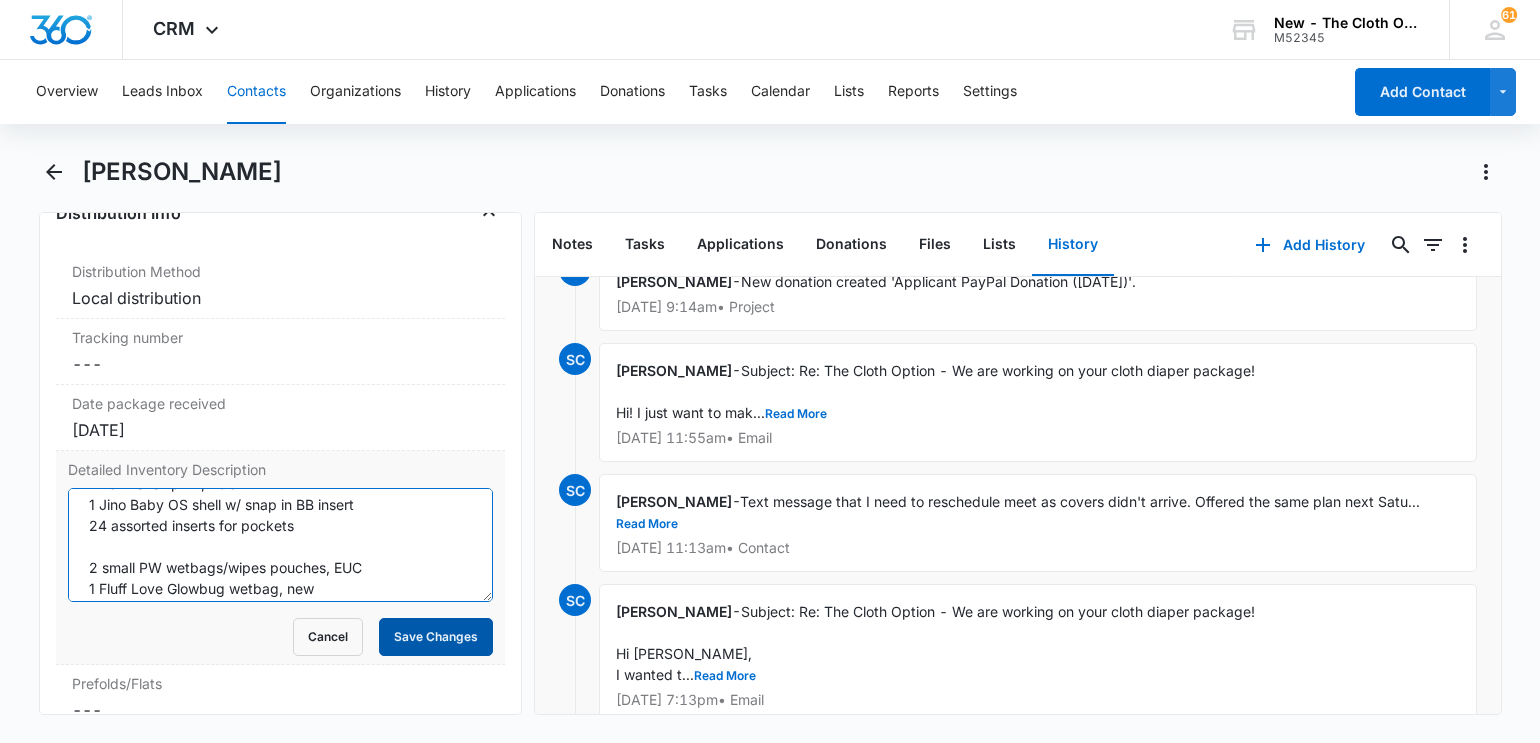 type on "ES Package:
12 GMD XL/Large prefolds, EUC or new
2 Thirsties duo size 3 covers - 1 blue w/ moon & trees, 1 woodland creatures print, both EUC
2 Suga Bums large covers, black w/ orange red purple print
1 Bummis pull on cover, large, white
1 set diaper pins
1 Snappi (white)
OS package:
4 Fluff Love Glowbugs, new
3 Fluff Journey BLM print, EUC or new
1 BG OS pocket, red, w/ new elastics
3 [PERSON_NAME] pockets - 1 gray, 1 white, 1 blue, EUC
1 OS pocket classic Mickey print
1 FC "Love" print, EUC
1 Jino Baby OS shell w/ snap in BB insert
24 assorted inserts for pockets
2 small PW wetbags/wipes pouches, EUC
1 Fluff Love Glowbug wetbag, new
1 large pail liner, orange, EUC/GUC
1 diaper pail
1 diaper sprayer
1 spray shield
Extras: pockets - 3 MK "Daddies" print, new; 1 Hanukkah print, EUC; 1 Mighty Fighter print, EUC; 1 Tubie print, new in package; 1 XL trainer green/gray; 1 small trainer, unicorn print" 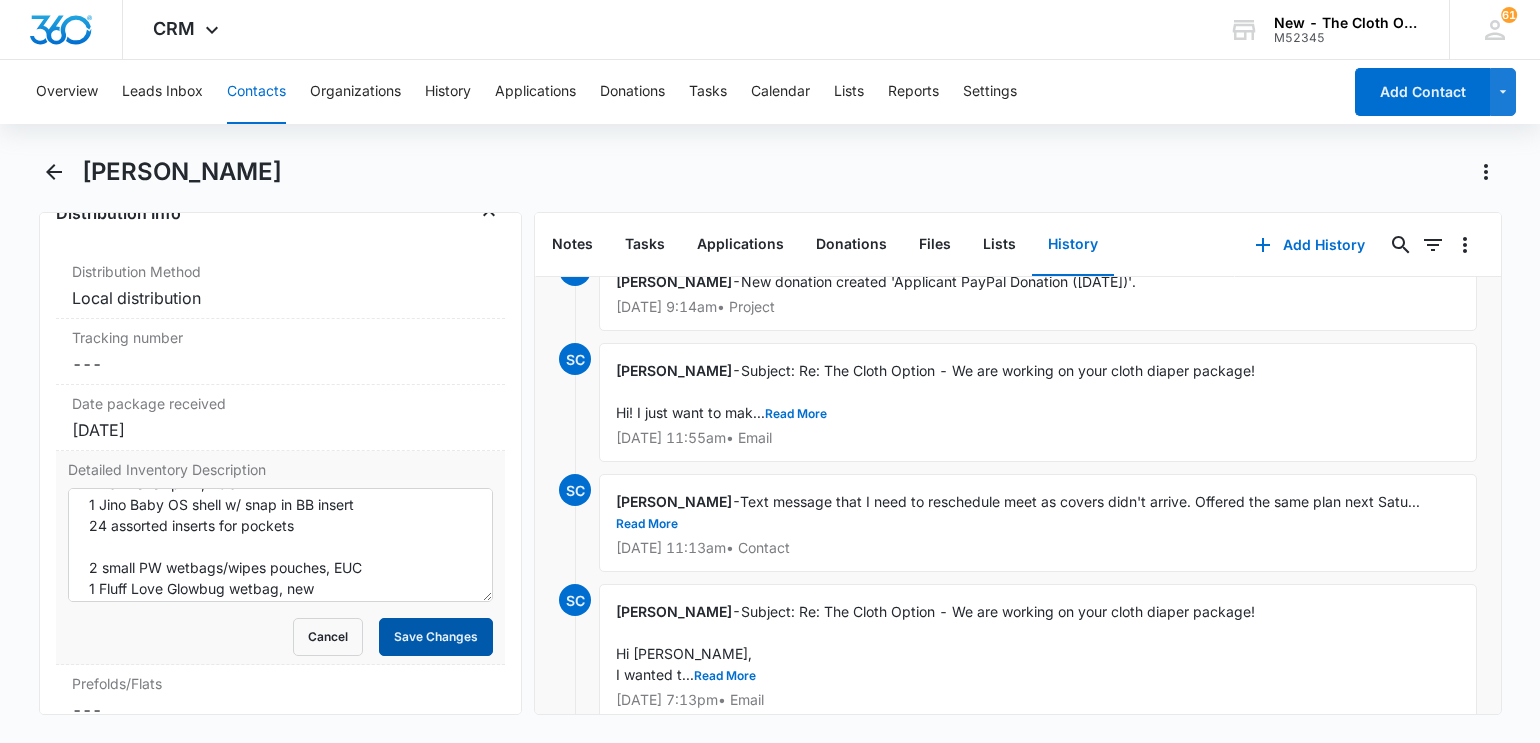 click on "Save Changes" at bounding box center (436, 637) 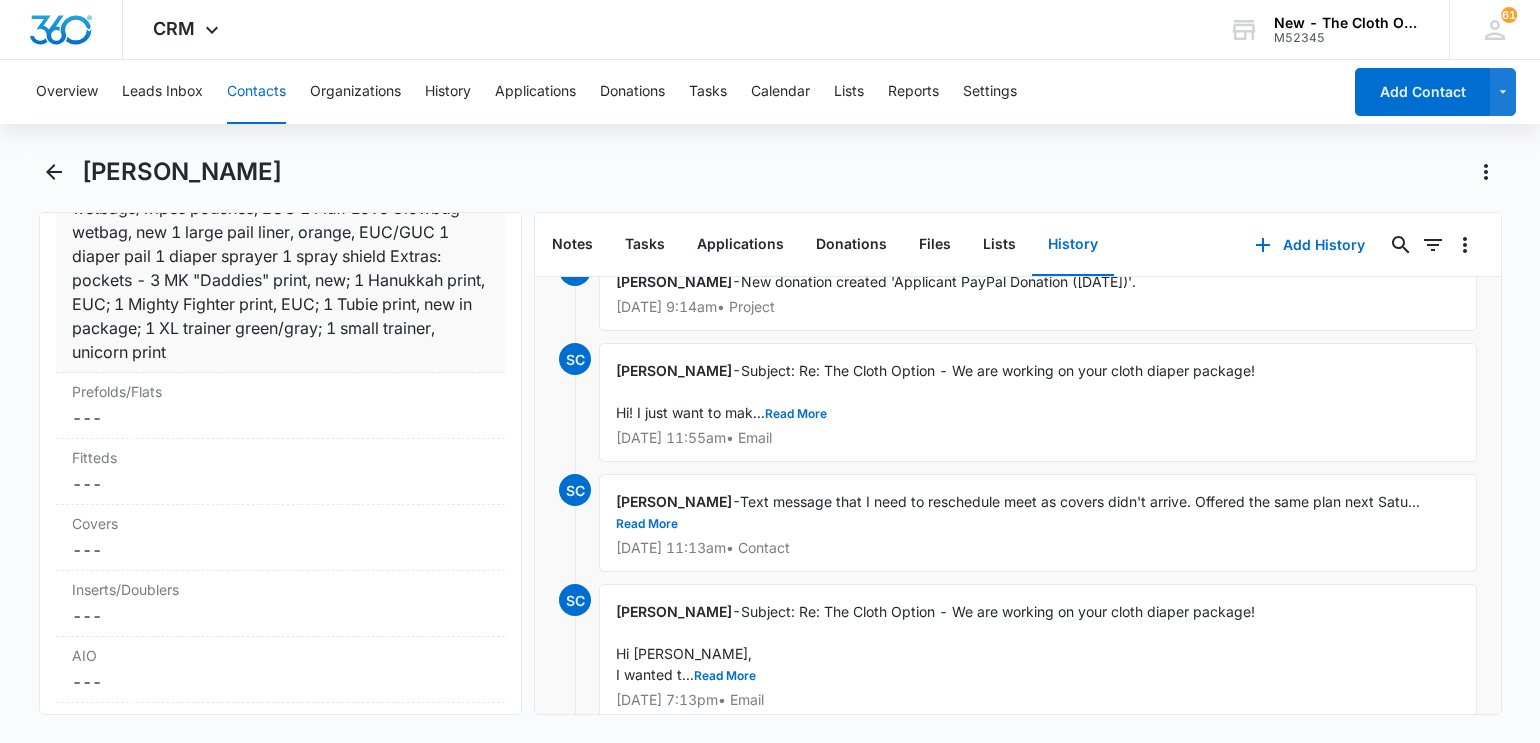 scroll, scrollTop: 5285, scrollLeft: 0, axis: vertical 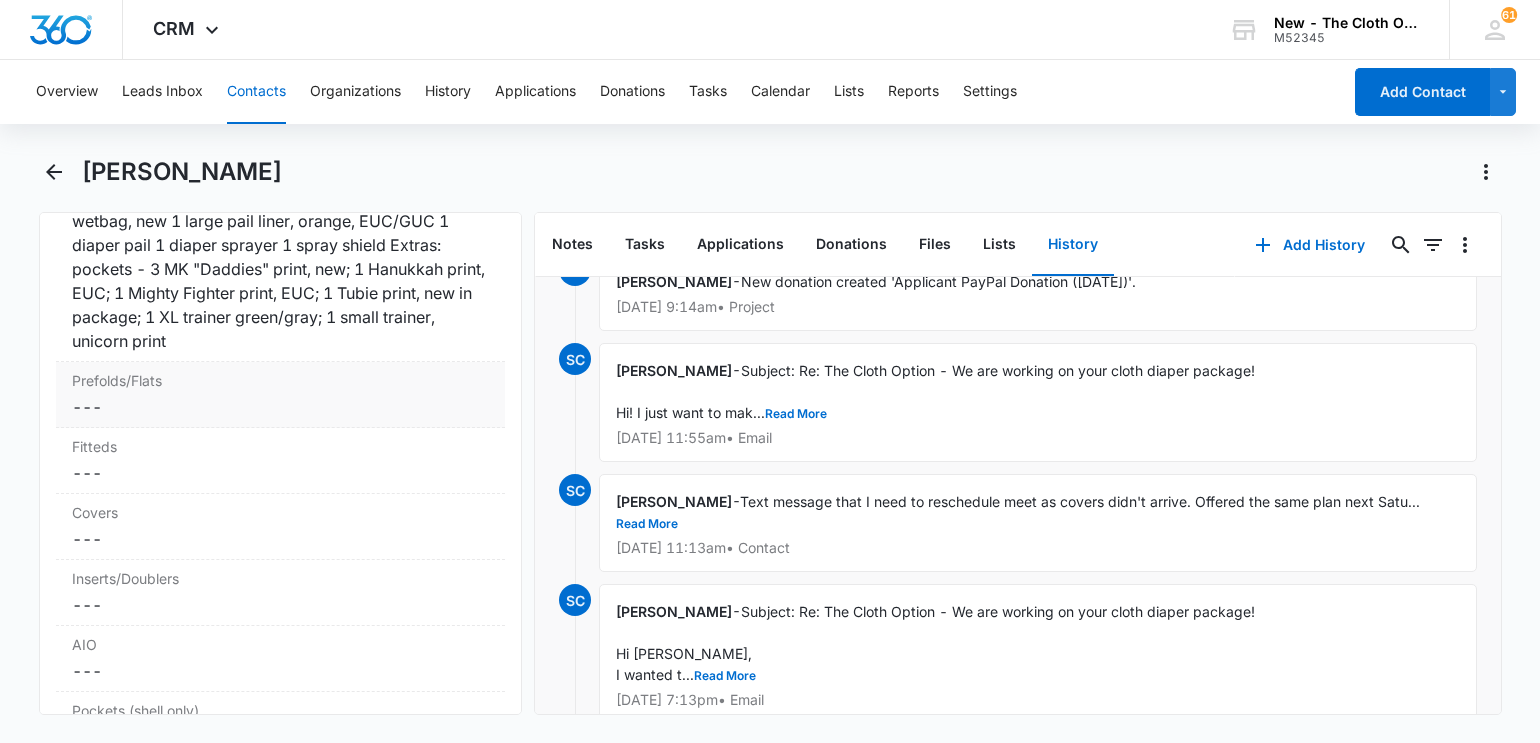 click on "Cancel Save Changes ---" at bounding box center (281, 407) 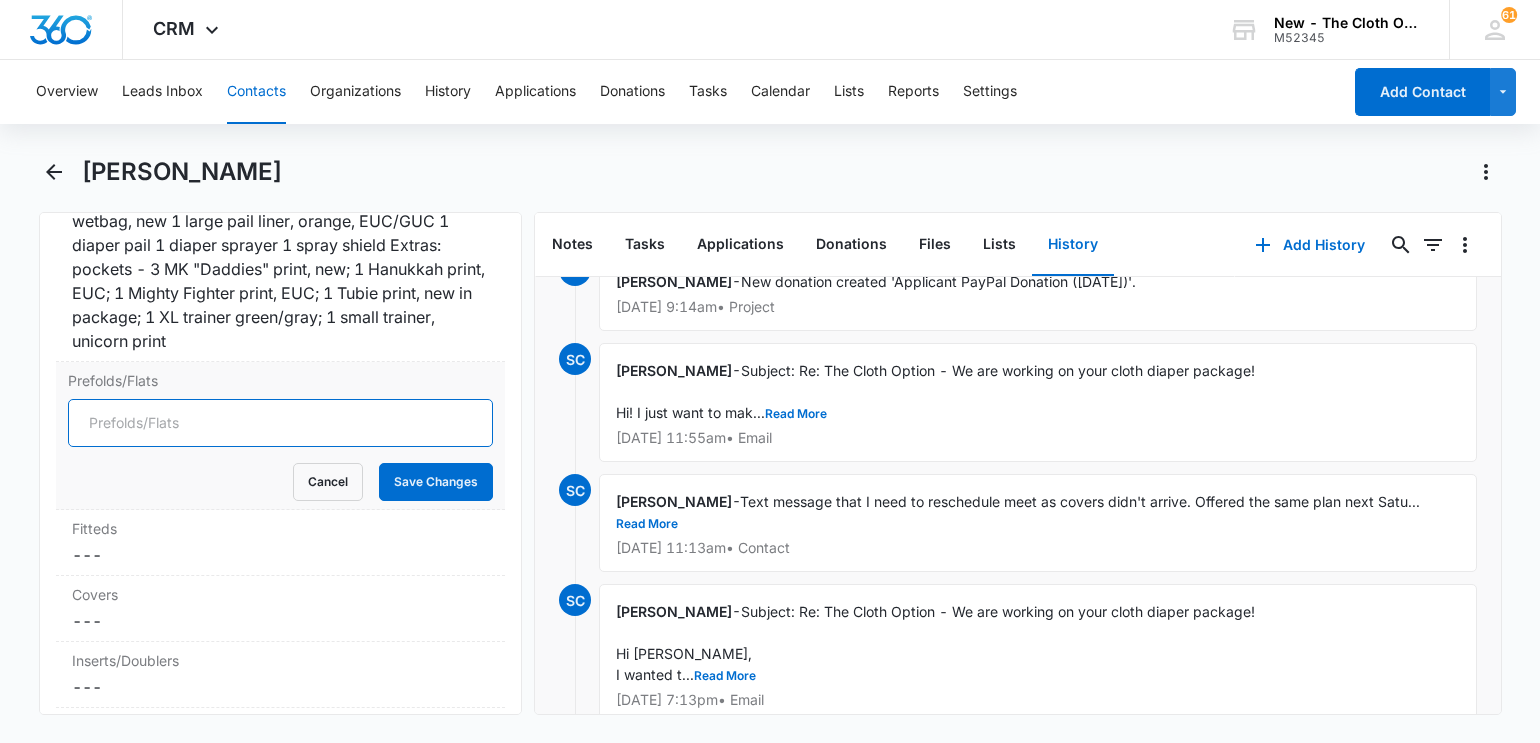 click on "Prefolds/Flats" at bounding box center (281, 423) 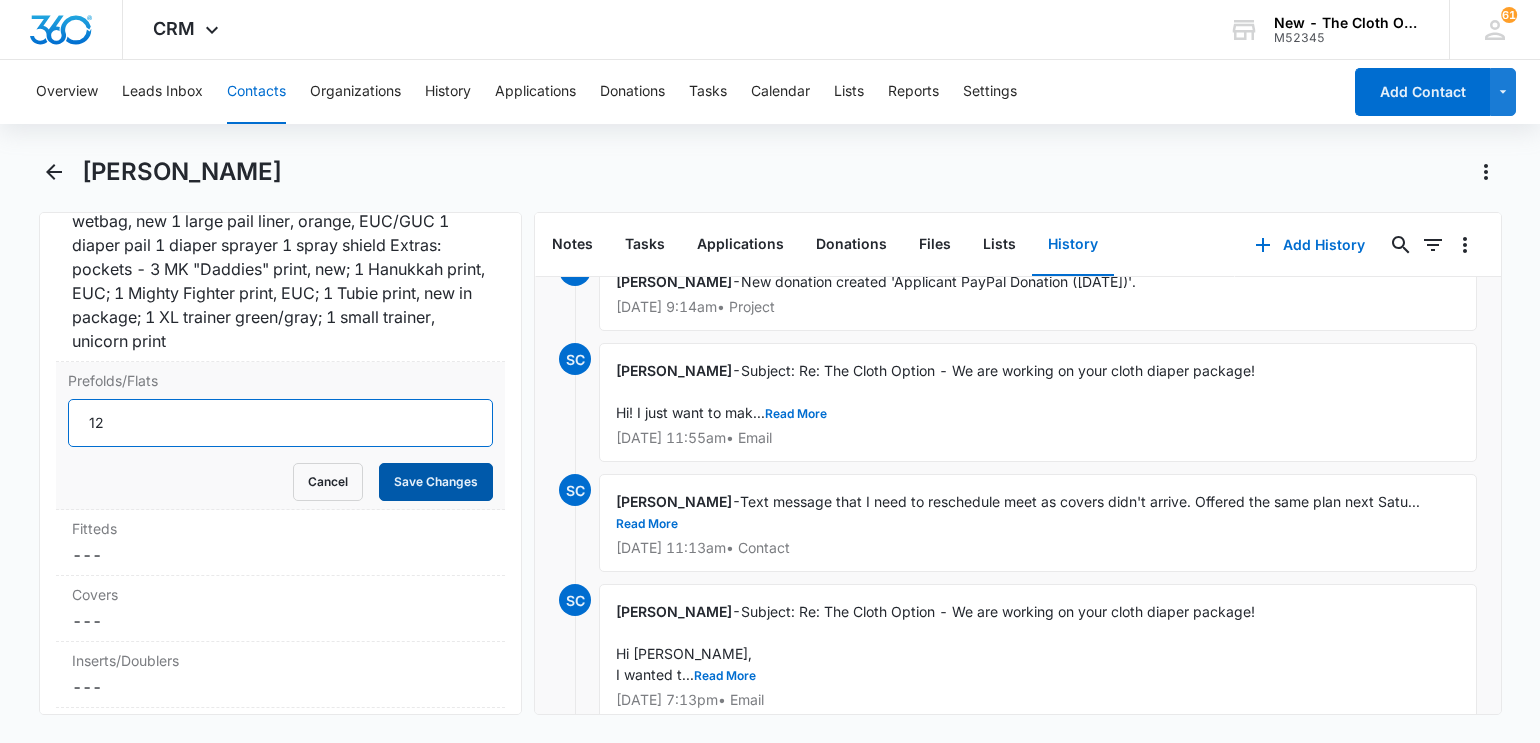 type on "12" 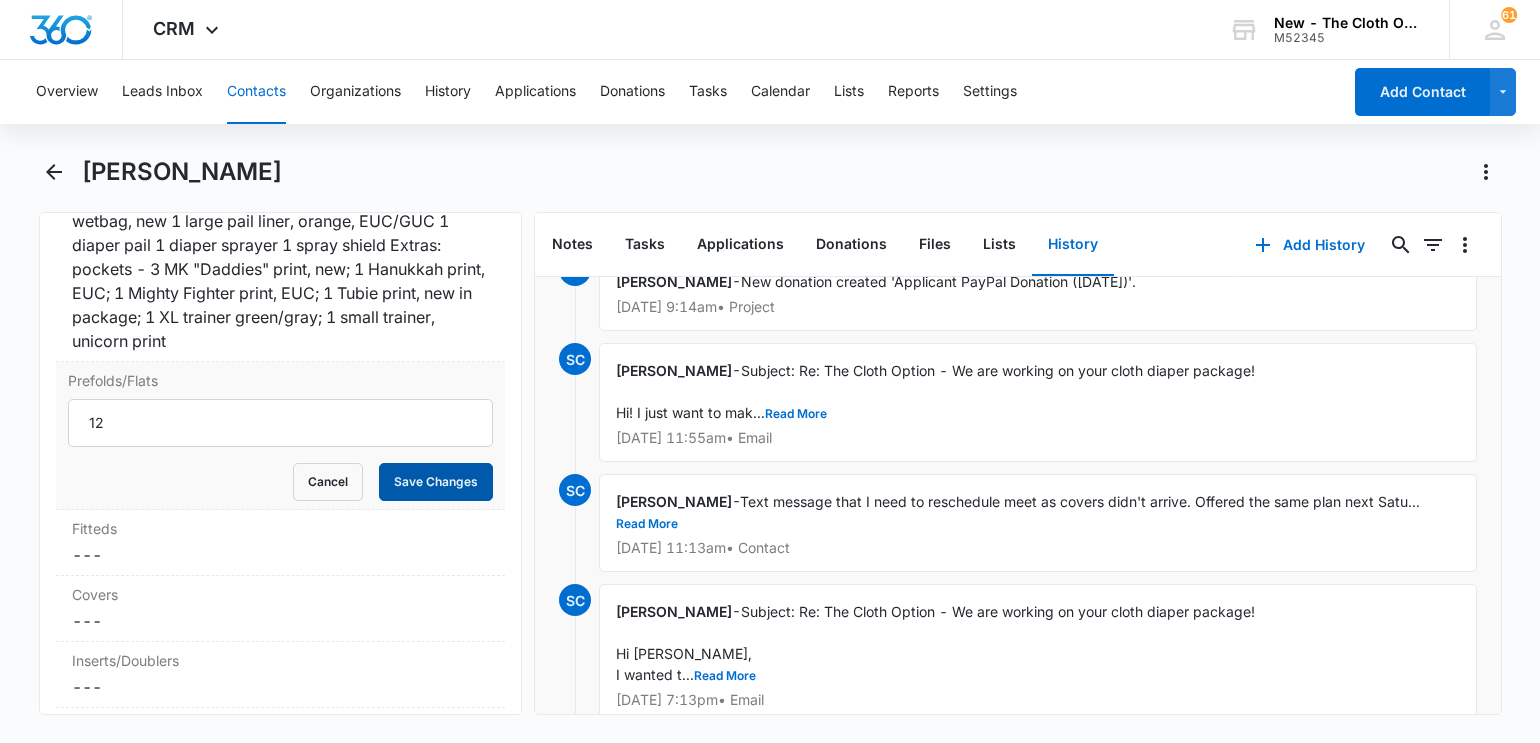click on "Save Changes" at bounding box center [436, 482] 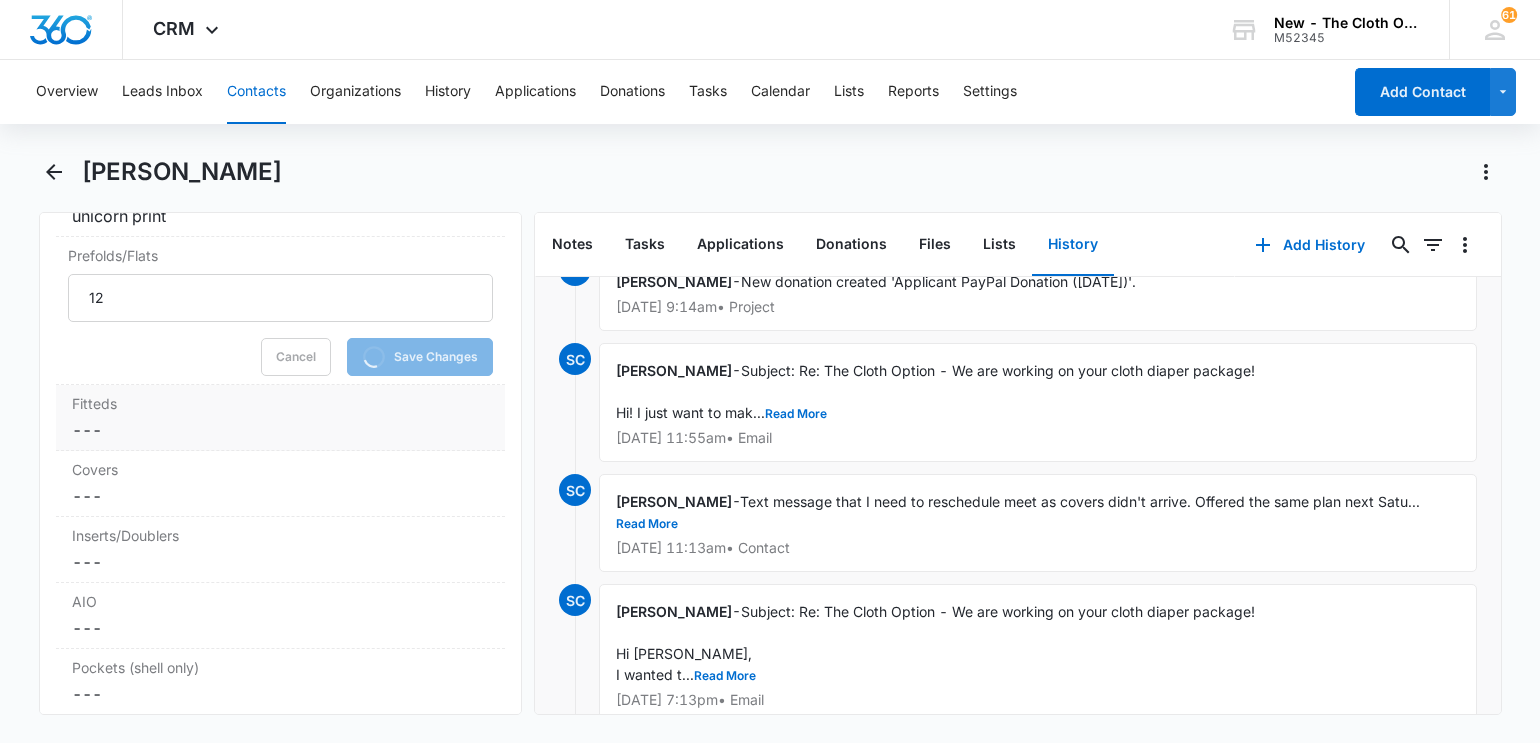 scroll, scrollTop: 5427, scrollLeft: 0, axis: vertical 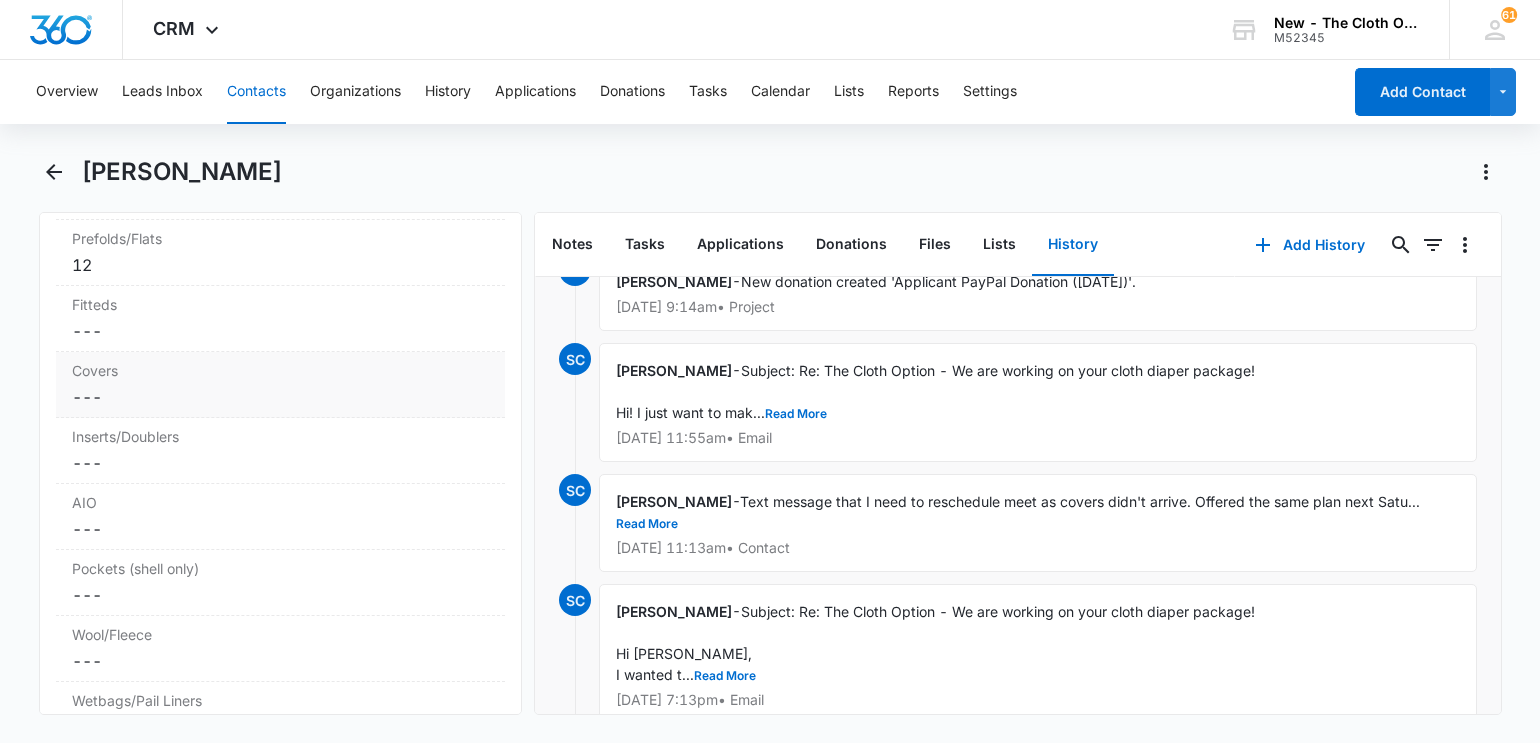 click on "Cancel Save Changes ---" at bounding box center (281, 397) 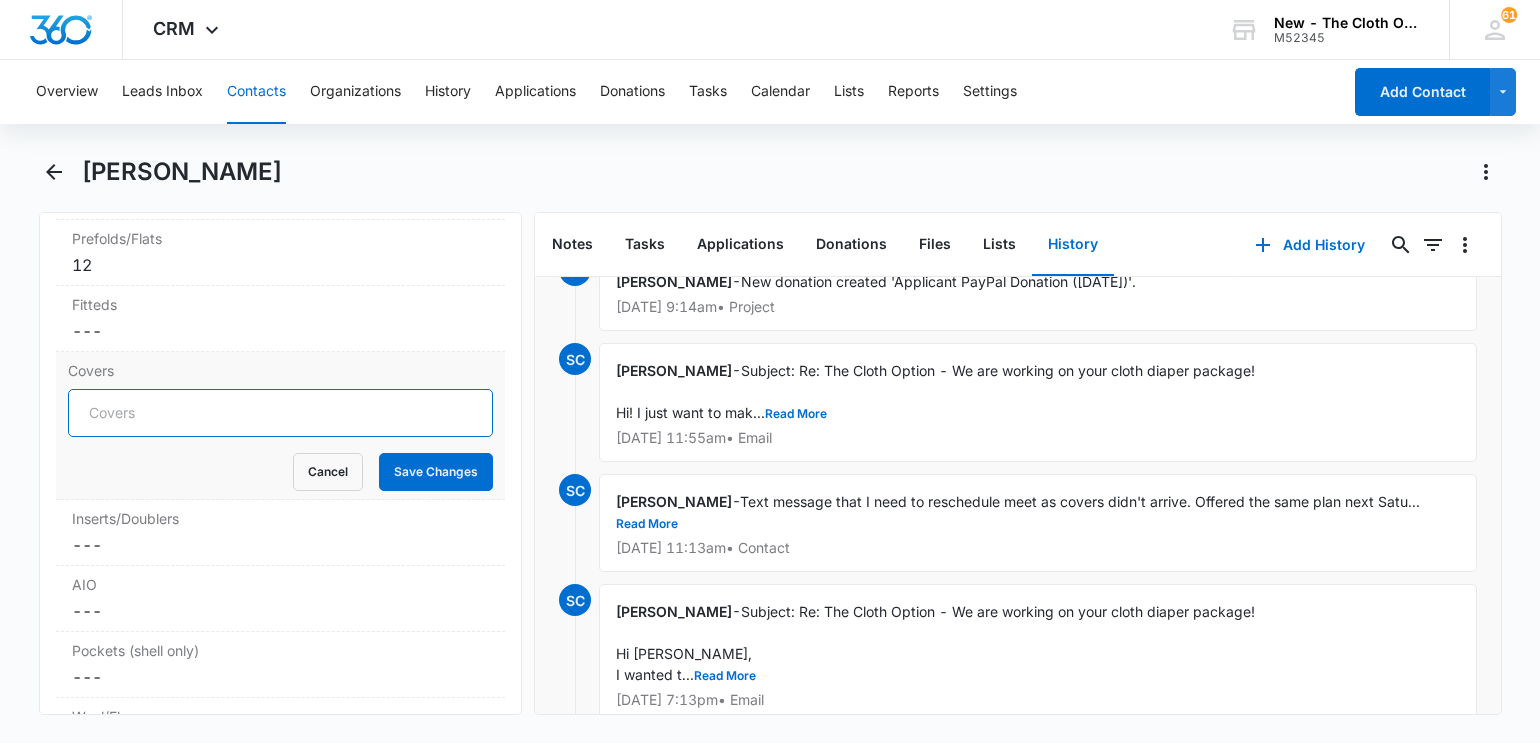 click on "Covers" at bounding box center (281, 413) 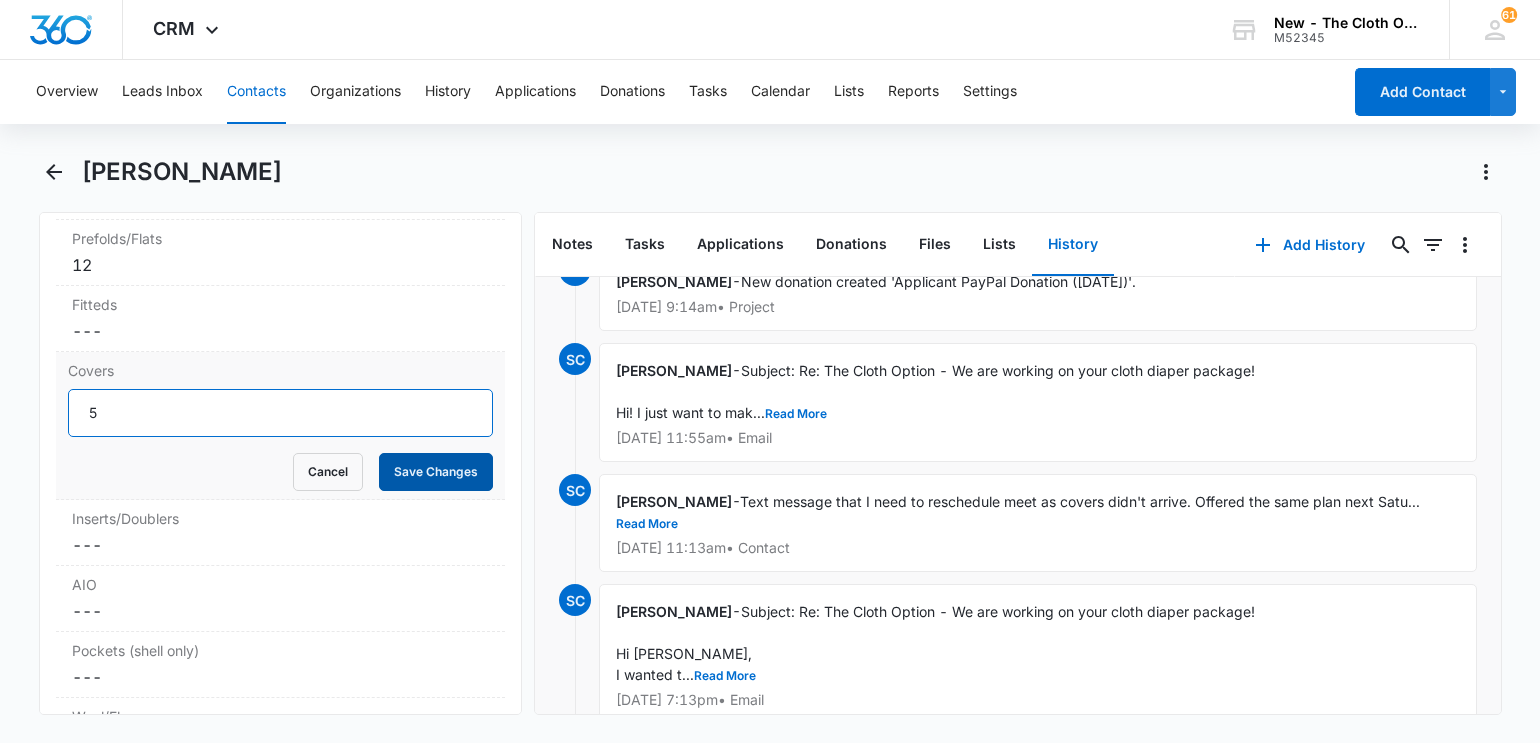 type on "5" 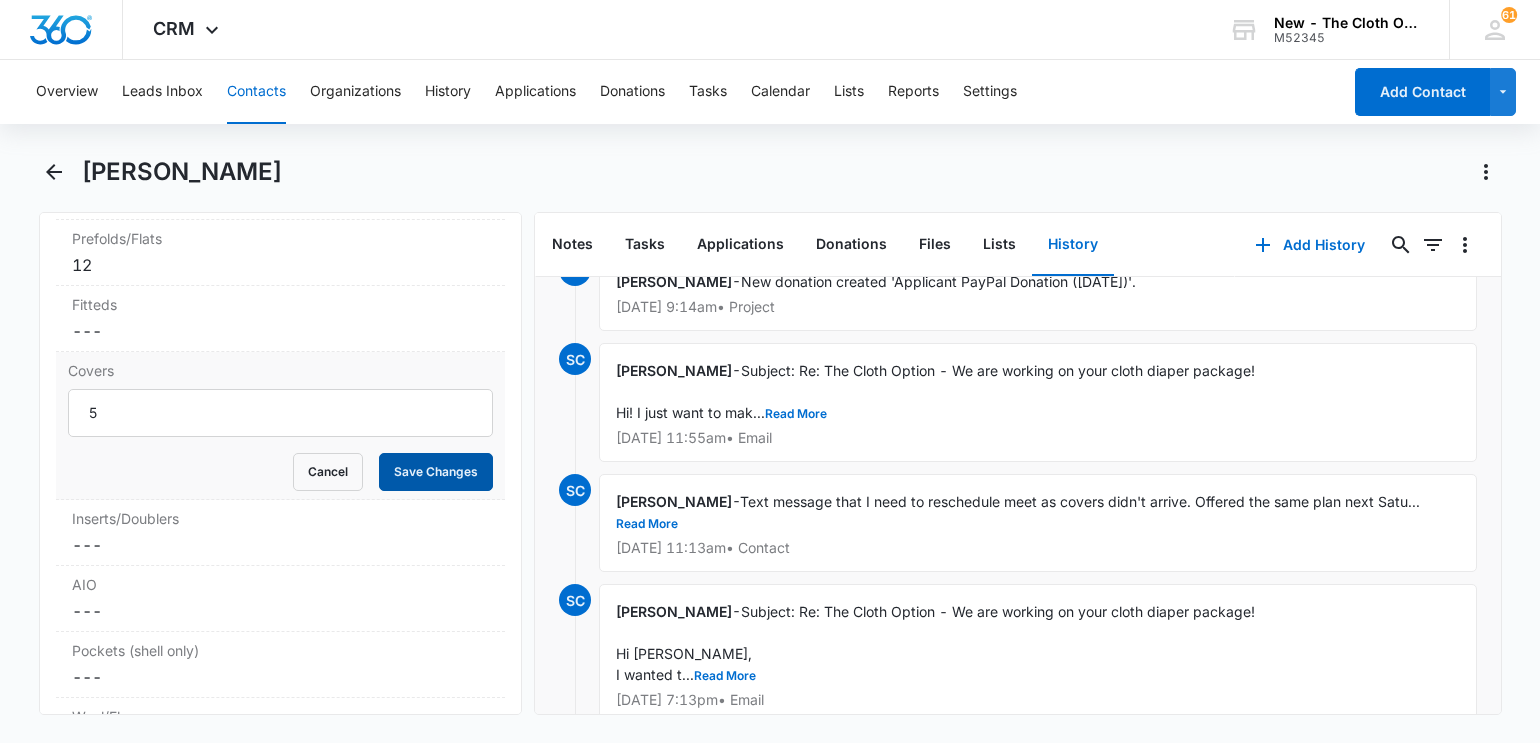 click on "Save Changes" at bounding box center (436, 472) 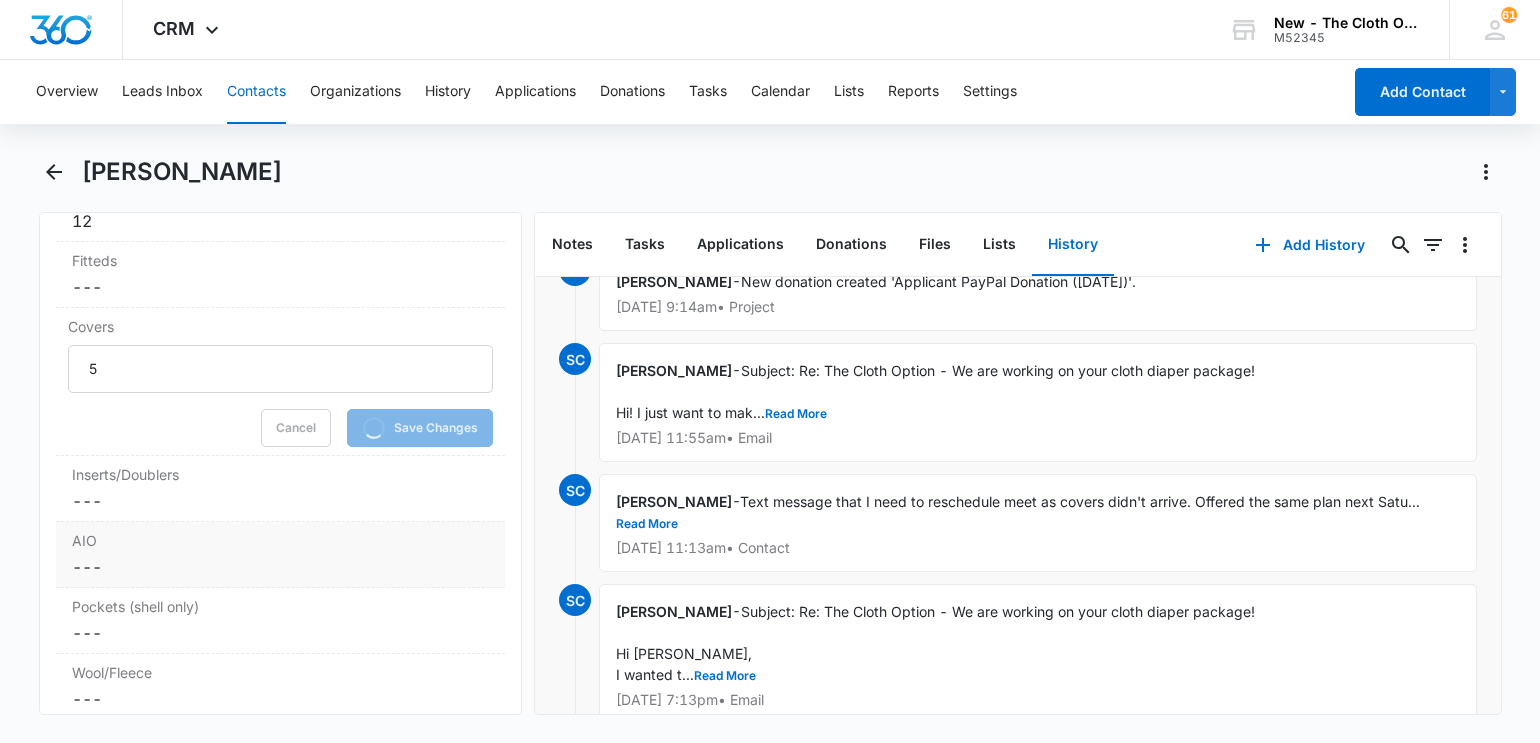 scroll, scrollTop: 5485, scrollLeft: 0, axis: vertical 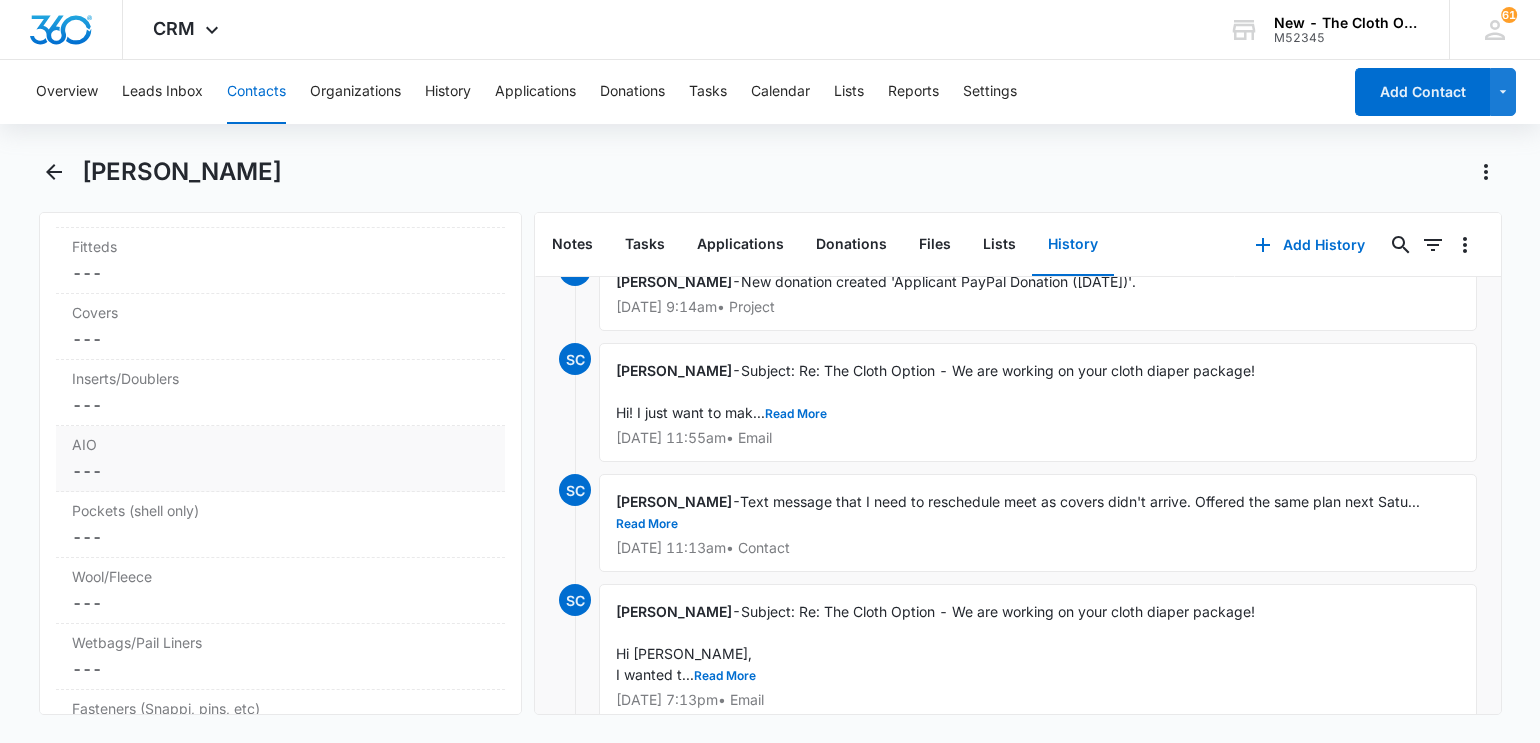 click on "AIO Cancel Save Changes ---" at bounding box center [281, 459] 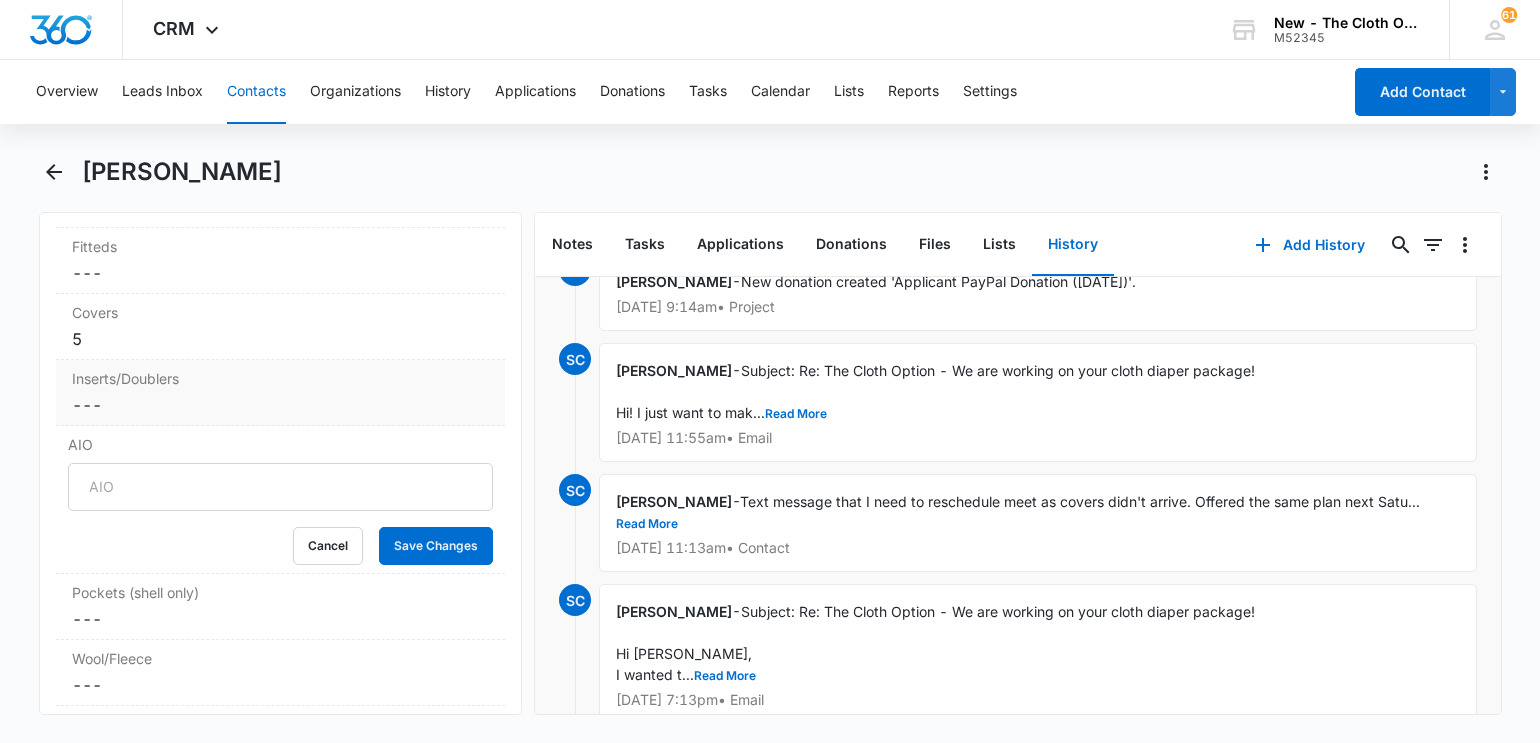 click on "Cancel Save Changes ---" at bounding box center [281, 405] 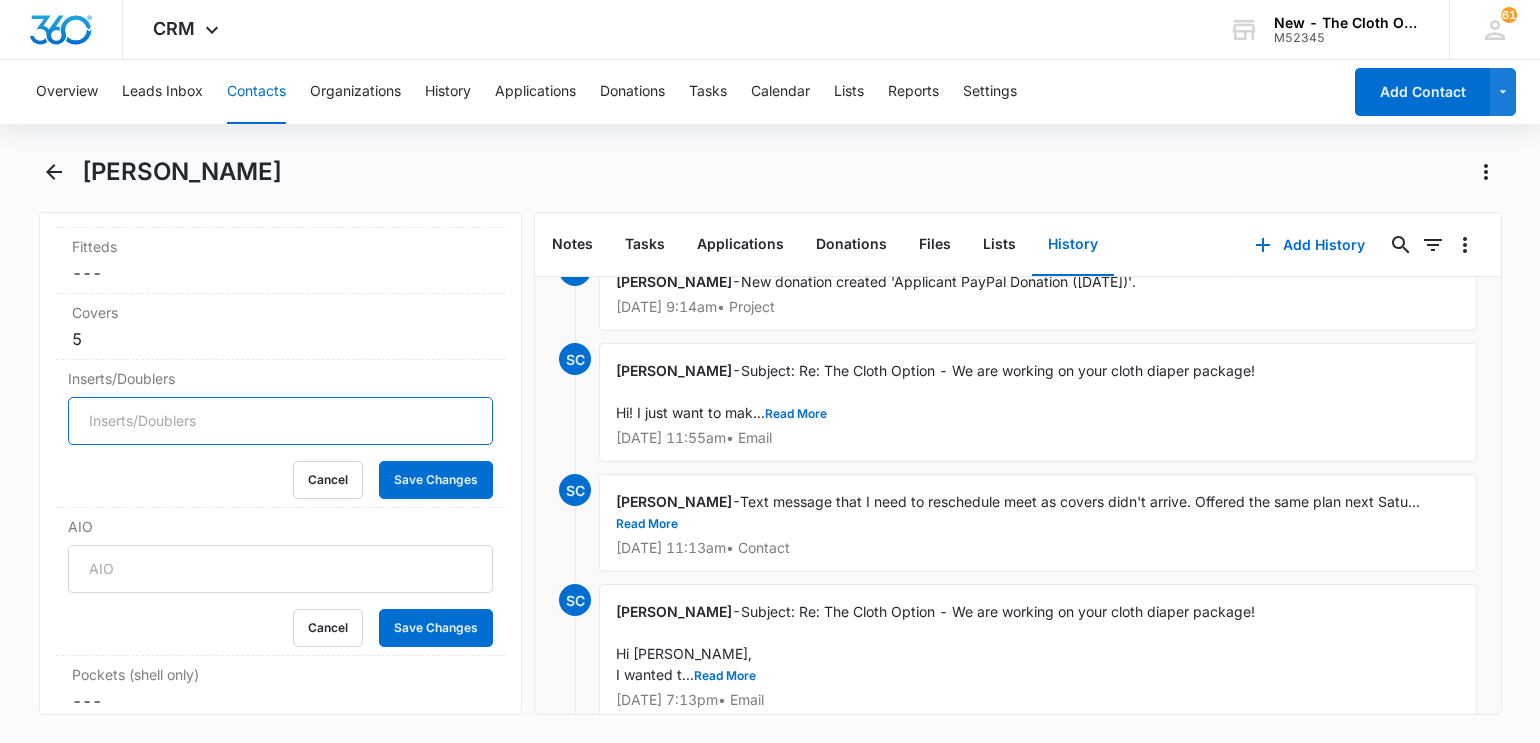 click on "Inserts/Doublers" at bounding box center [281, 421] 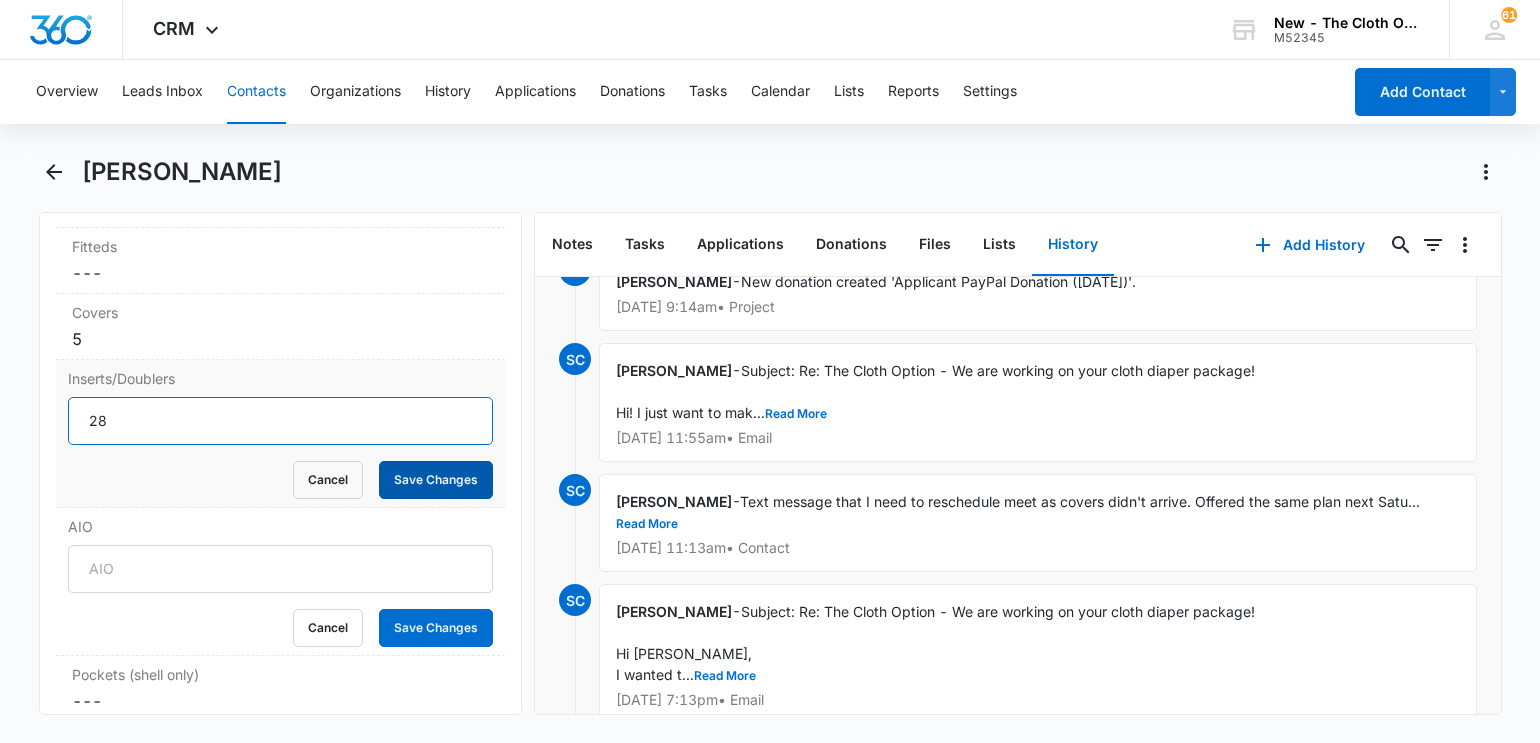 type on "28" 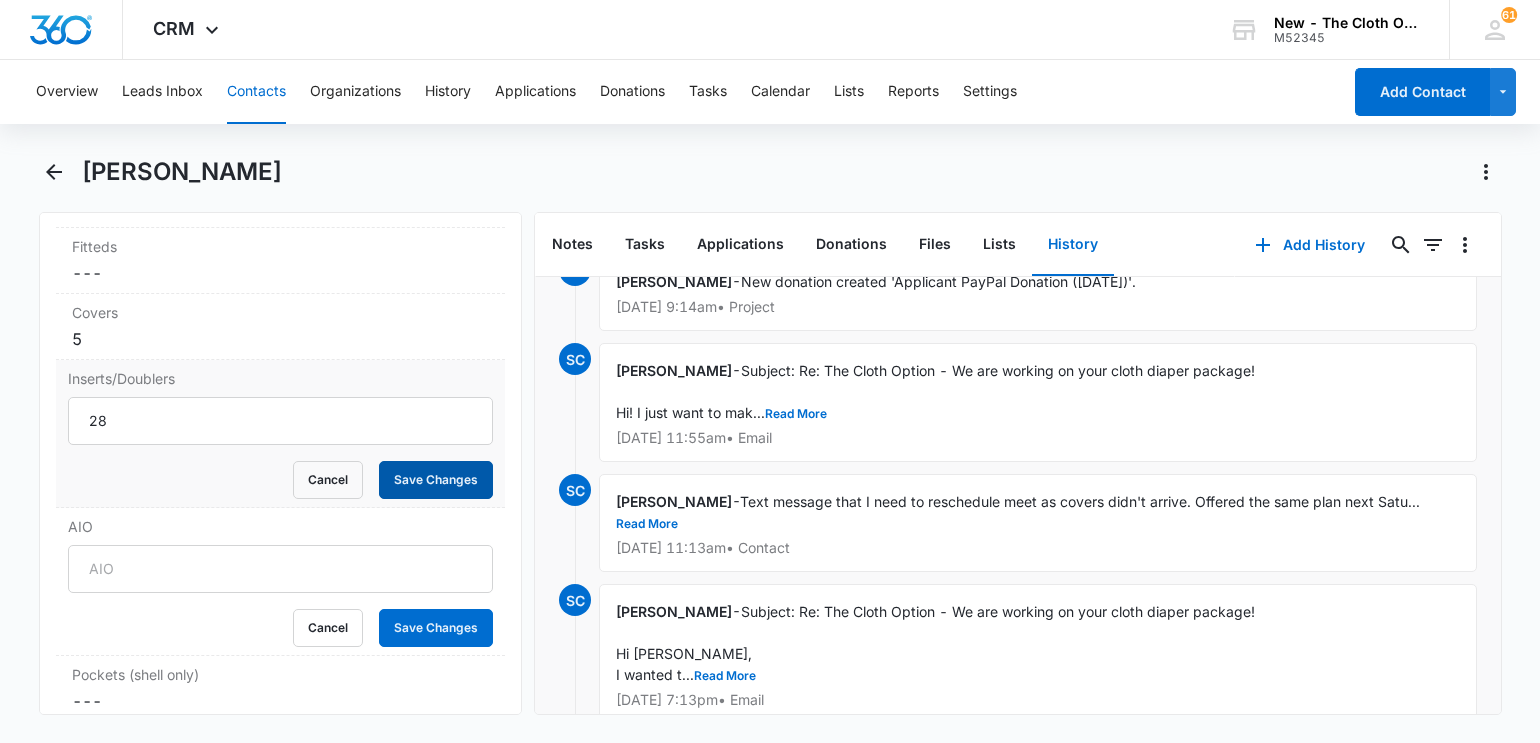 click on "Save Changes" at bounding box center [436, 480] 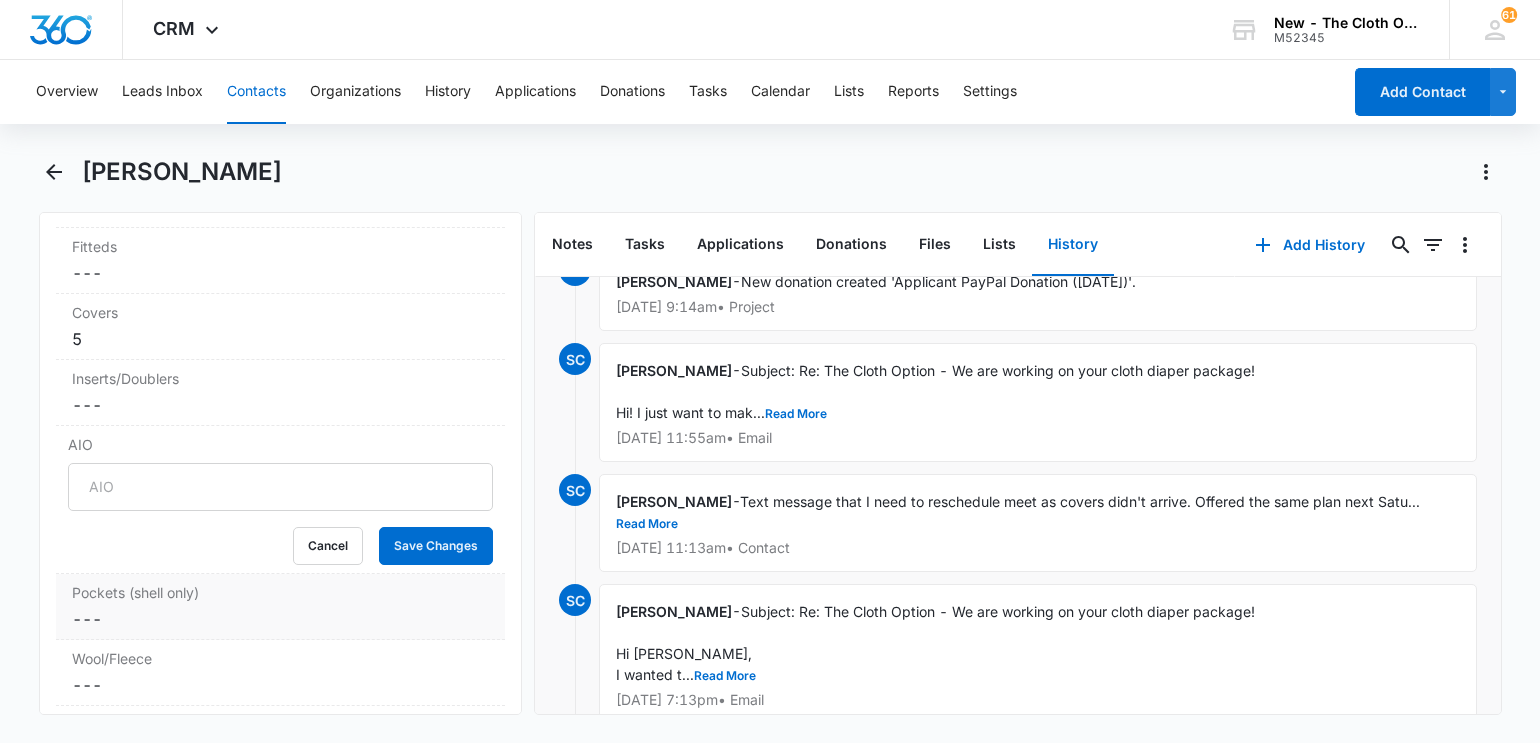 click on "Pockets (shell only) Cancel Save Changes ---" at bounding box center (281, 607) 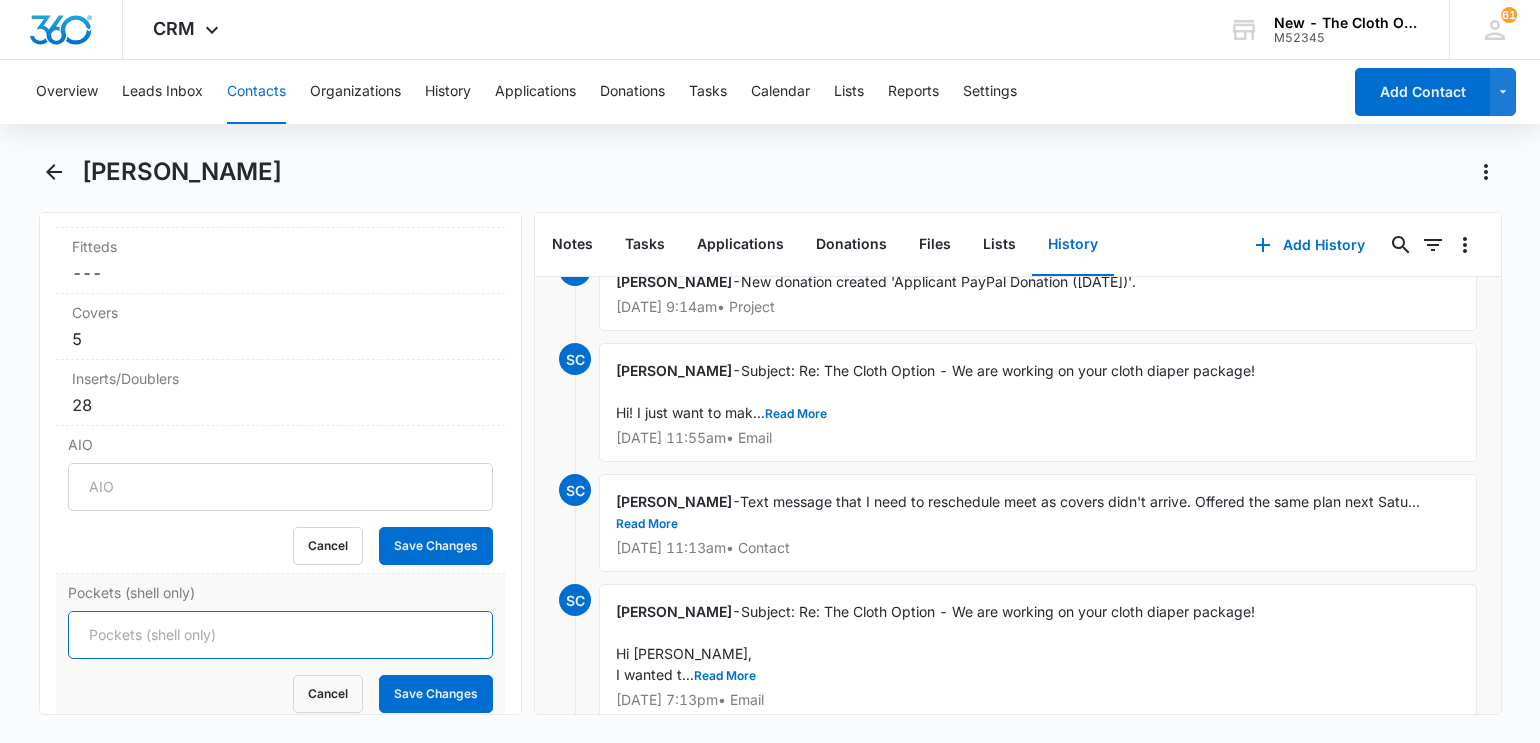 click on "Pockets (shell only)" at bounding box center (281, 635) 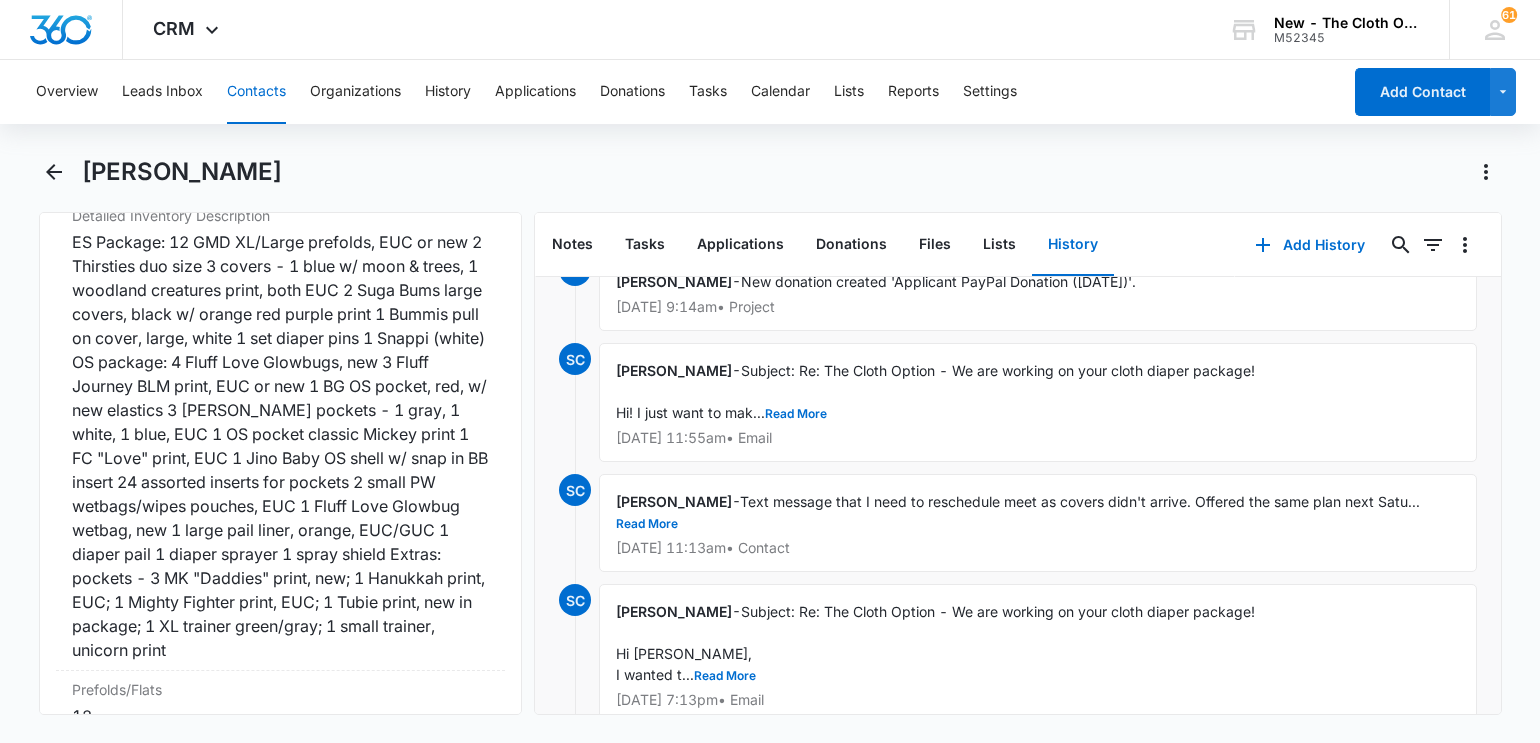 scroll, scrollTop: 4983, scrollLeft: 0, axis: vertical 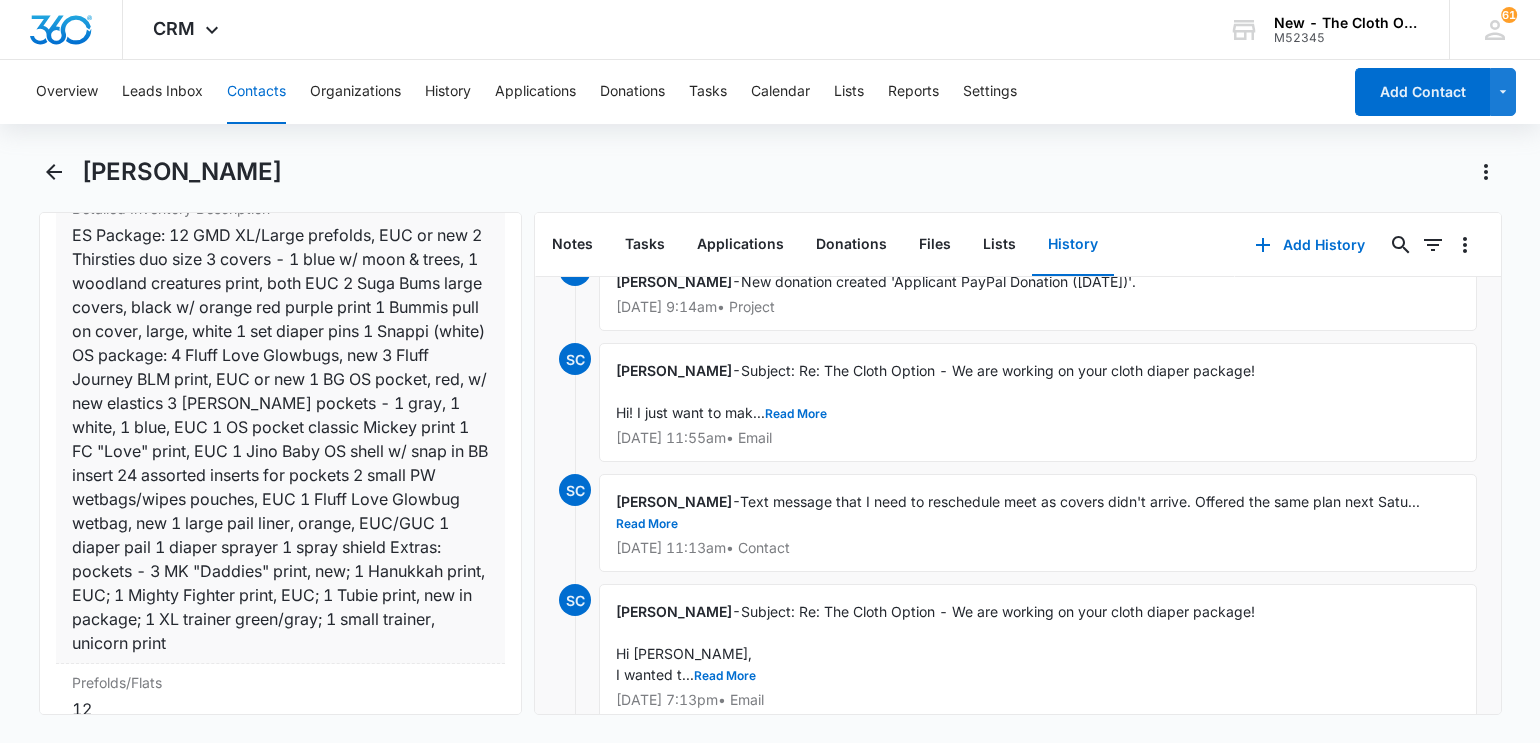 type on "14" 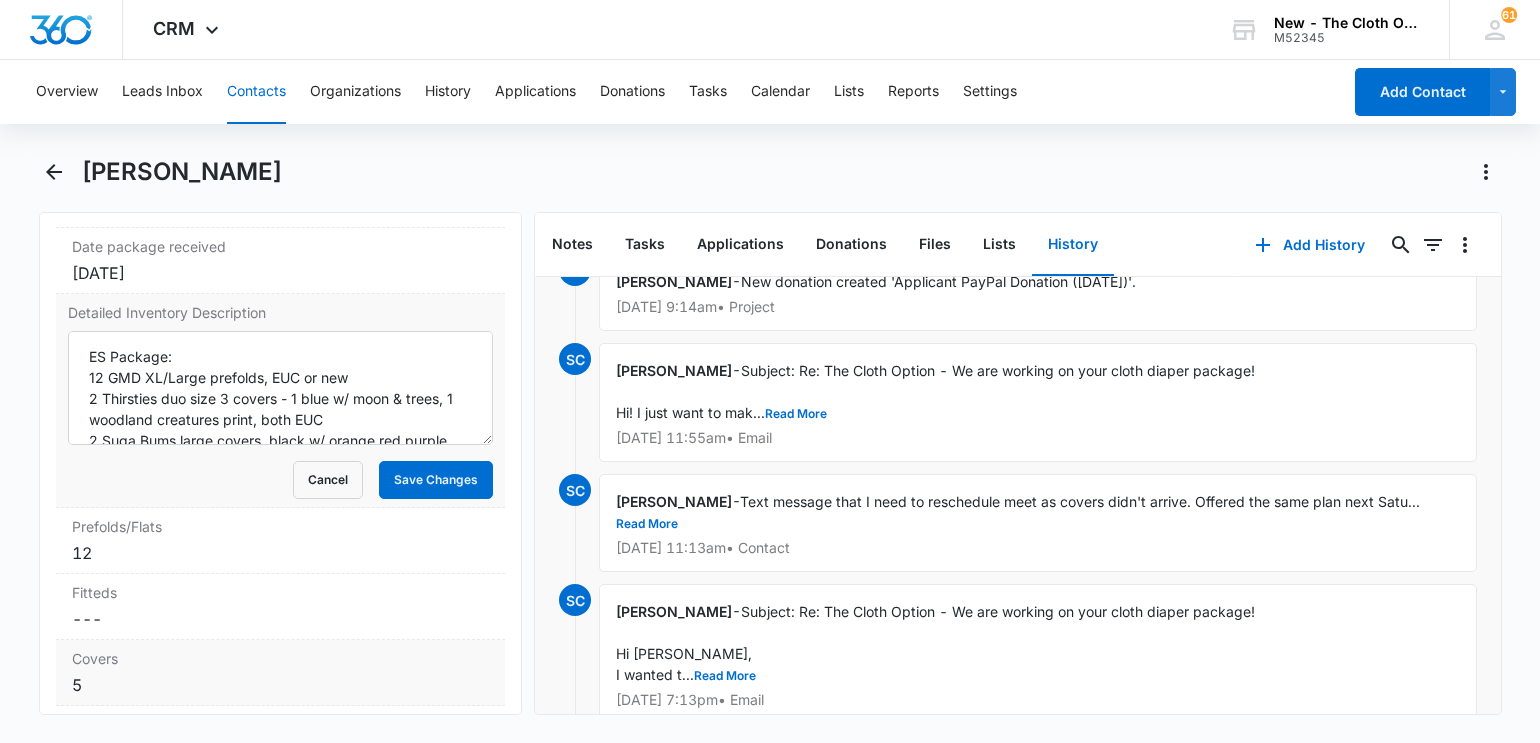 scroll, scrollTop: 4839, scrollLeft: 0, axis: vertical 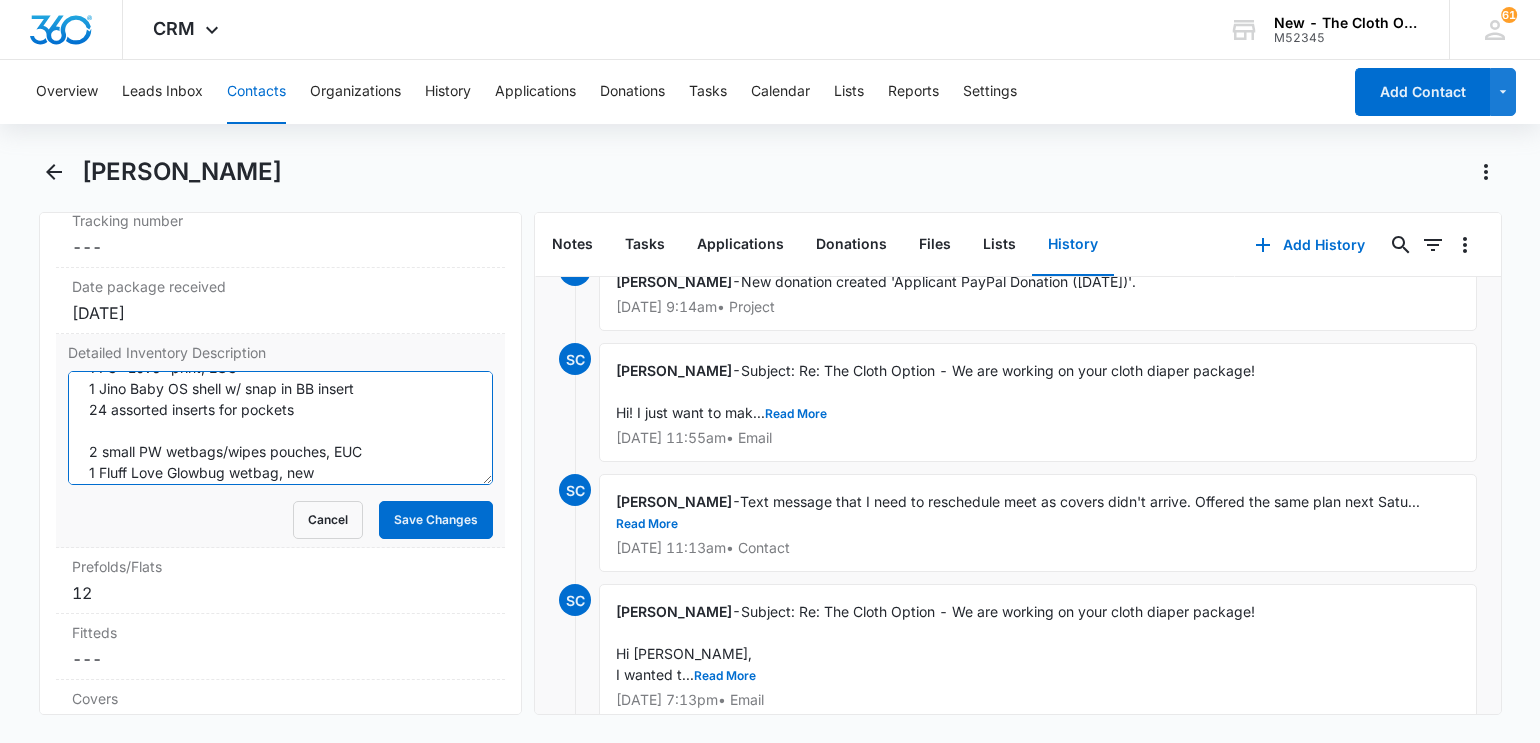 click on "ES Package:
12 GMD XL/Large prefolds, EUC or new
2 Thirsties duo size 3 covers - 1 blue w/ moon & trees, 1 woodland creatures print, both EUC
2 Suga Bums large covers, black w/ orange red purple print
1 Bummis pull on cover, large, white
1 set diaper pins
1 Snappi (white)
OS package:
4 Fluff Love Glowbugs, new
3 Fluff Journey BLM print, EUC or new
1 BG OS pocket, red, w/ new elastics
3 [PERSON_NAME] pockets - 1 gray, 1 white, 1 blue, EUC
1 OS pocket classic Mickey print
1 FC "Love" print, EUC
1 Jino Baby OS shell w/ snap in BB insert
24 assorted inserts for pockets
2 small PW wetbags/wipes pouches, EUC
1 Fluff Love Glowbug wetbag, new
1 large pail liner, orange, EUC/GUC
1 diaper pail
1 diaper sprayer
1 spray shield
Extras: pockets - 3 MK "Daddies" print, new; 1 Hanukkah print, EUC; 1 Mighty Fighter print, EUC; 1 Tubie print, new in package; 1 XL trainer green/gray; 1 small trainer, unicorn print" at bounding box center [281, 428] 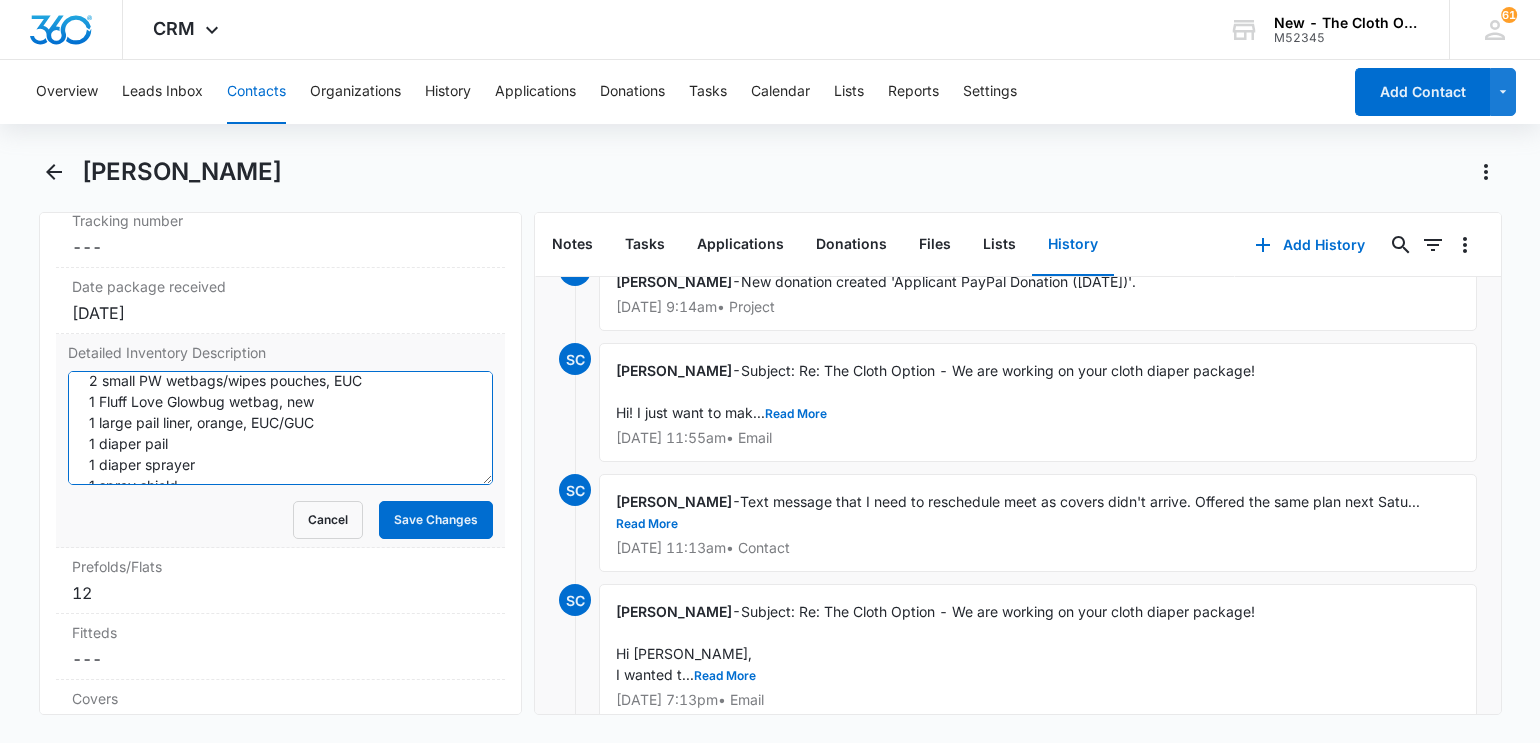 scroll, scrollTop: 0, scrollLeft: 0, axis: both 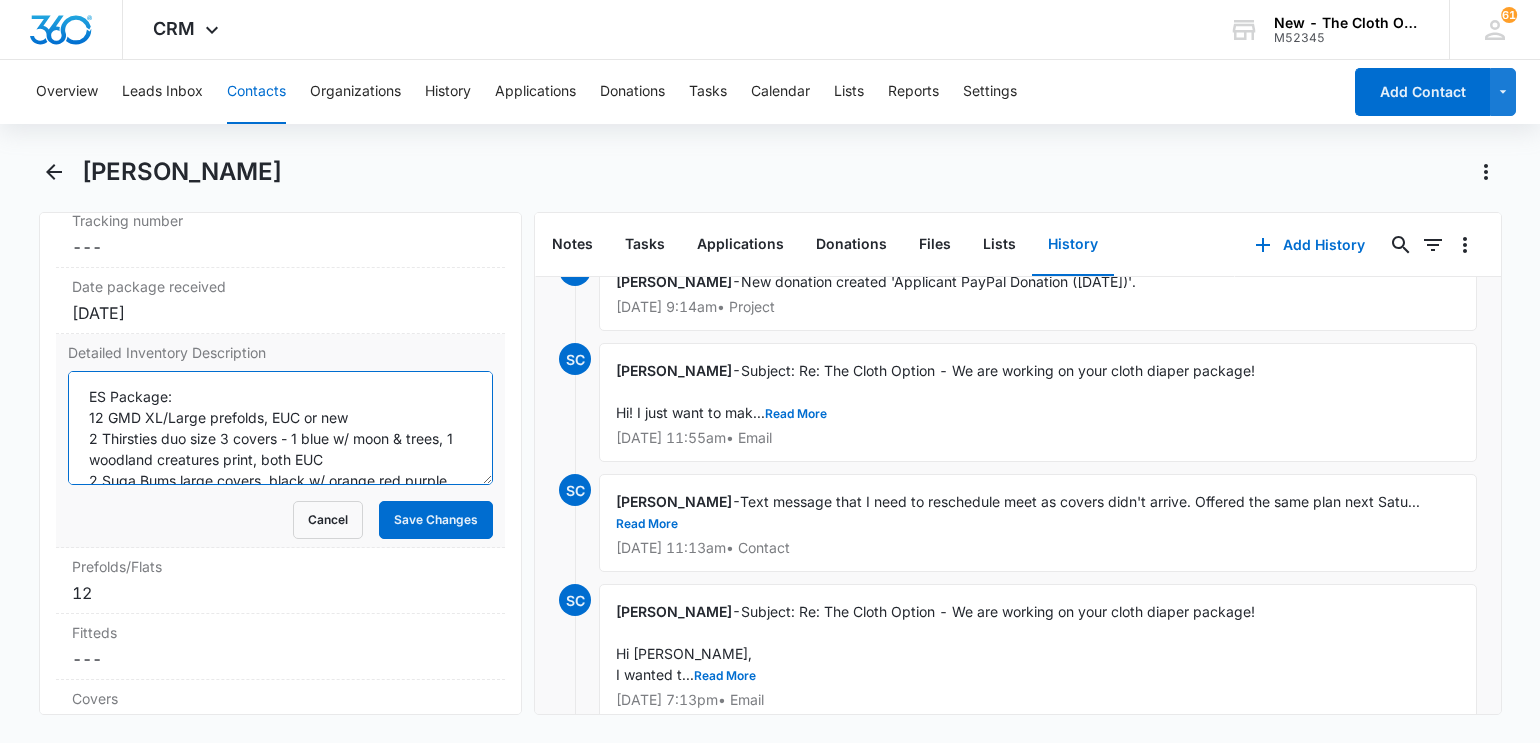 drag, startPoint x: 232, startPoint y: 448, endPoint x: 59, endPoint y: 304, distance: 225.08887 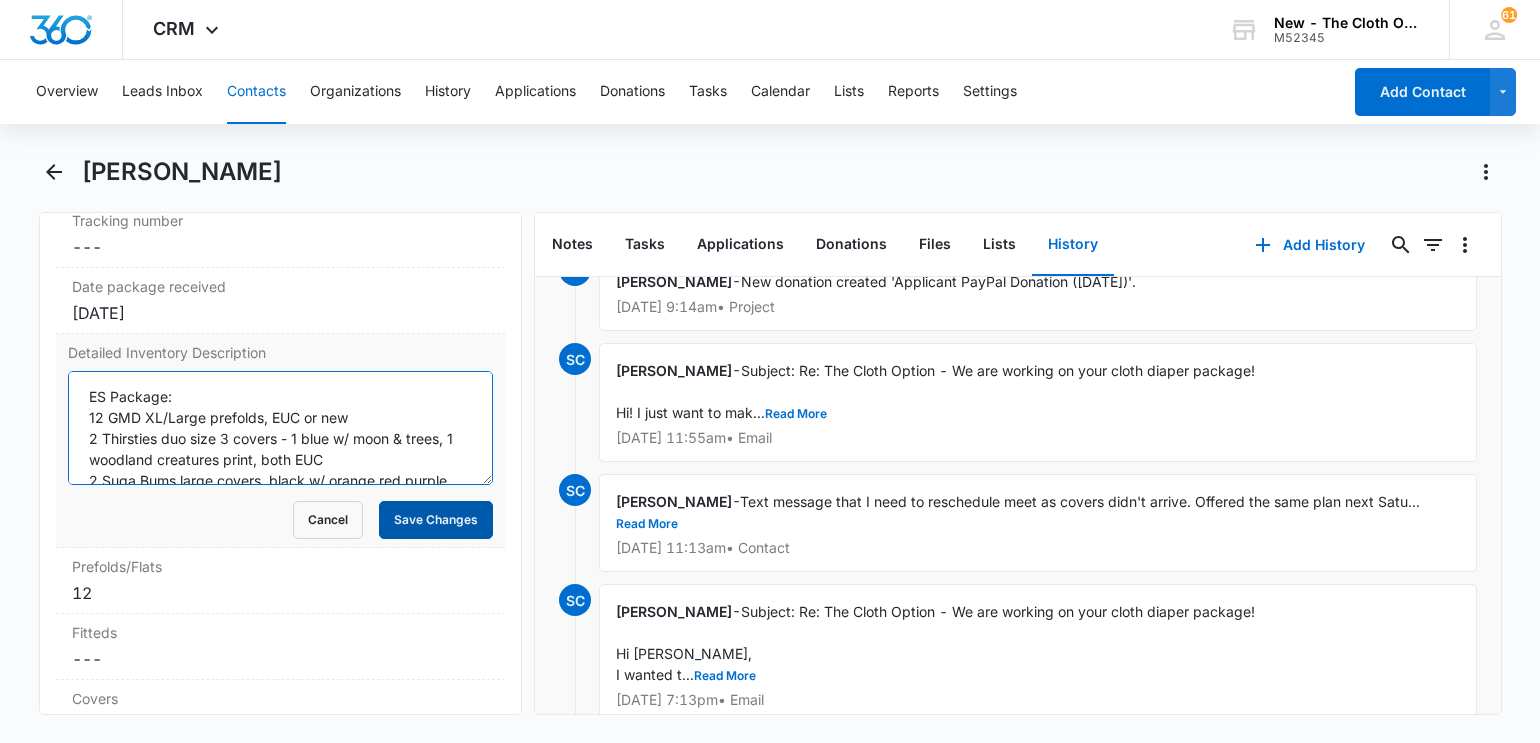 type on "ES Package:
12 GMD XL/Large prefolds, EUC or new
2 Thirsties duo size 3 covers - 1 blue w/ moon & trees, 1 woodland creatures print, both EUC
2 Suga Bums large covers, black w/ orange red purple print
1 Bummis pull on cover, large, white
1 set diaper pins
1 Snappi (white)
OS package:
4 Fluff Love Glowbugs, new
3 Fluff Journey BLM print, EUC or new
1 BG OS pocket, red, w/ new elastics
3 [PERSON_NAME] pockets - 1 gray, 1 white, 1 blue, EUC
1 OS pocket classic Mickey print
1 FC "Love" print, EUC
1 Jino Baby OS shell w/ snap in BB insert
28 assorted inserts for pockets
2 small PW wetbags/wipes pouches, EUC
1 Fluff Love Glowbug wetbag, new
1 large pail liner, orange, EUC/GUC
1 diaper pail
1 diaper sprayer
1 spray shield
Extras: pockets - 3 MK "Daddies" print, new; 1 Hanukkah print, EUC; 1 Mighty Fighter print, EUC; 1 Tubie print, new in package; 1 XL trainer green/gray; 1 small trainer, unicorn print" 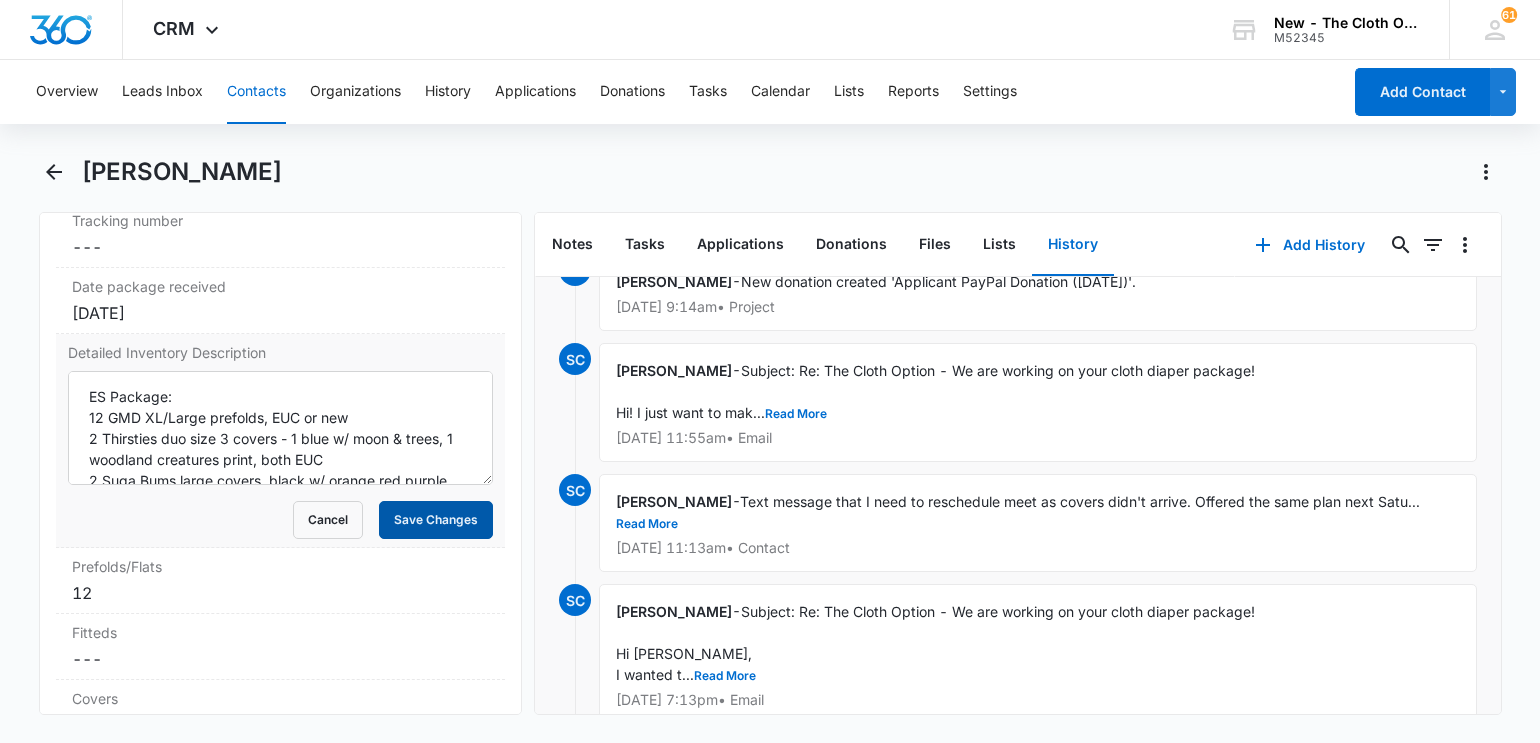 click on "Save Changes" at bounding box center (436, 520) 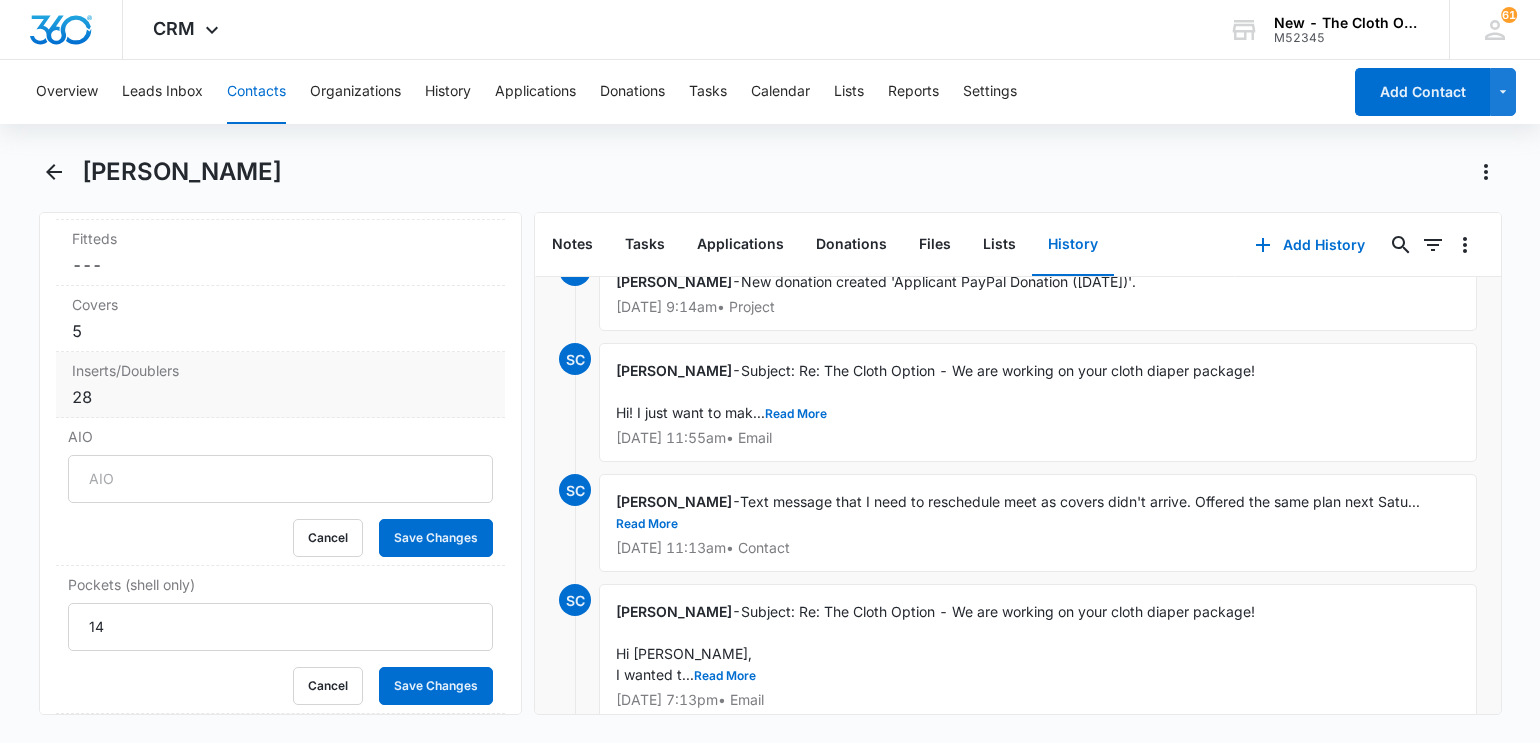 scroll, scrollTop: 5477, scrollLeft: 0, axis: vertical 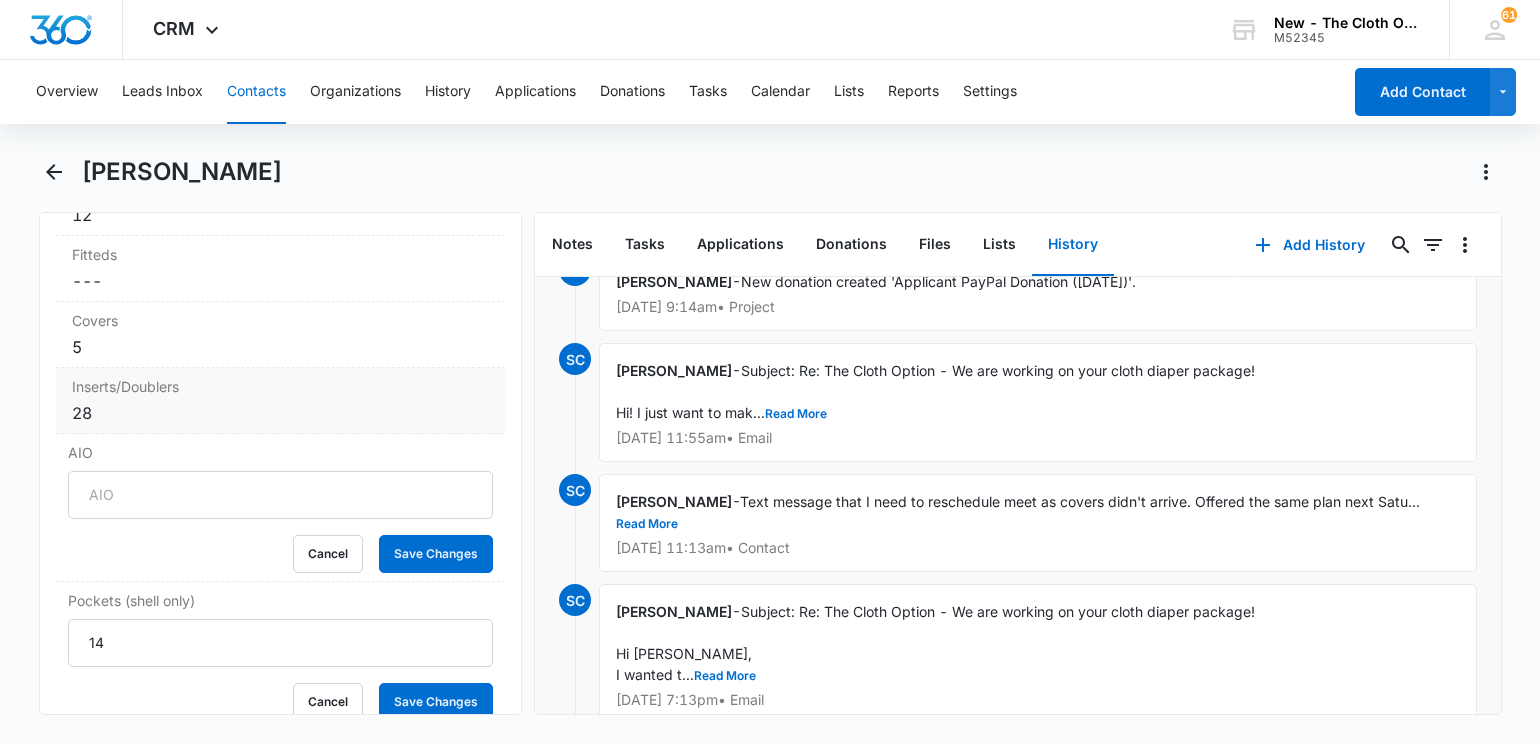 click on "28" at bounding box center [281, 413] 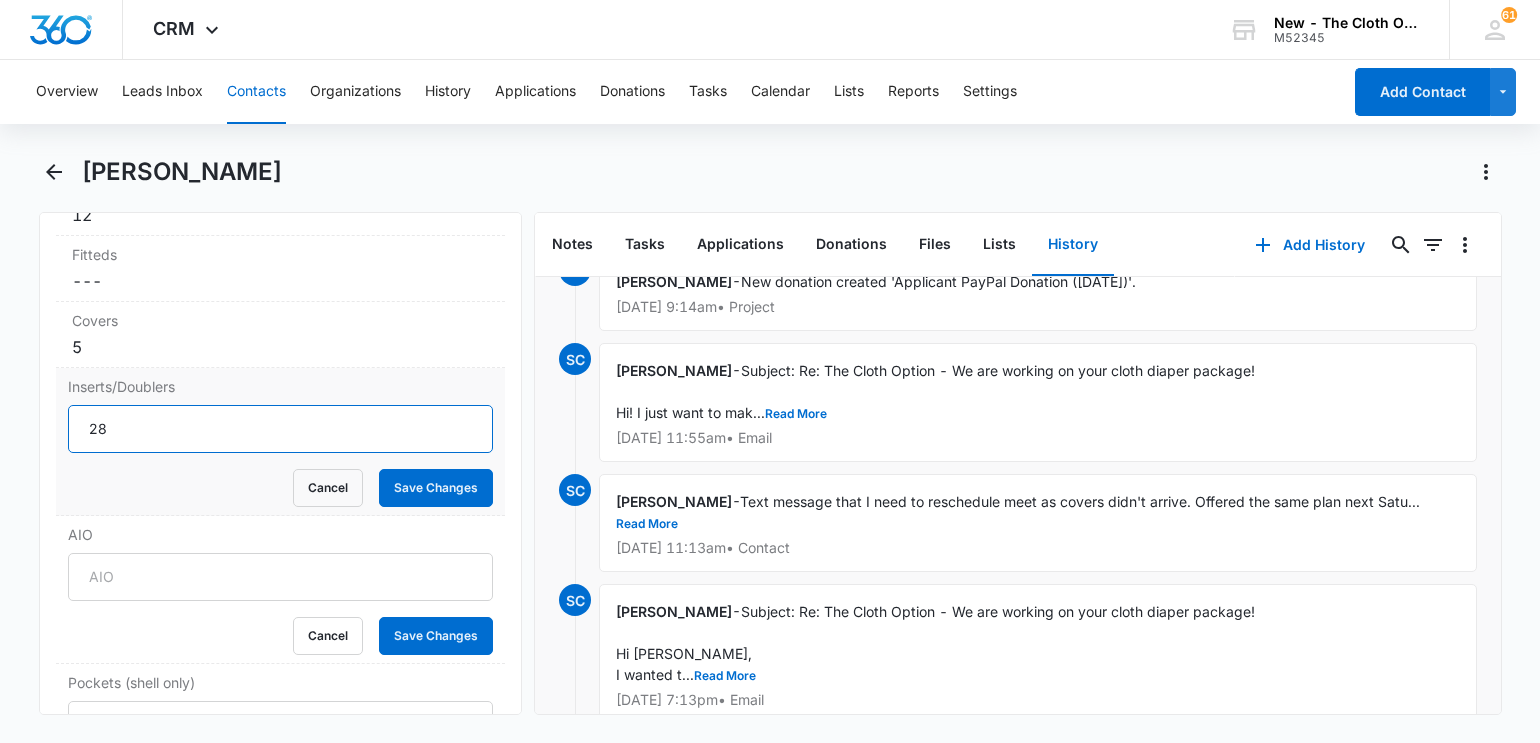 click on "28" at bounding box center [281, 429] 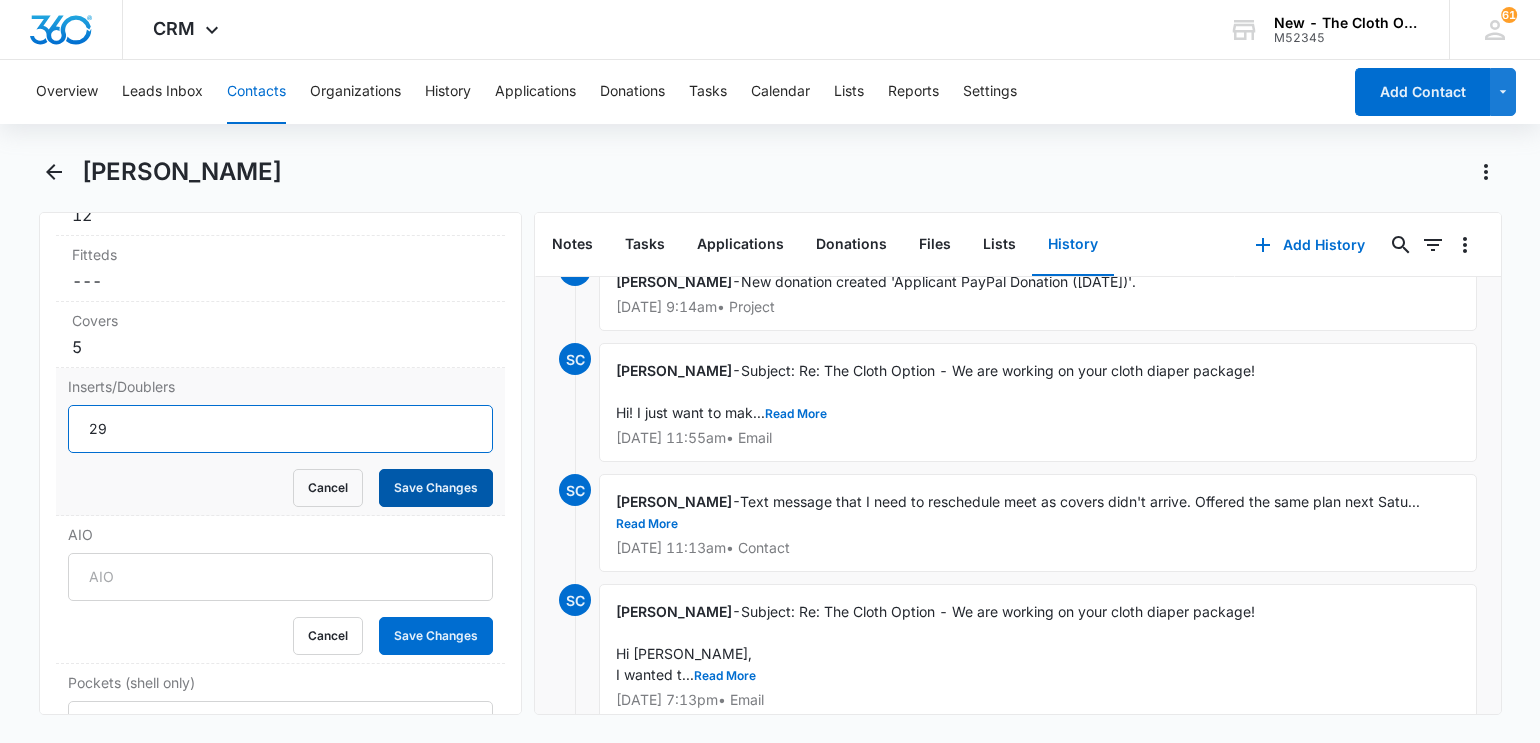 type on "29" 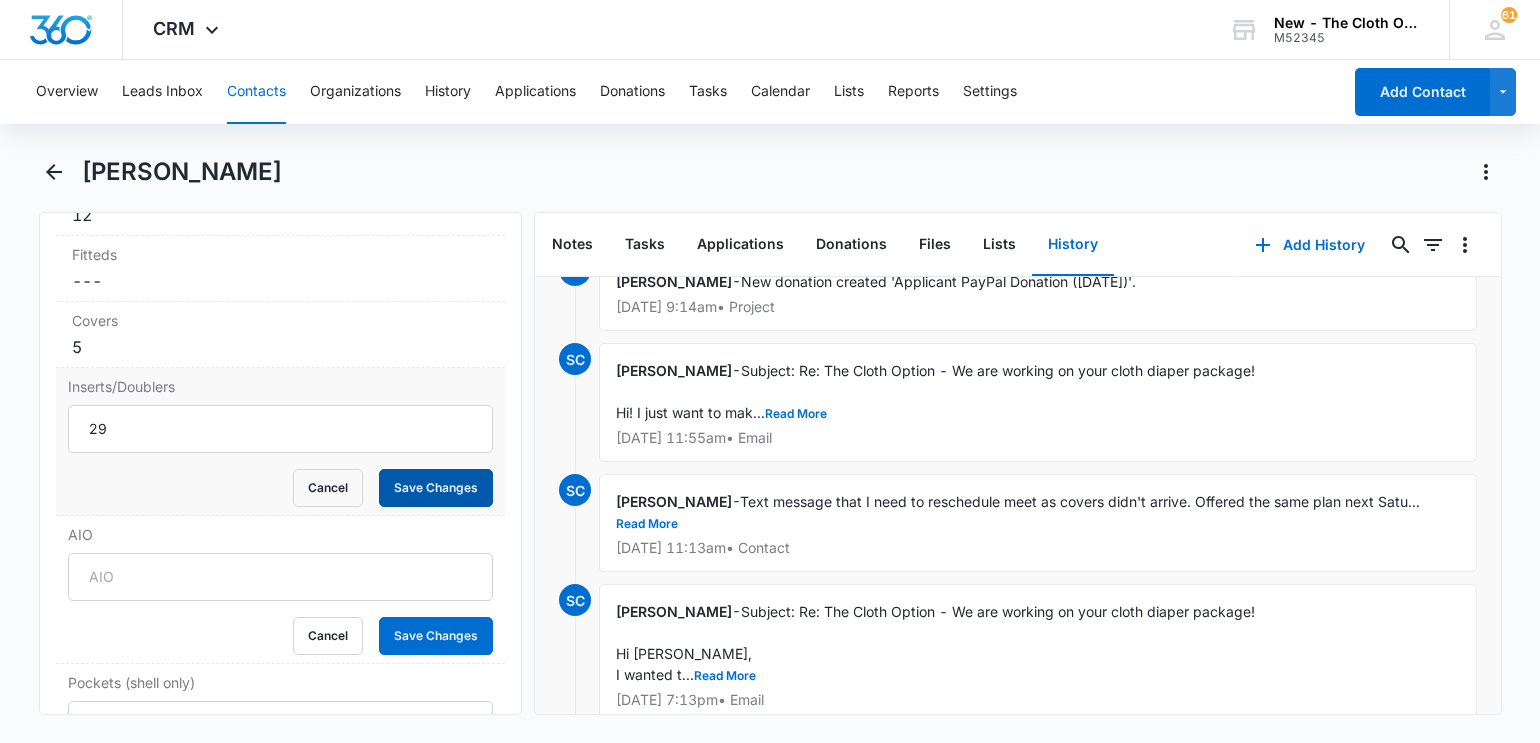 click on "Save Changes" at bounding box center [436, 488] 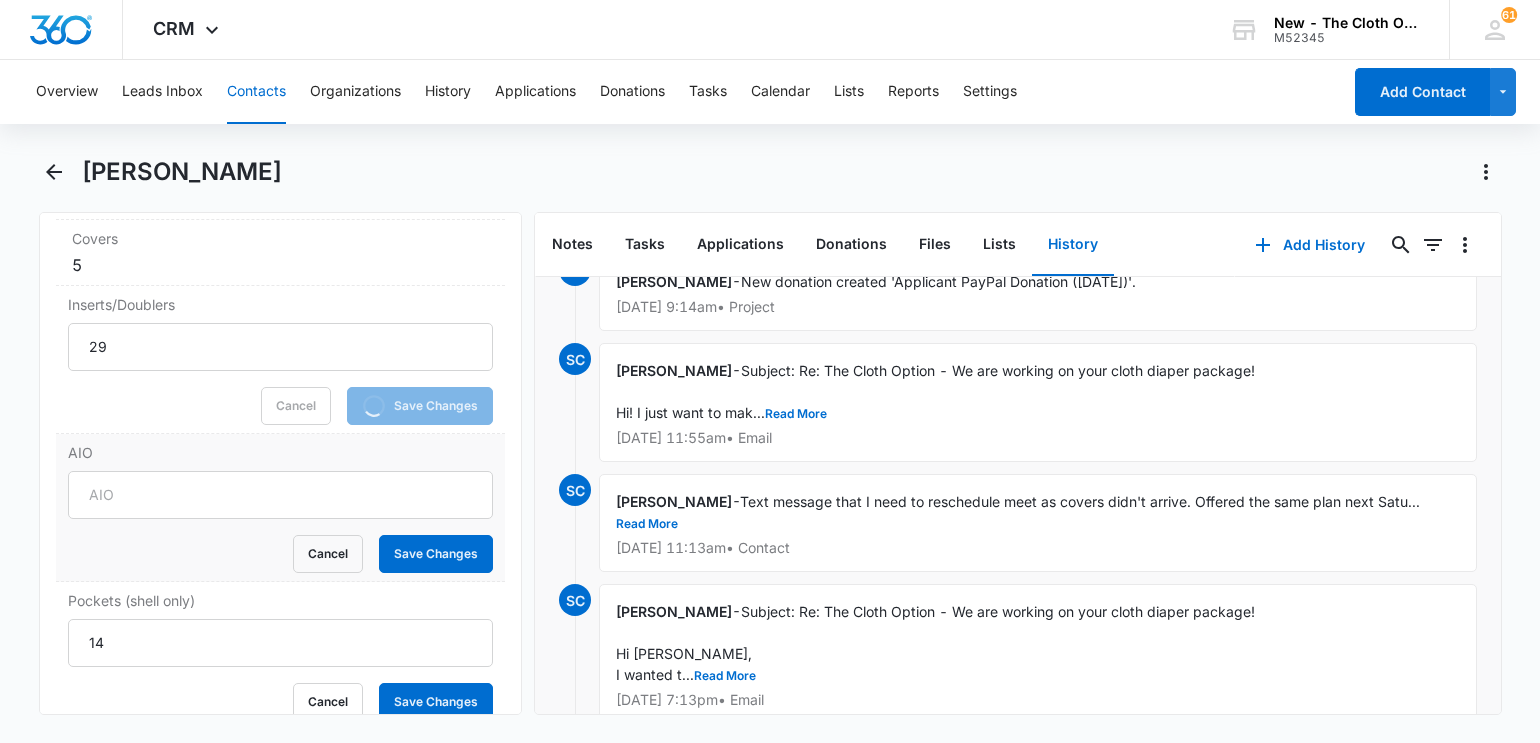 scroll, scrollTop: 5588, scrollLeft: 0, axis: vertical 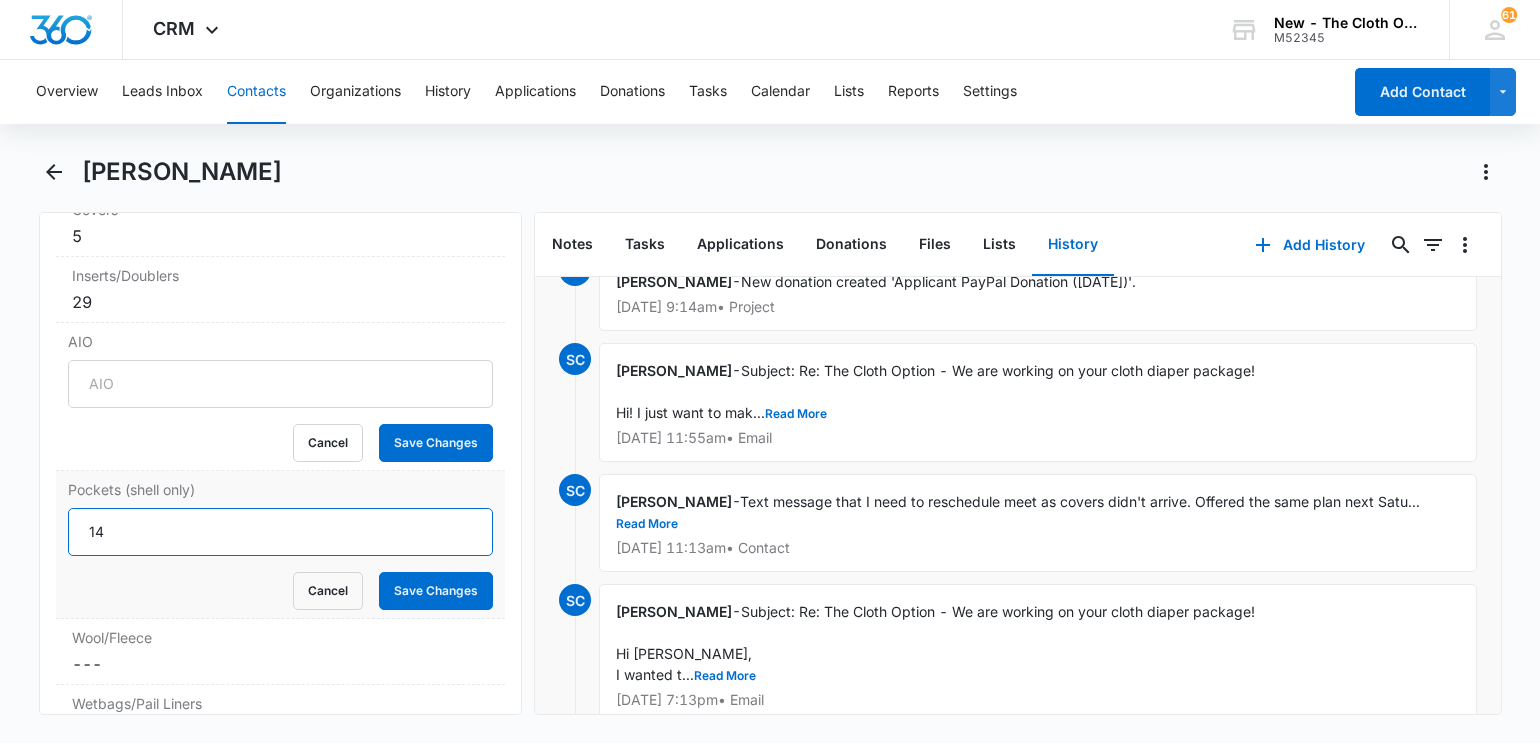 click on "14" at bounding box center [281, 532] 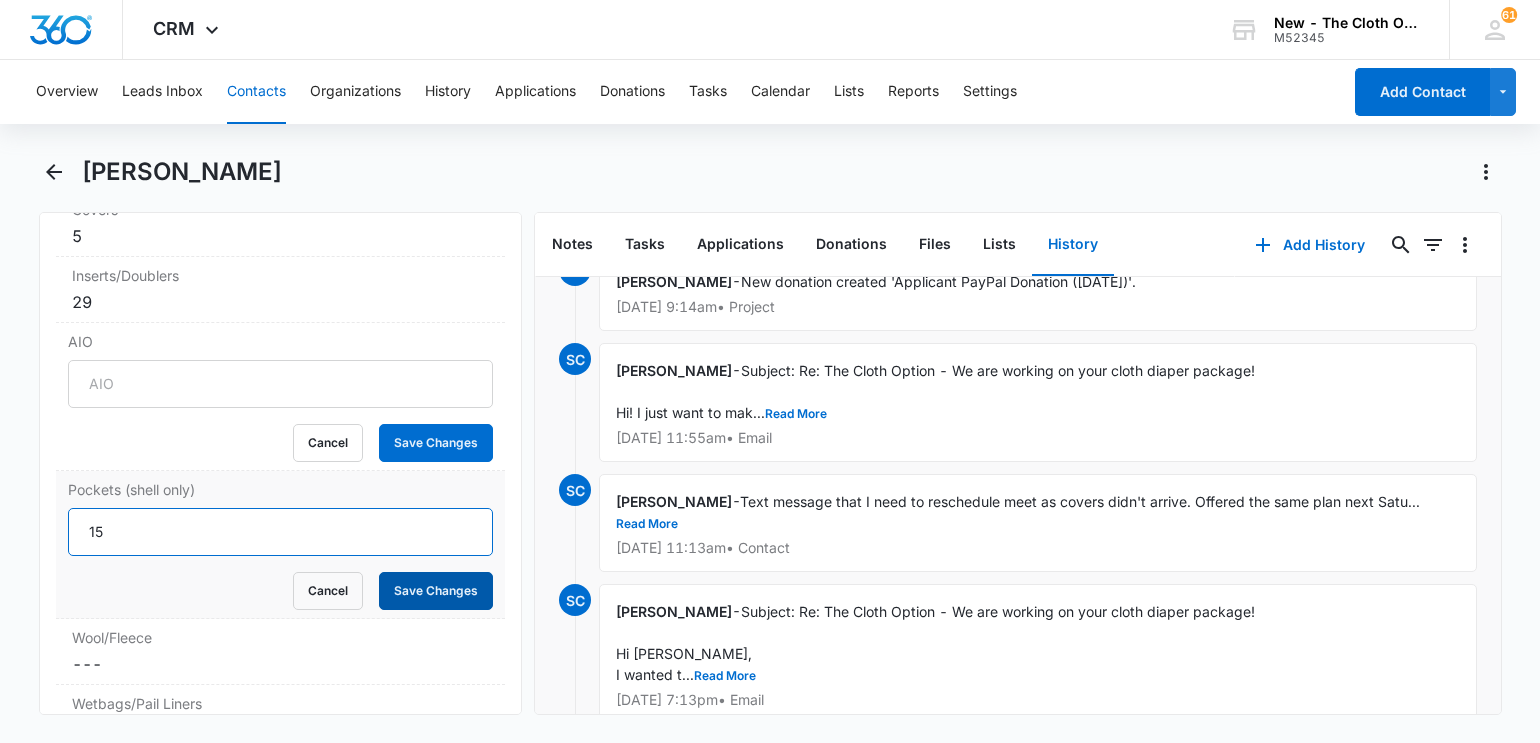 type on "15" 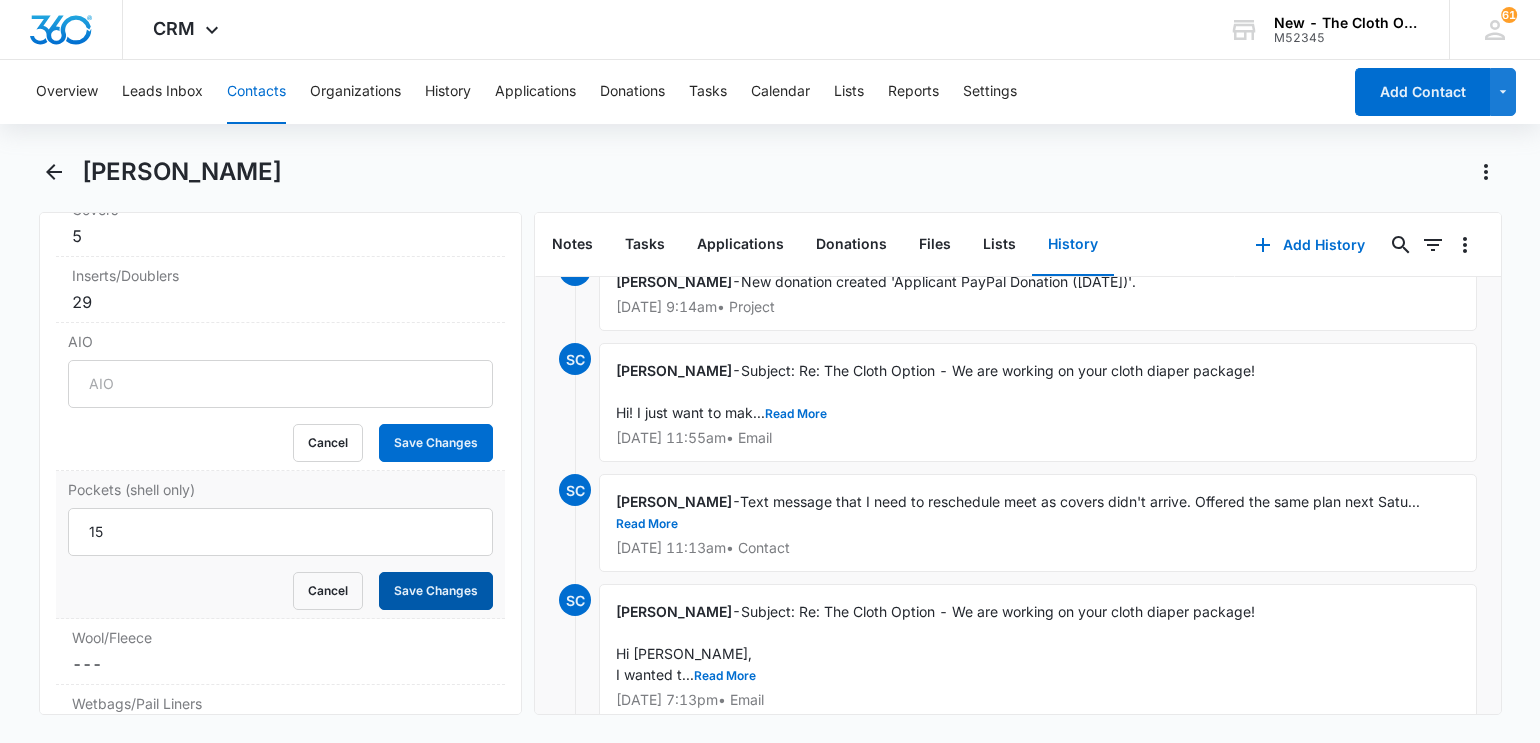 click on "Save Changes" at bounding box center (436, 591) 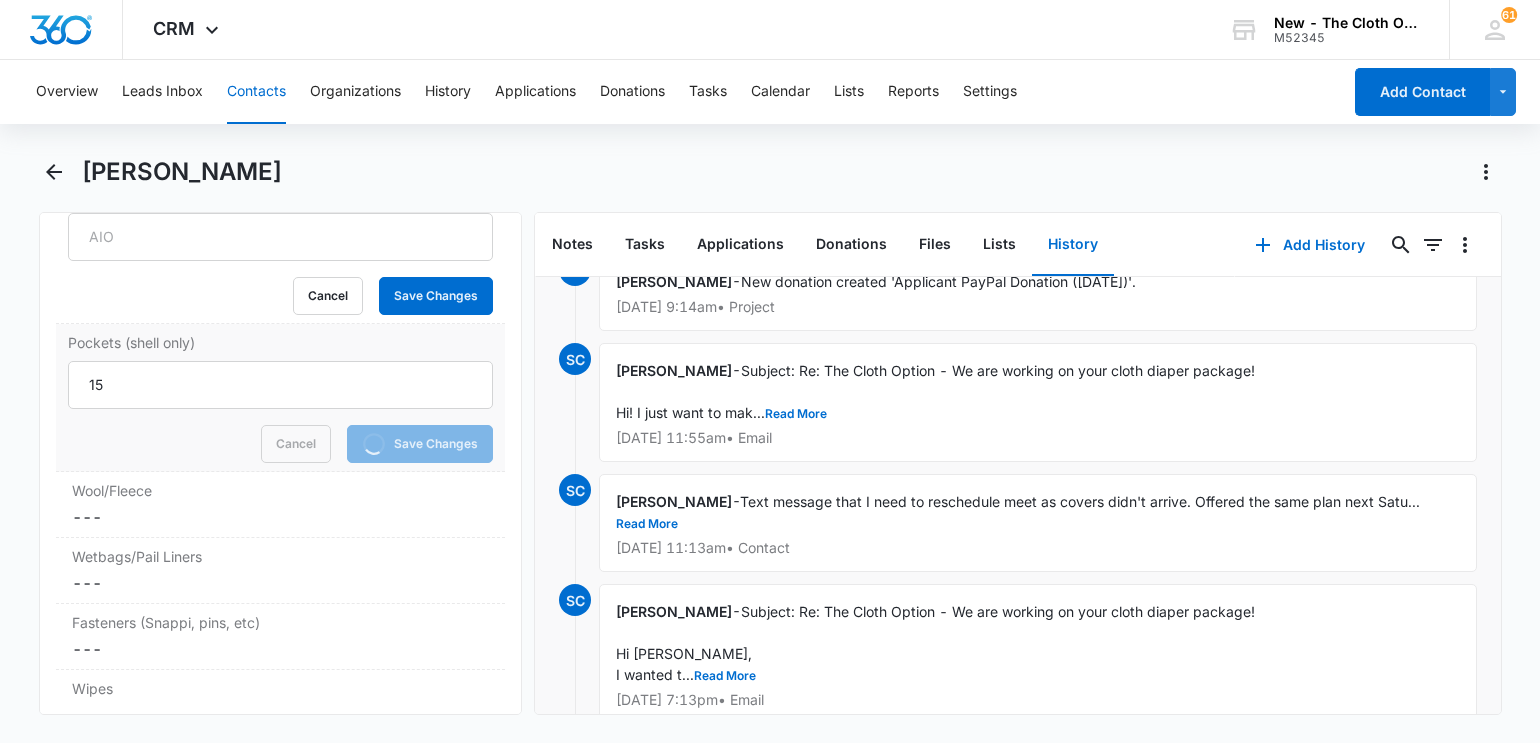 scroll, scrollTop: 5766, scrollLeft: 0, axis: vertical 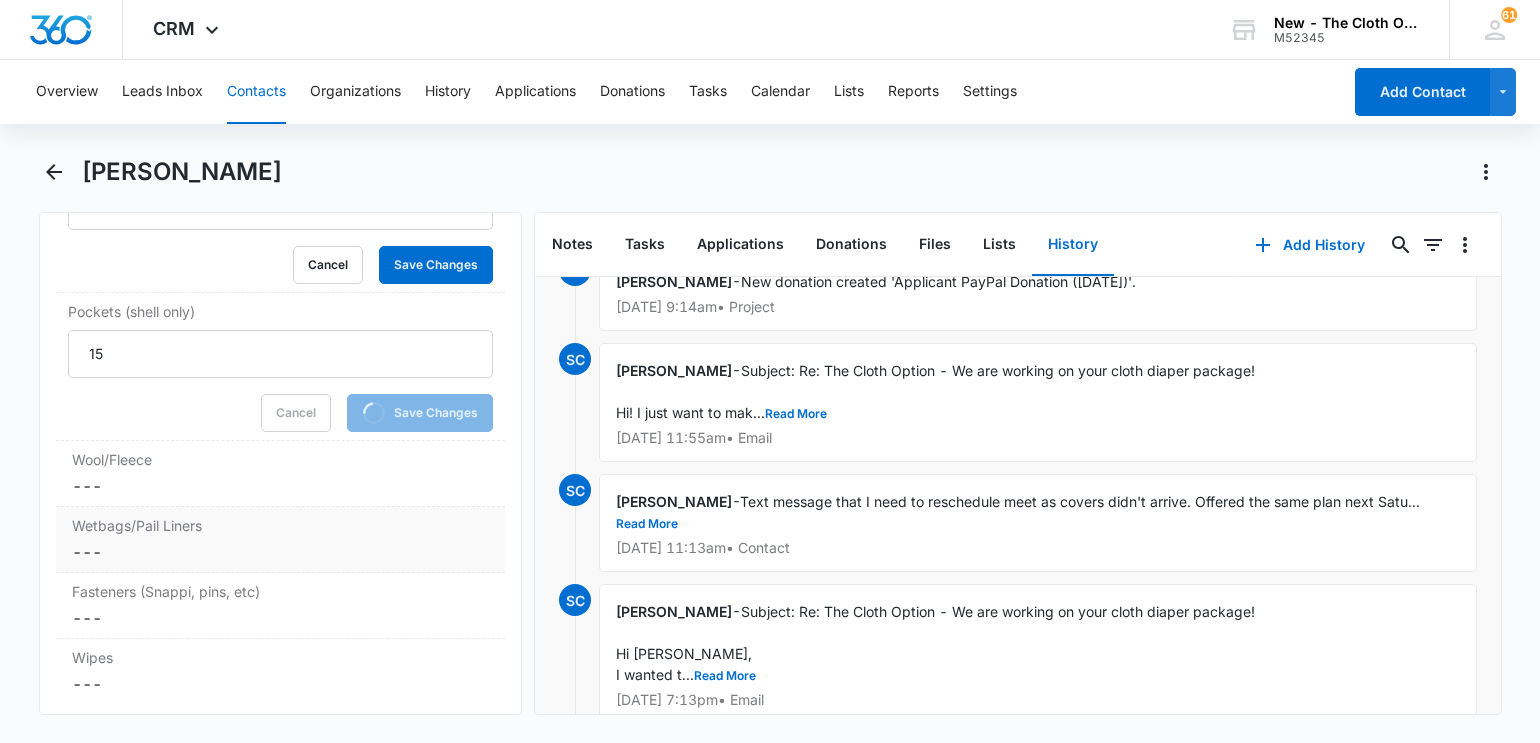 click on "Cancel Save Changes ---" at bounding box center [281, 552] 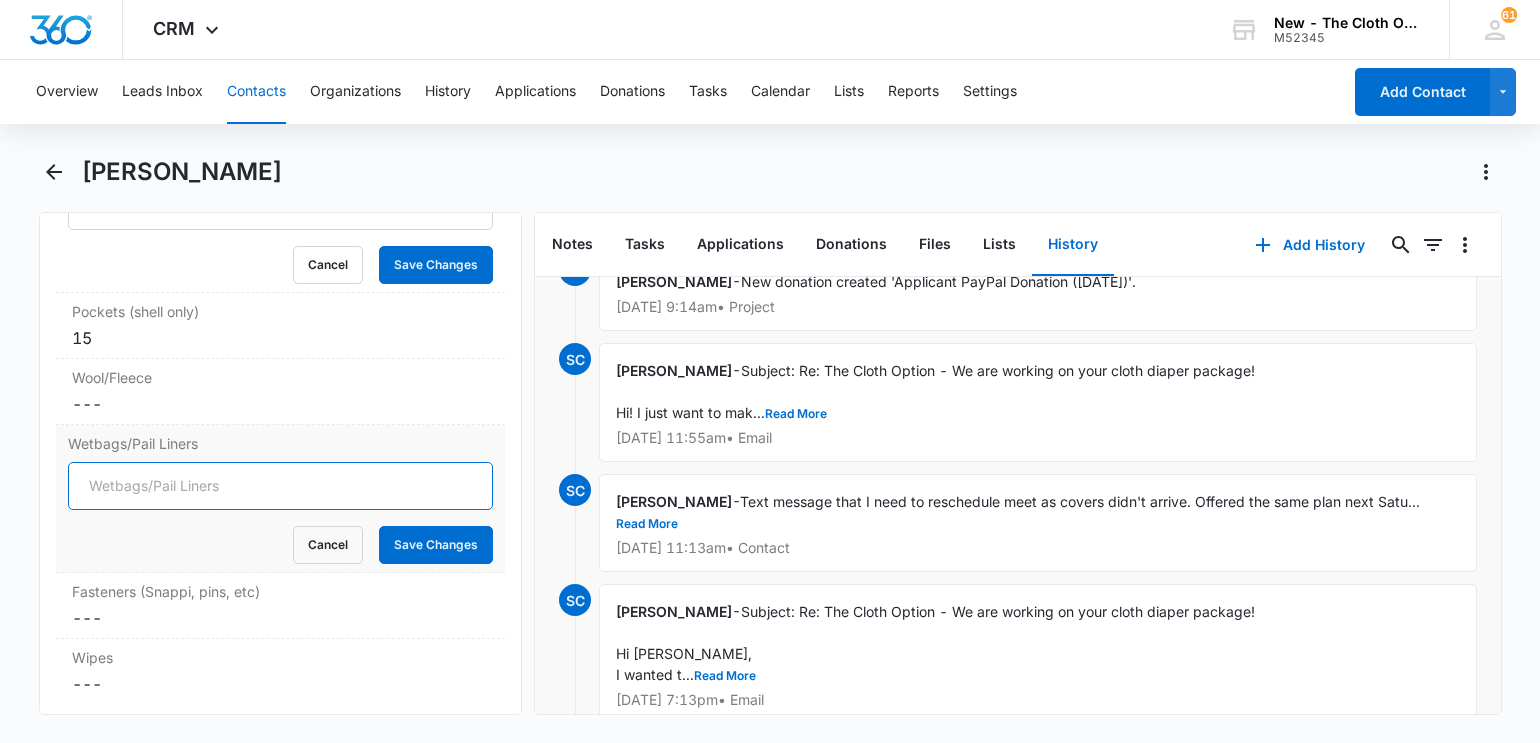 click on "Wetbags/Pail Liners" at bounding box center (281, 486) 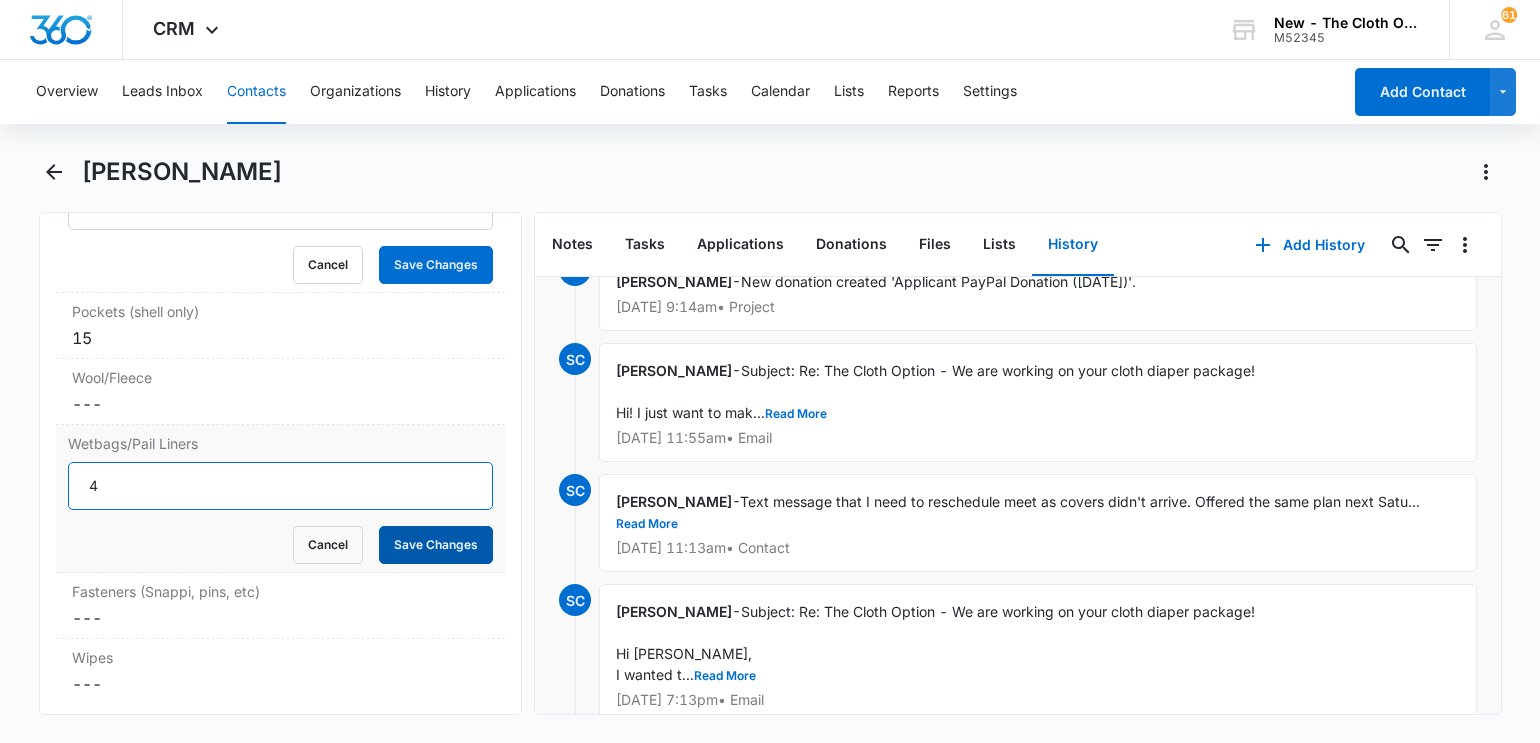 type on "4" 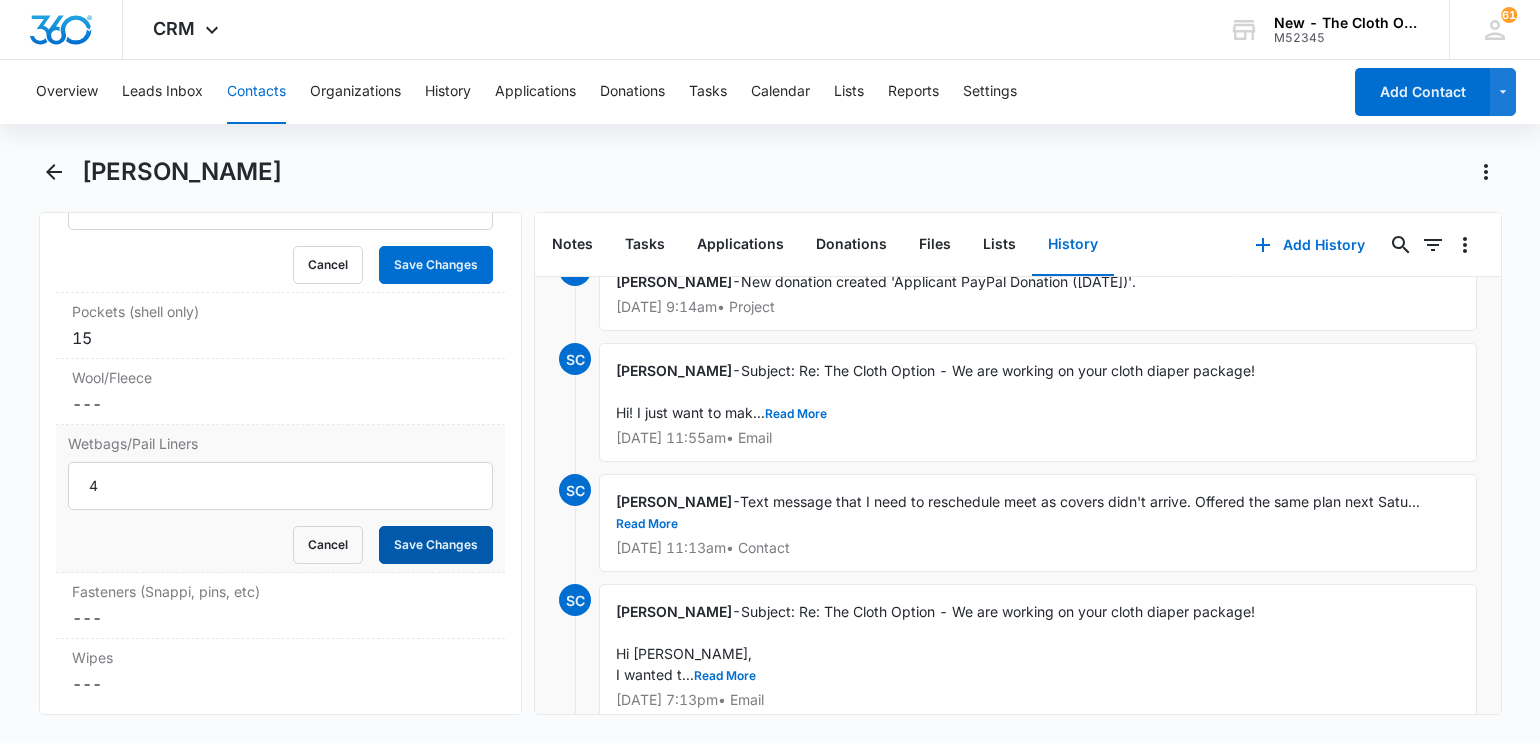 click on "Save Changes" at bounding box center (436, 545) 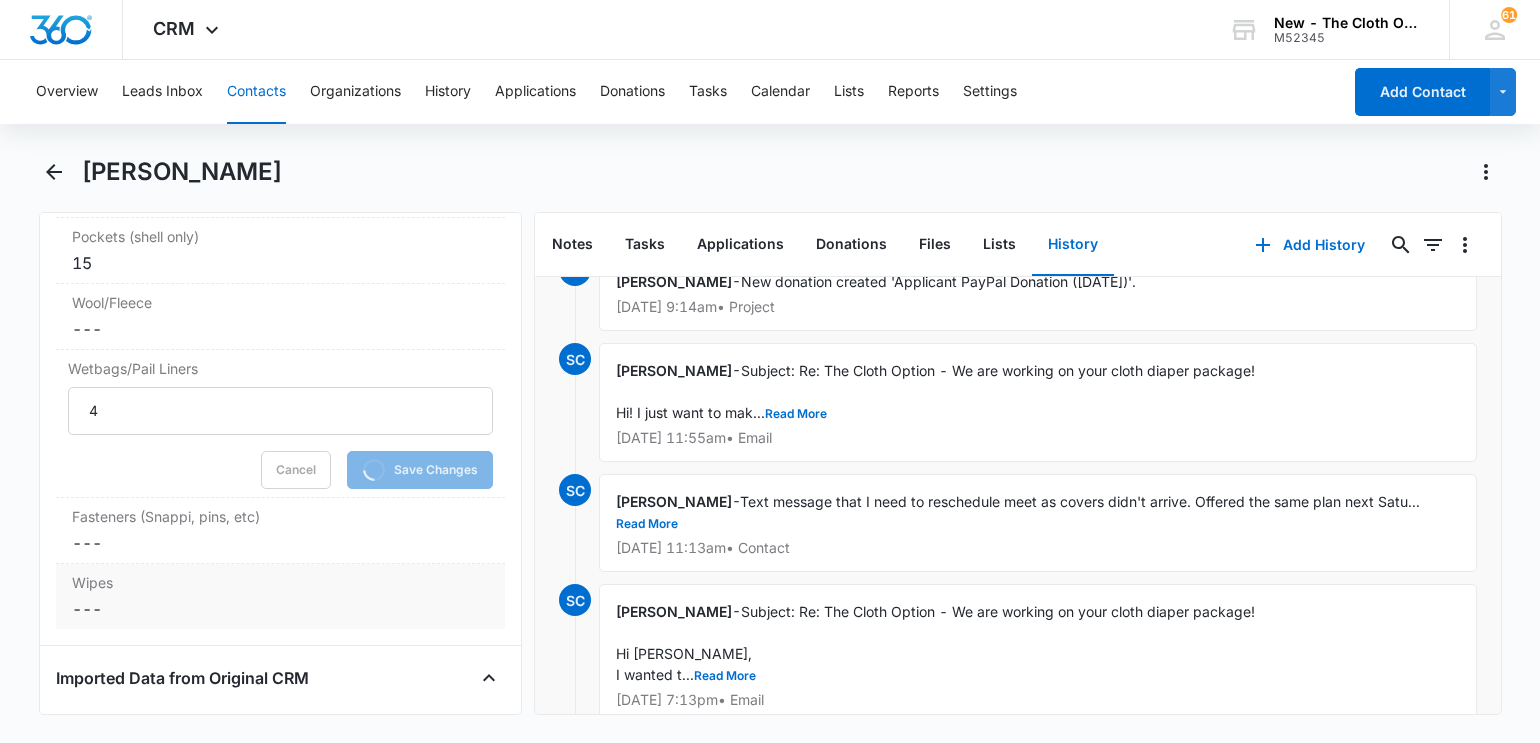 scroll, scrollTop: 5842, scrollLeft: 0, axis: vertical 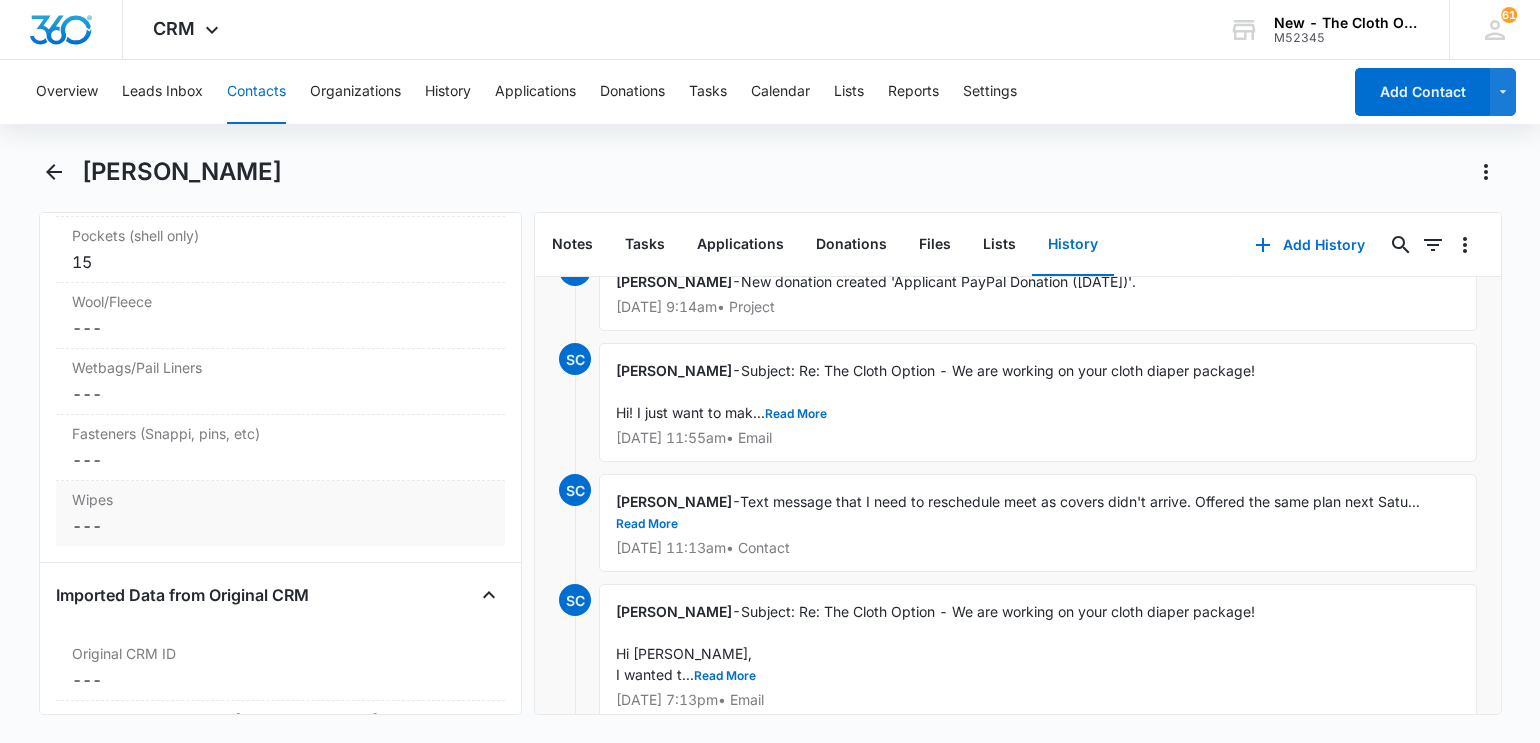 click on "Distribution Info Distribution Method Cancel Save Changes Local distribution Tracking number Cancel Save Changes --- Date package received Cancel Save Changes [DATE] Detailed Inventory Description Cancel Save Changes Prefolds/Flats Cancel Save Changes 12 Fitteds Cancel Save Changes --- Covers Cancel Save Changes 5 Inserts/Doublers Cancel Save Changes 29 AIO Cancel Save Changes Pockets (shell only) Cancel Save Changes 15 Wool/Fleece Cancel Save Changes --- Wetbags/Pail Liners Cancel Save Changes --- Fasteners (Snappi, pins, etc) Cancel Save Changes --- Wipes Cancel Save Changes ---" at bounding box center (281, -180) 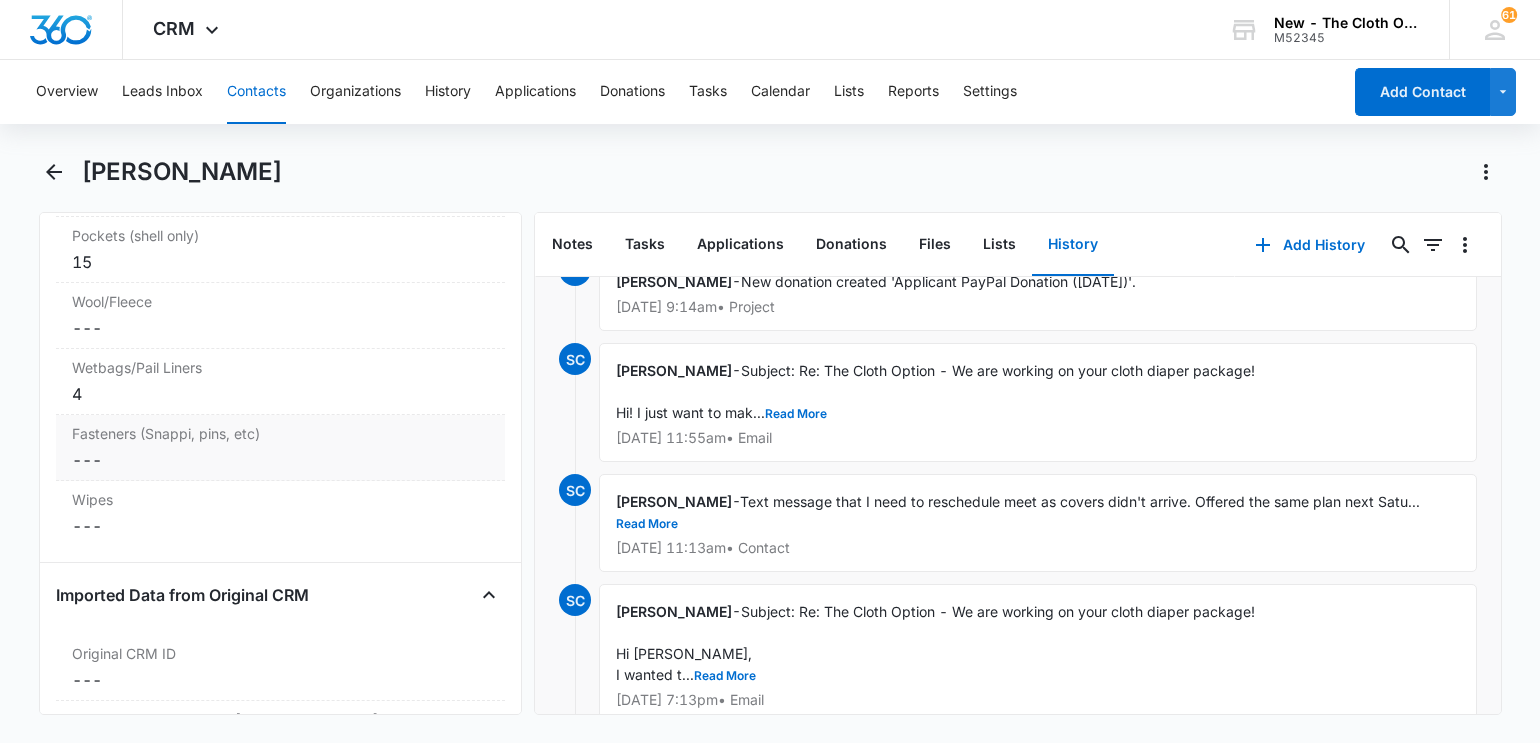click on "Cancel Save Changes ---" at bounding box center [281, 460] 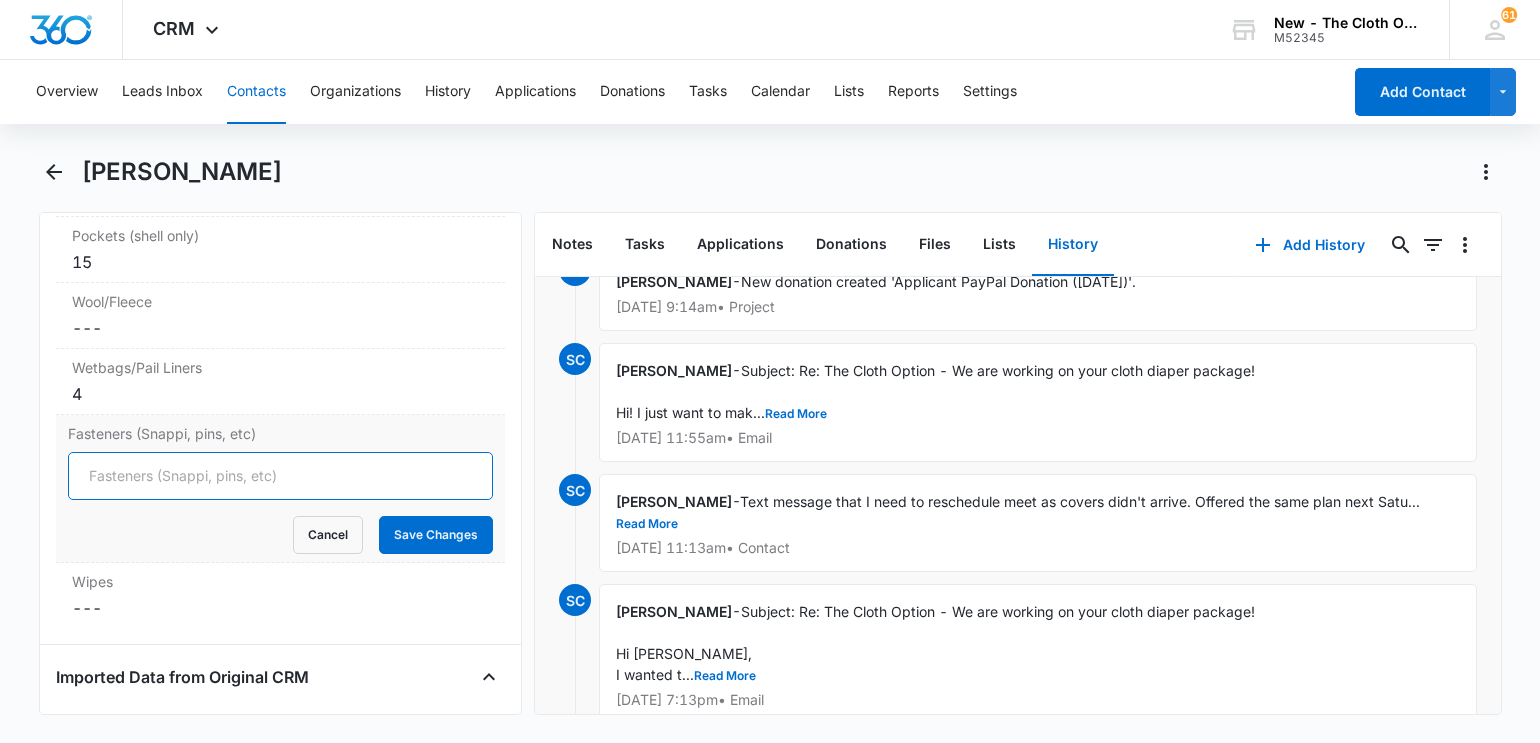 click on "Fasteners (Snappi, pins, etc)" at bounding box center (281, 476) 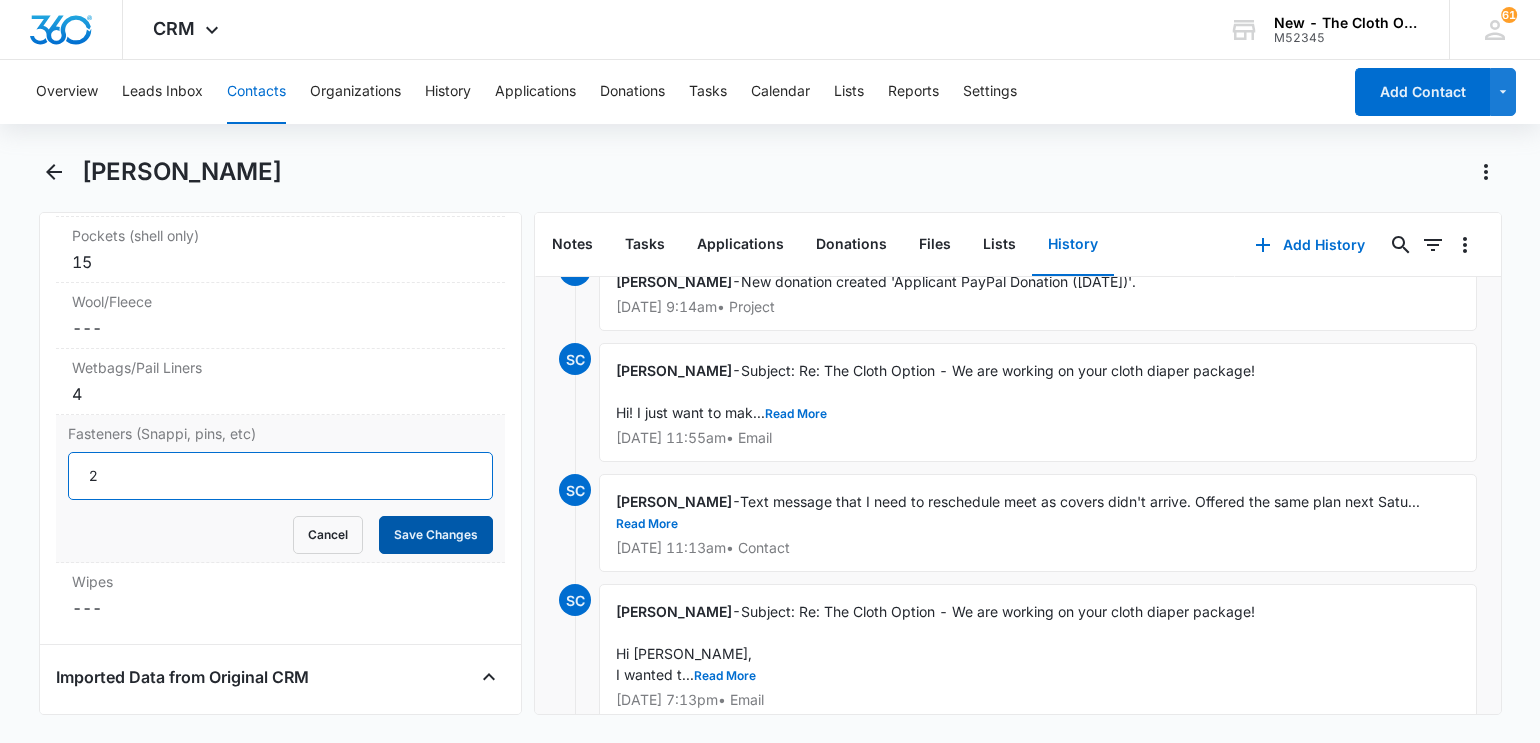type on "2" 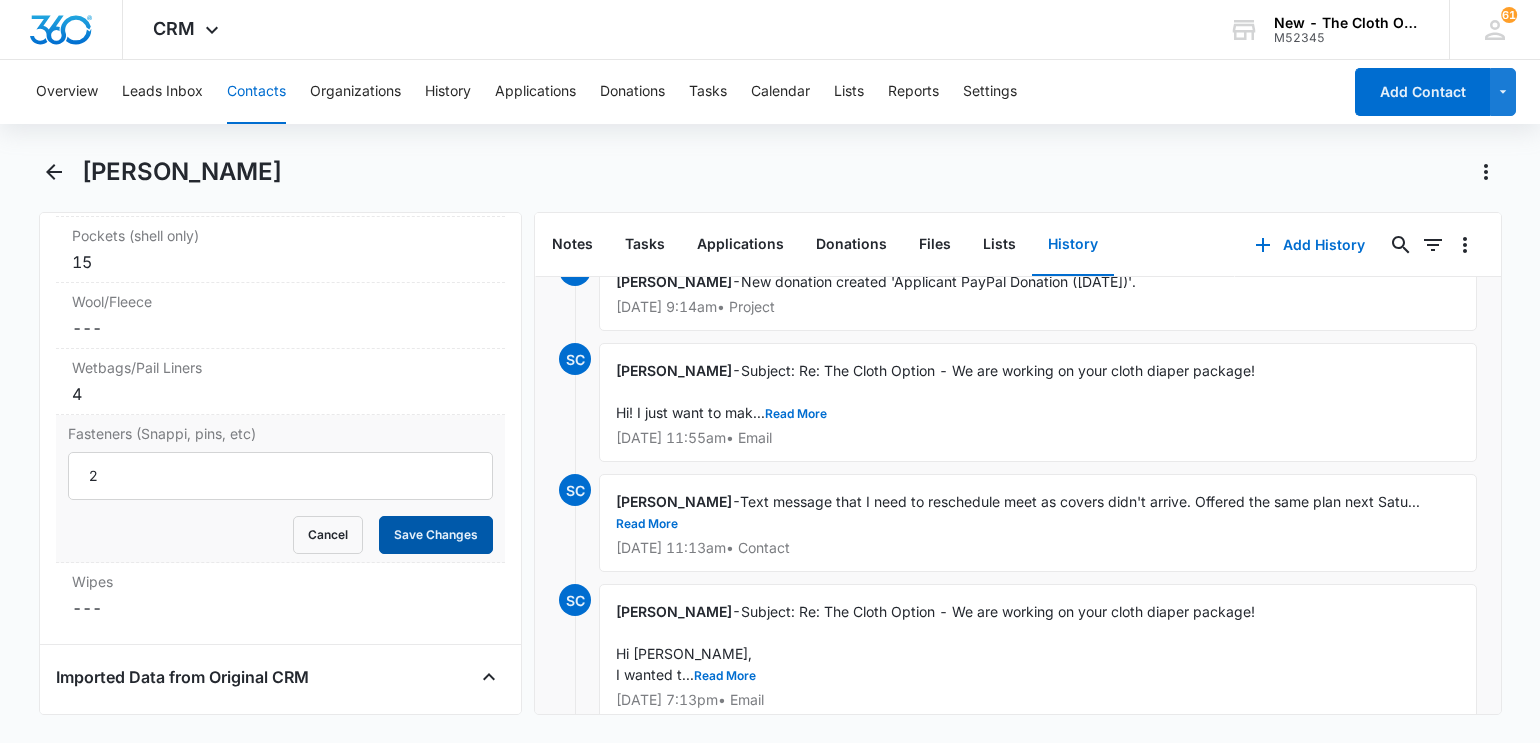 click on "Save Changes" at bounding box center (436, 535) 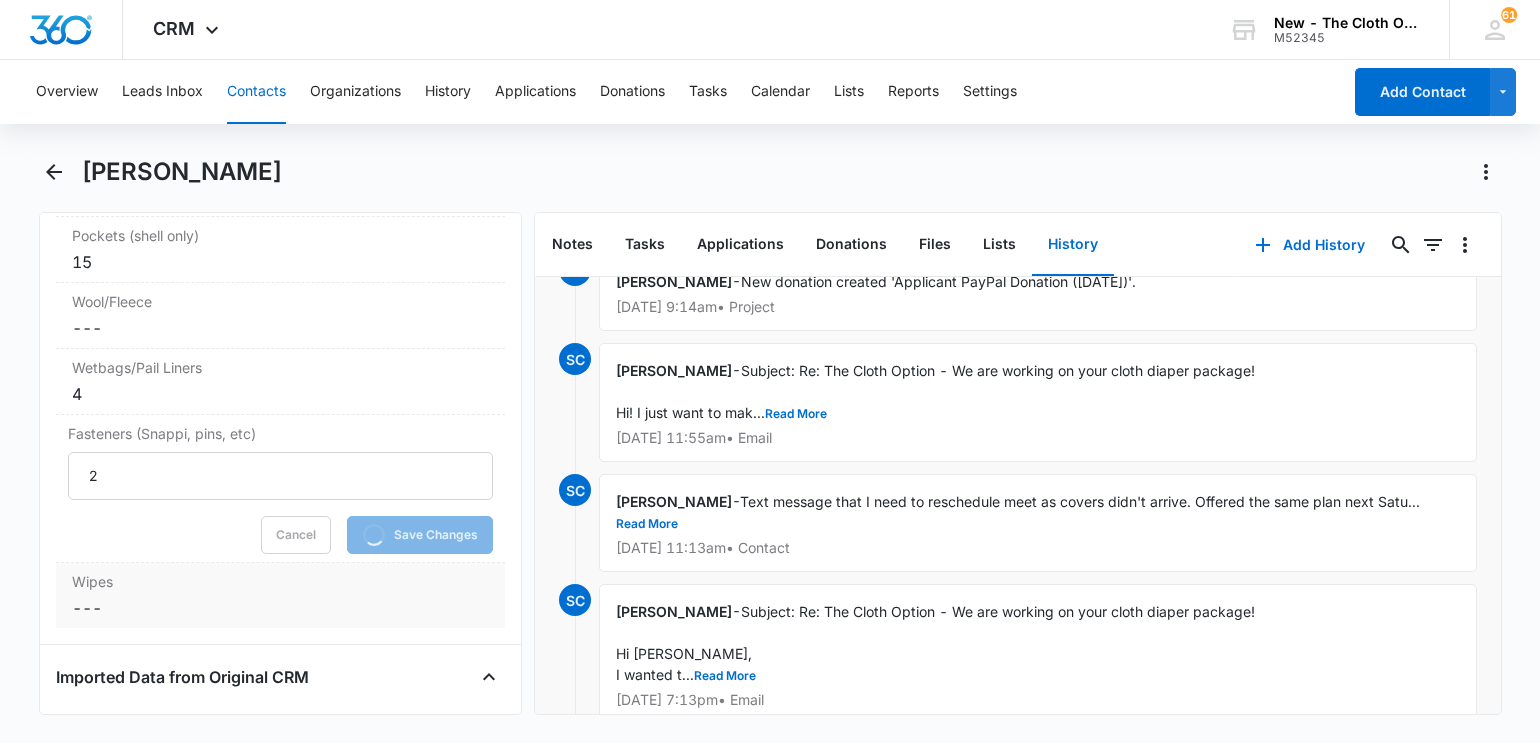 scroll, scrollTop: 5886, scrollLeft: 0, axis: vertical 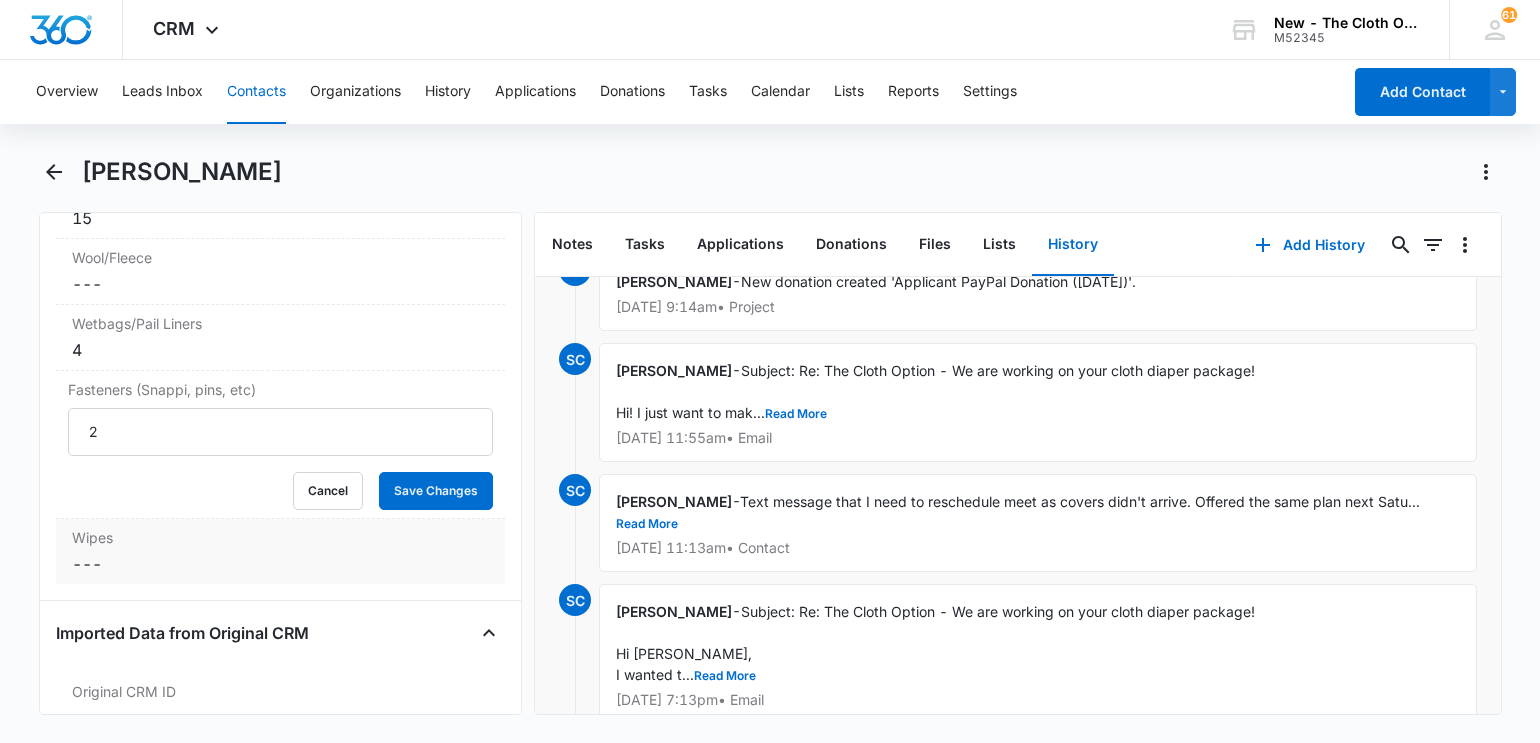 click on "Additional Contact Info Second Applicant/Spouse Cancel Save Changes [PERSON_NAME] Company Name Cancel Save Changes --- Pronouns Cancel Save Changes She/her/hers / [PERSON_NAME] Preferred language Cancel Save Changes English Alternate shipping address Cancel Save Changes --- Preferred contact method Cancel Save Changes Text/SMS Other Info Special Notes Cancel Save Changes --- Relationship to Child(ren) Cancel Save Changes Mother Number of Children Approved Cancel Save Changes 2 Approval Date Cancel Save Changes [DATE] How many children in your home are in need of diapers? Cancel Save Changes 2 Child Info First child's name Cancel Save Changes [PERSON_NAME] First child's DOB Cancel Save Changes [DATE] First child's weight and build Cancel Save Changes 20lbs Does the first child need extended diapering? Cancel Save Changes No Second child's name Cancel Save Changes [PERSON_NAME] (MN doc ok) Second child's DOB Cancel Save Changes [DATE] Second child's weight and build Cancel Save Changes 36lbs Cancel ---" at bounding box center (281, -1515) 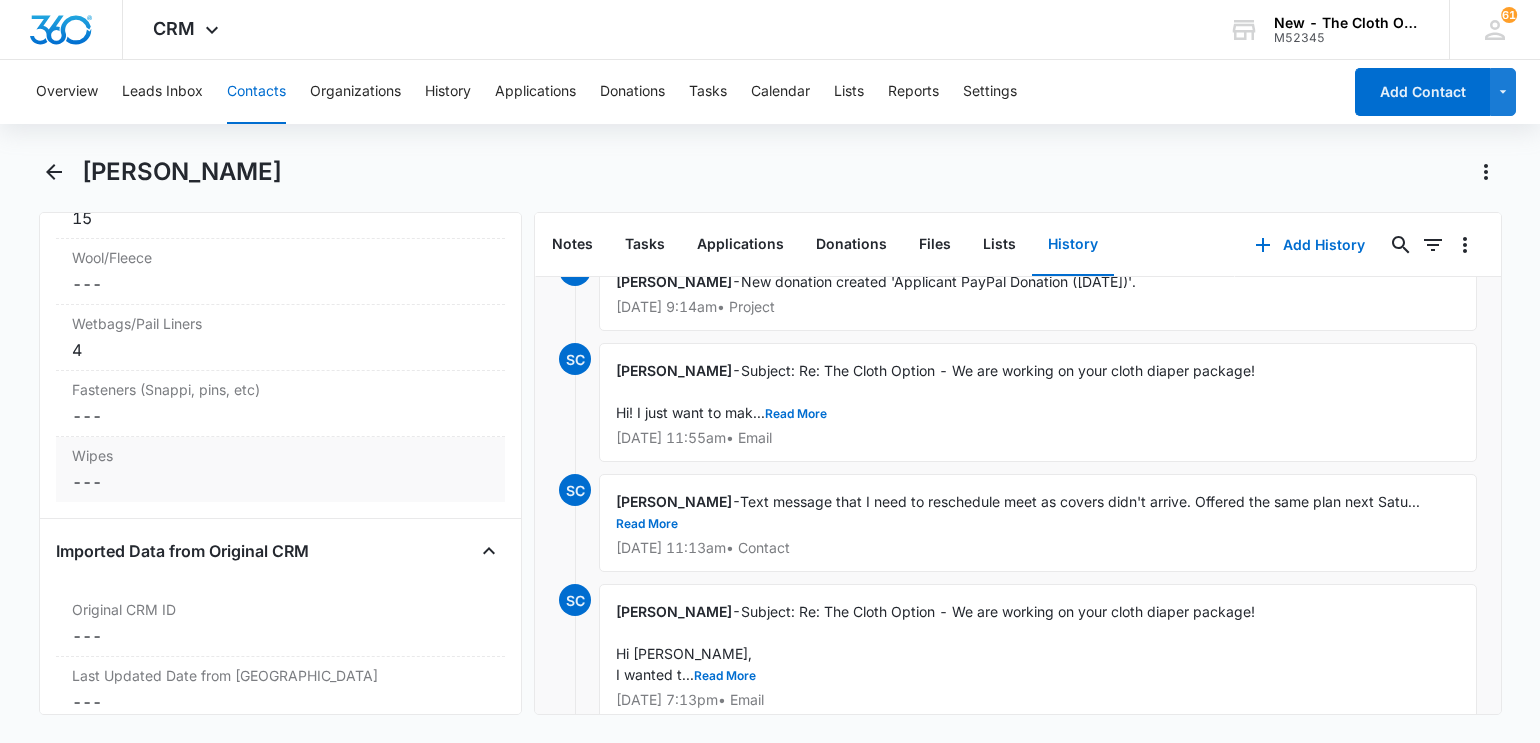 click on "Cancel Save Changes ---" at bounding box center [281, 482] 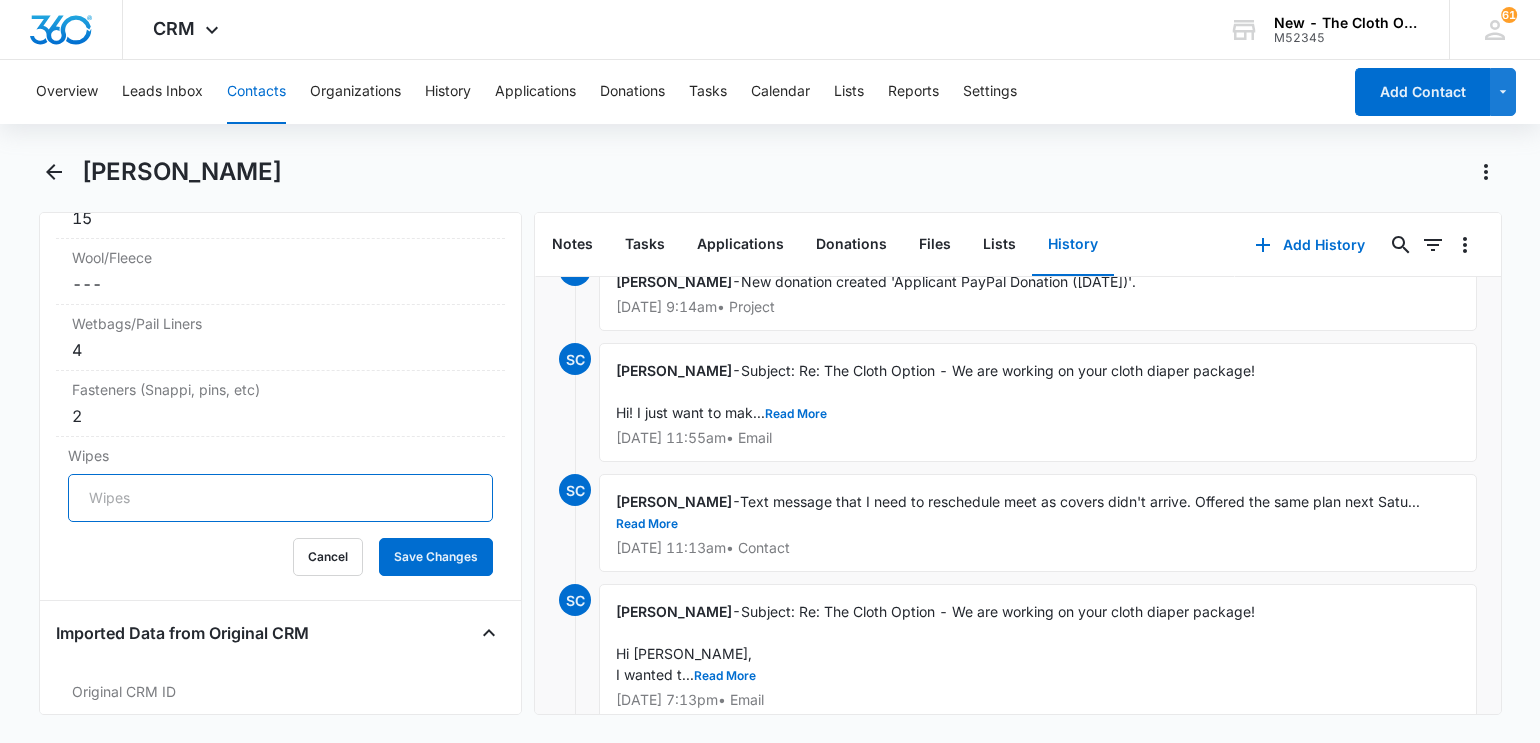 click on "Wipes" at bounding box center (281, 498) 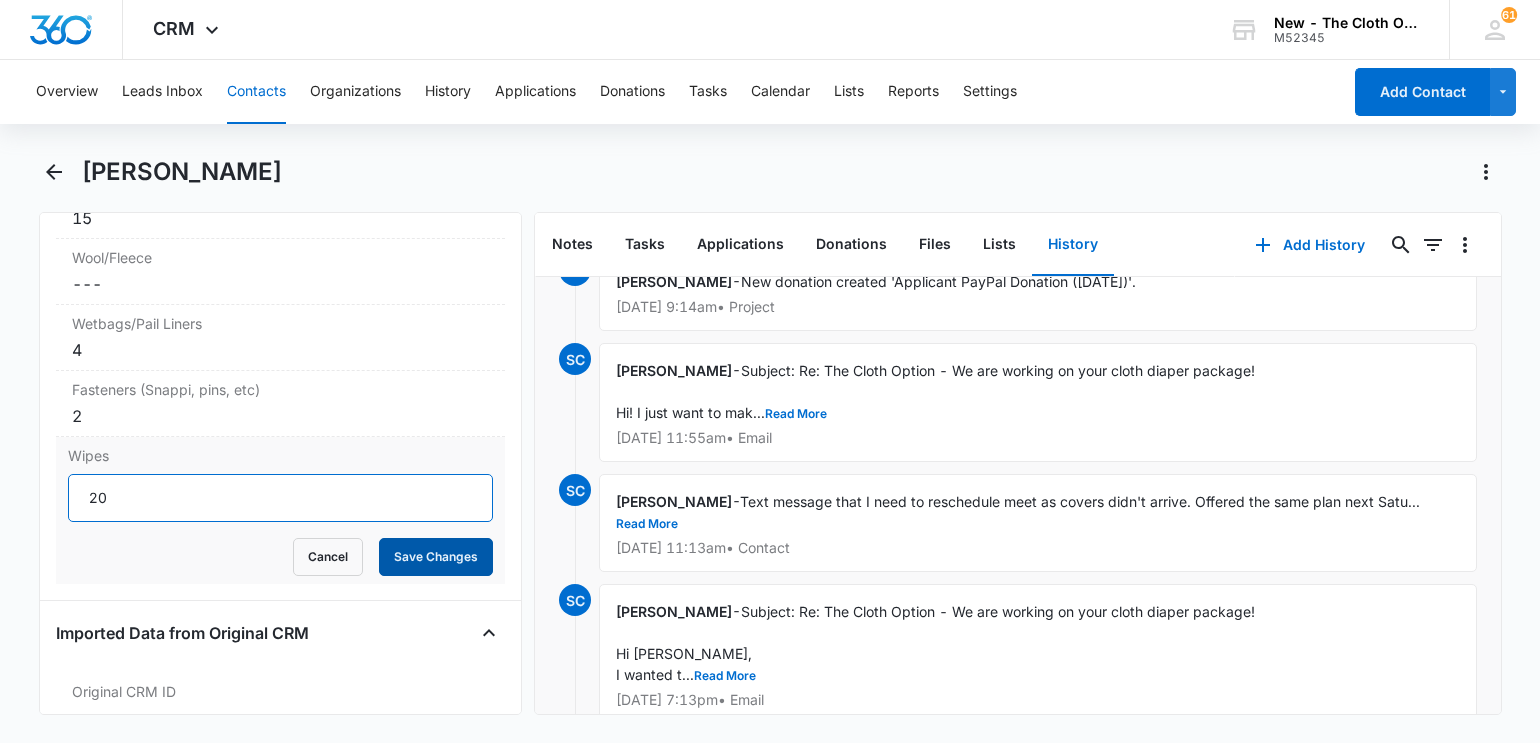 type on "20" 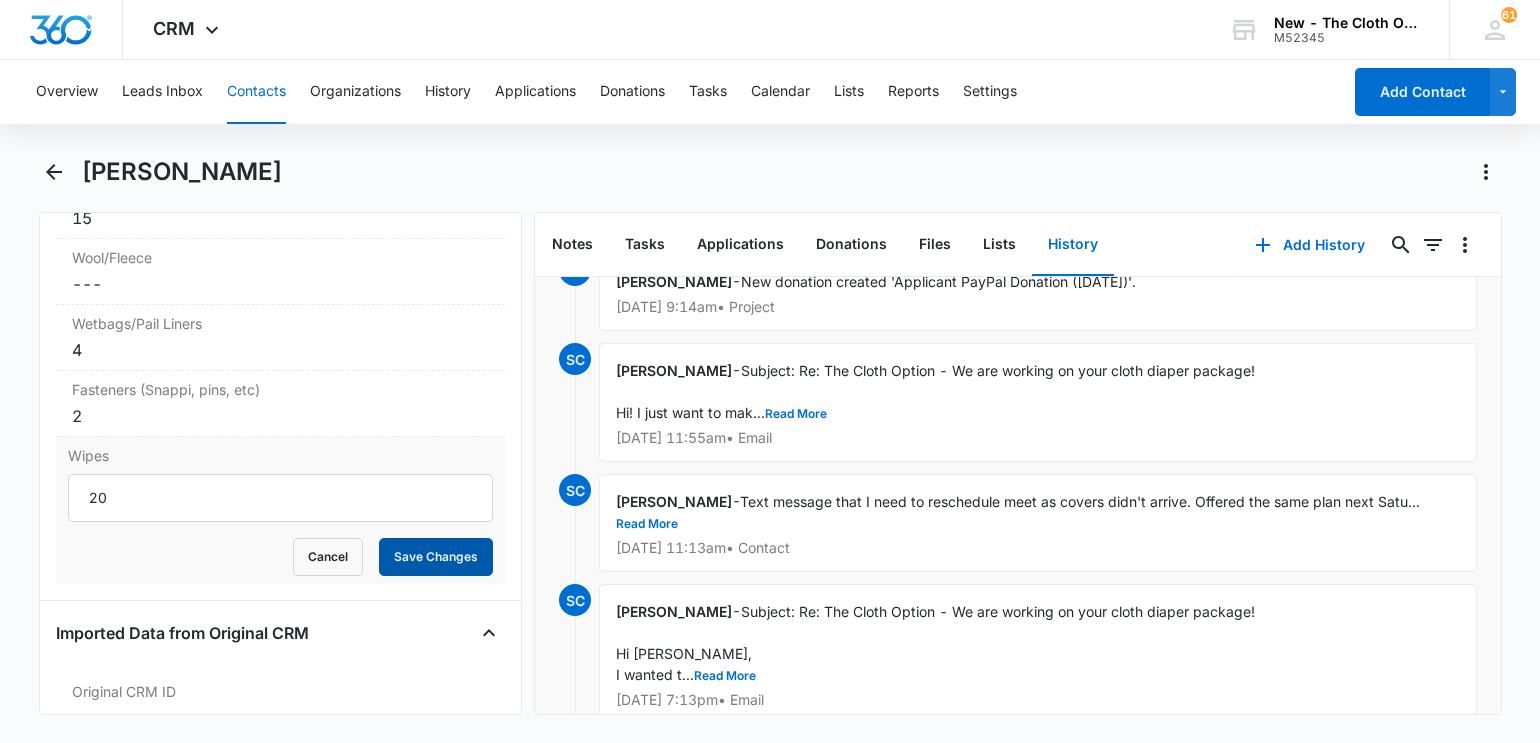 click on "Save Changes" at bounding box center (436, 557) 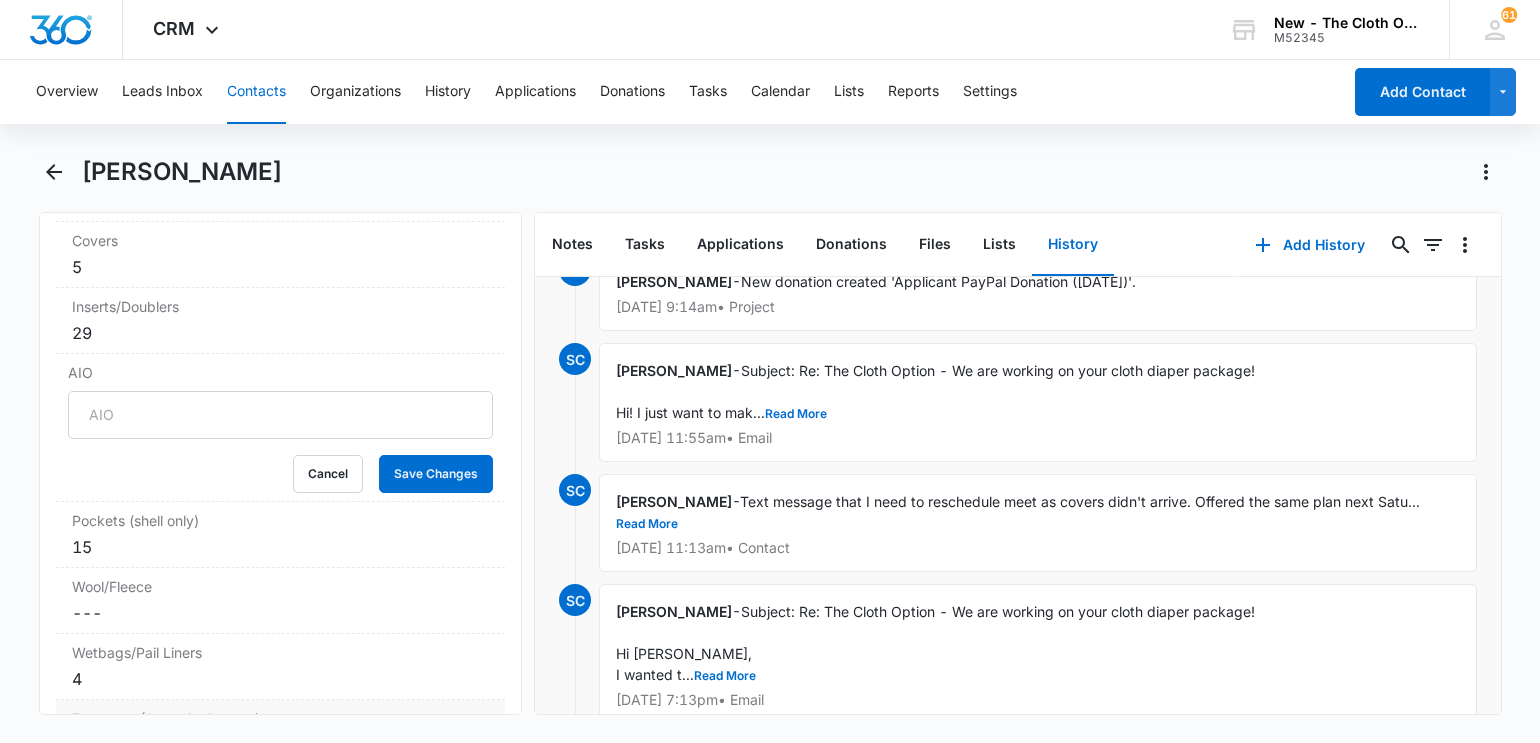 scroll, scrollTop: 5551, scrollLeft: 0, axis: vertical 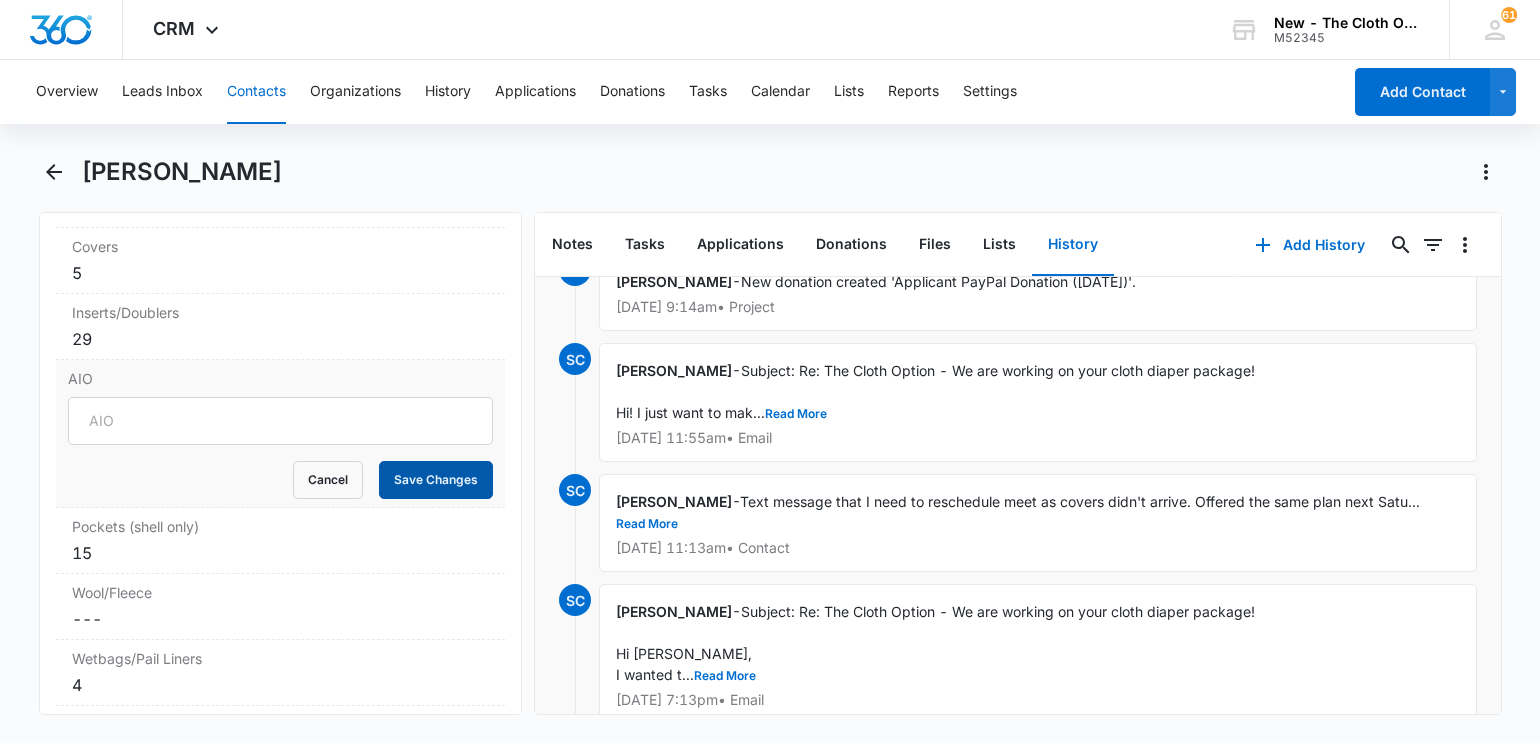 click on "Save Changes" at bounding box center (436, 480) 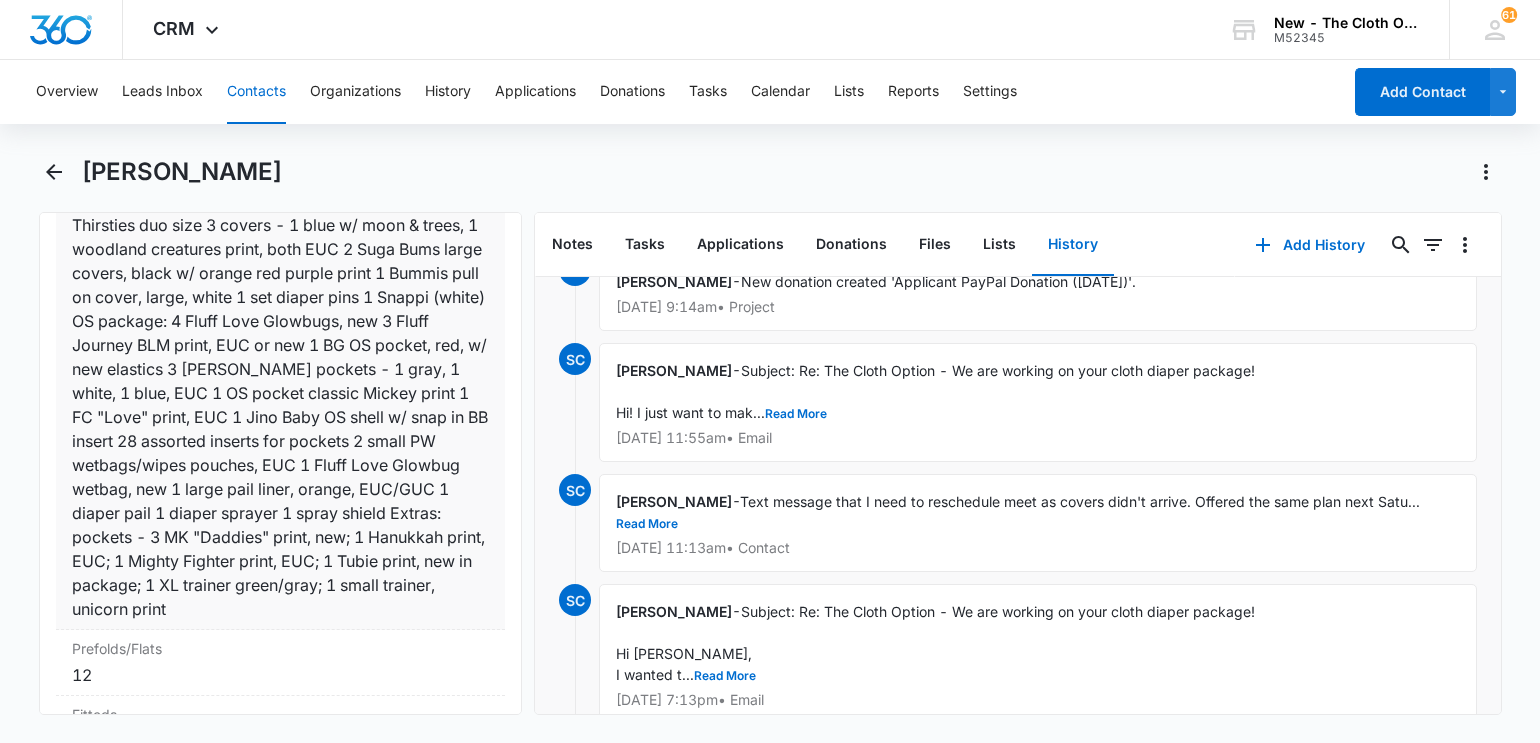 click on "ES Package:
12 GMD XL/Large prefolds, EUC or new
2 Thirsties duo size 3 covers - 1 blue w/ moon & trees, 1 woodland creatures print, both EUC
2 Suga Bums large covers, black w/ orange red purple print
1 Bummis pull on cover, large, white
1 set diaper pins
1 Snappi (white)
OS package:
4 Fluff Love Glowbugs, new
3 Fluff Journey BLM print, EUC or new
1 BG OS pocket, red, w/ new elastics
3 [PERSON_NAME] pockets - 1 gray, 1 white, 1 blue, EUC
1 OS pocket classic Mickey print
1 FC "Love" print, EUC
1 Jino Baby OS shell w/ snap in BB insert
28 assorted inserts for pockets
2 small PW wetbags/wipes pouches, EUC
1 Fluff Love Glowbug wetbag, new
1 large pail liner, orange, EUC/GUC
1 diaper pail
1 diaper sprayer
1 spray shield
Extras: pockets - 3 MK "Daddies" print, new; 1 Hanukkah print, EUC; 1 Mighty Fighter print, EUC; 1 Tubie print, new in package; 1 XL trainer green/gray; 1 small trainer, unicorn print" at bounding box center [281, 405] 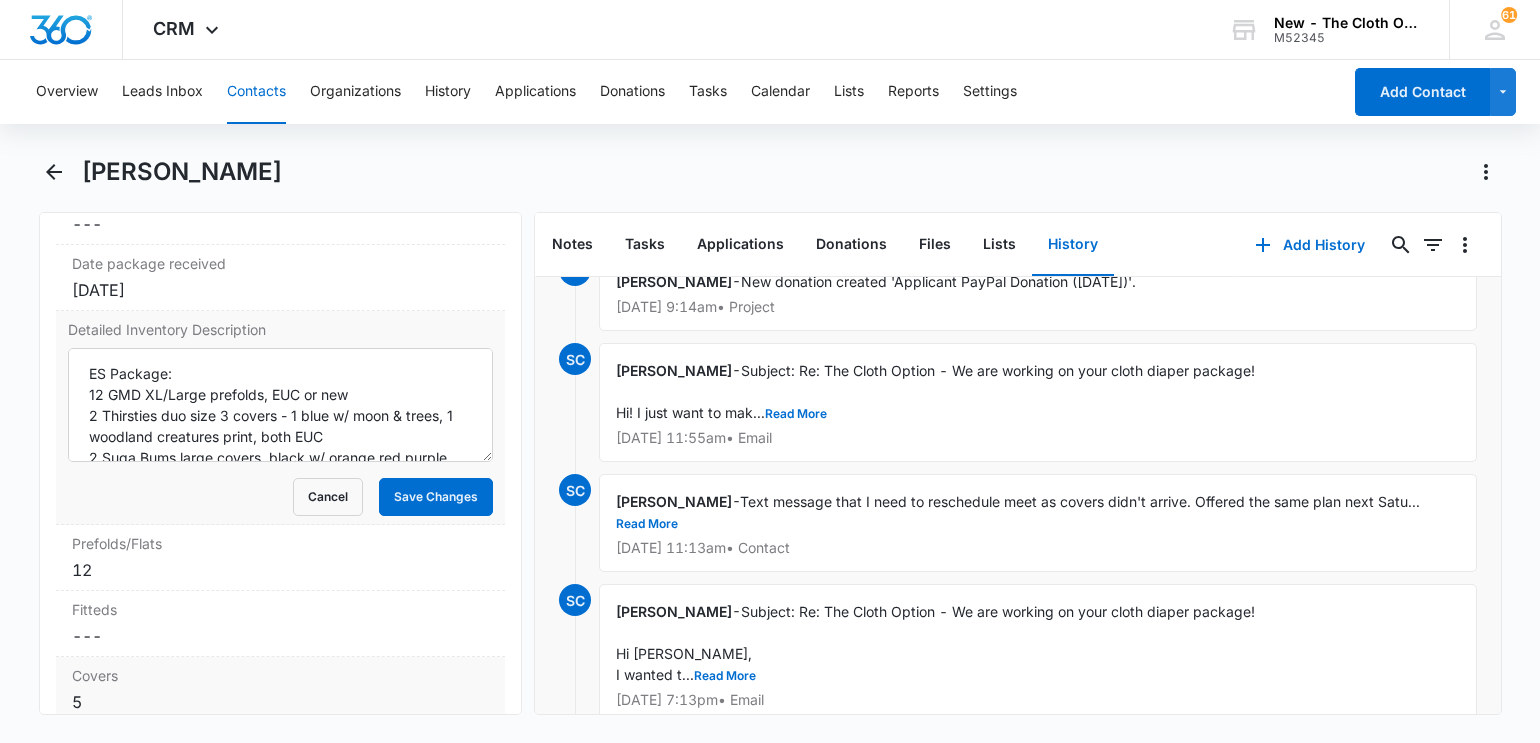scroll, scrollTop: 4807, scrollLeft: 0, axis: vertical 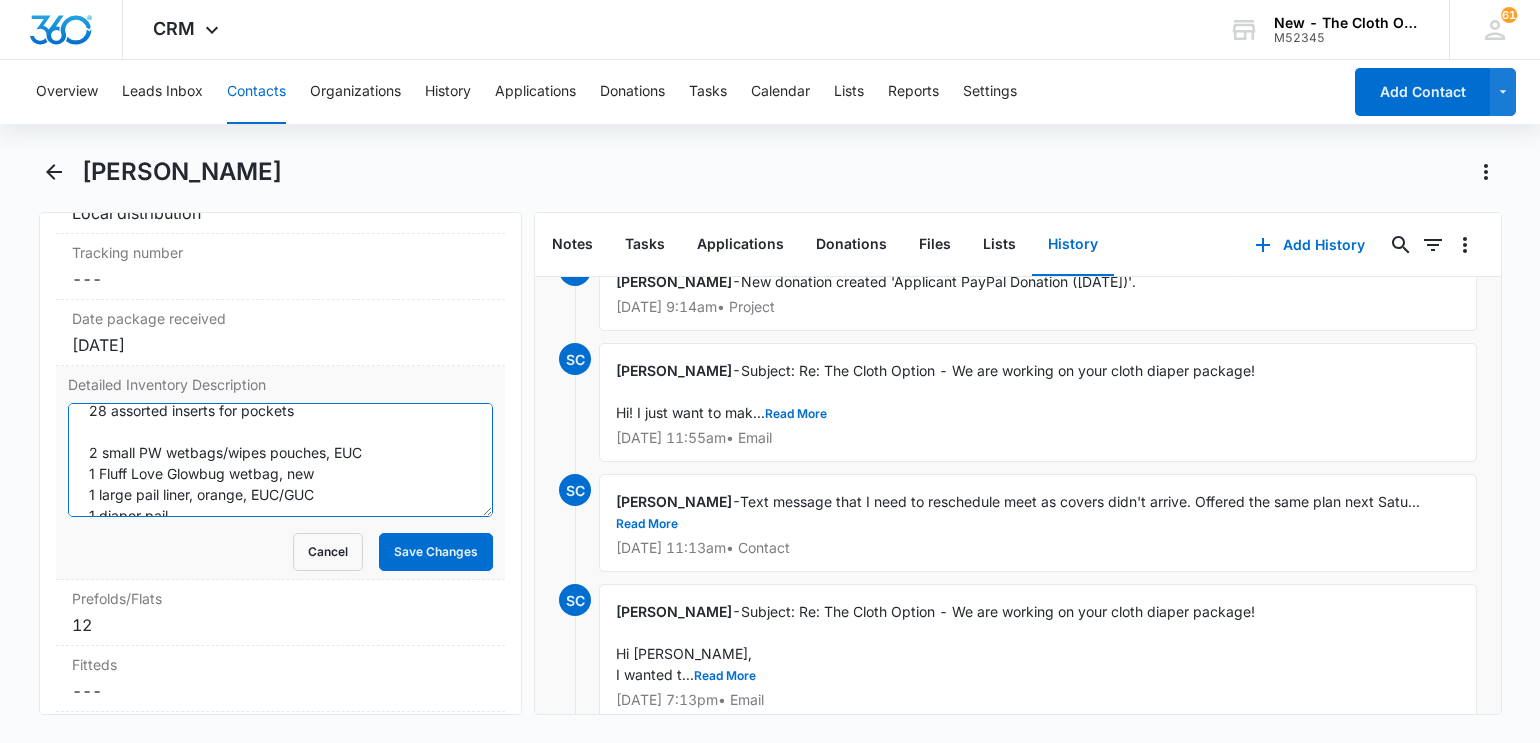 click on "ES Package:
12 GMD XL/Large prefolds, EUC or new
2 Thirsties duo size 3 covers - 1 blue w/ moon & trees, 1 woodland creatures print, both EUC
2 Suga Bums large covers, black w/ orange red purple print
1 Bummis pull on cover, large, white
1 set diaper pins
1 Snappi (white)
OS package:
4 Fluff Love Glowbugs, new
3 Fluff Journey BLM print, EUC or new
1 BG OS pocket, red, w/ new elastics
3 [PERSON_NAME] pockets - 1 gray, 1 white, 1 blue, EUC
1 OS pocket classic Mickey print
1 FC "Love" print, EUC
1 Jino Baby OS shell w/ snap in BB insert
28 assorted inserts for pockets
2 small PW wetbags/wipes pouches, EUC
1 Fluff Love Glowbug wetbag, new
1 large pail liner, orange, EUC/GUC
1 diaper pail
1 diaper sprayer
1 spray shield
Extras: pockets - 3 MK "Daddies" print, new; 1 Hanukkah print, EUC; 1 Mighty Fighter print, EUC; 1 Tubie print, new in package; 1 XL trainer green/gray; 1 small trainer, unicorn print" at bounding box center [281, 460] 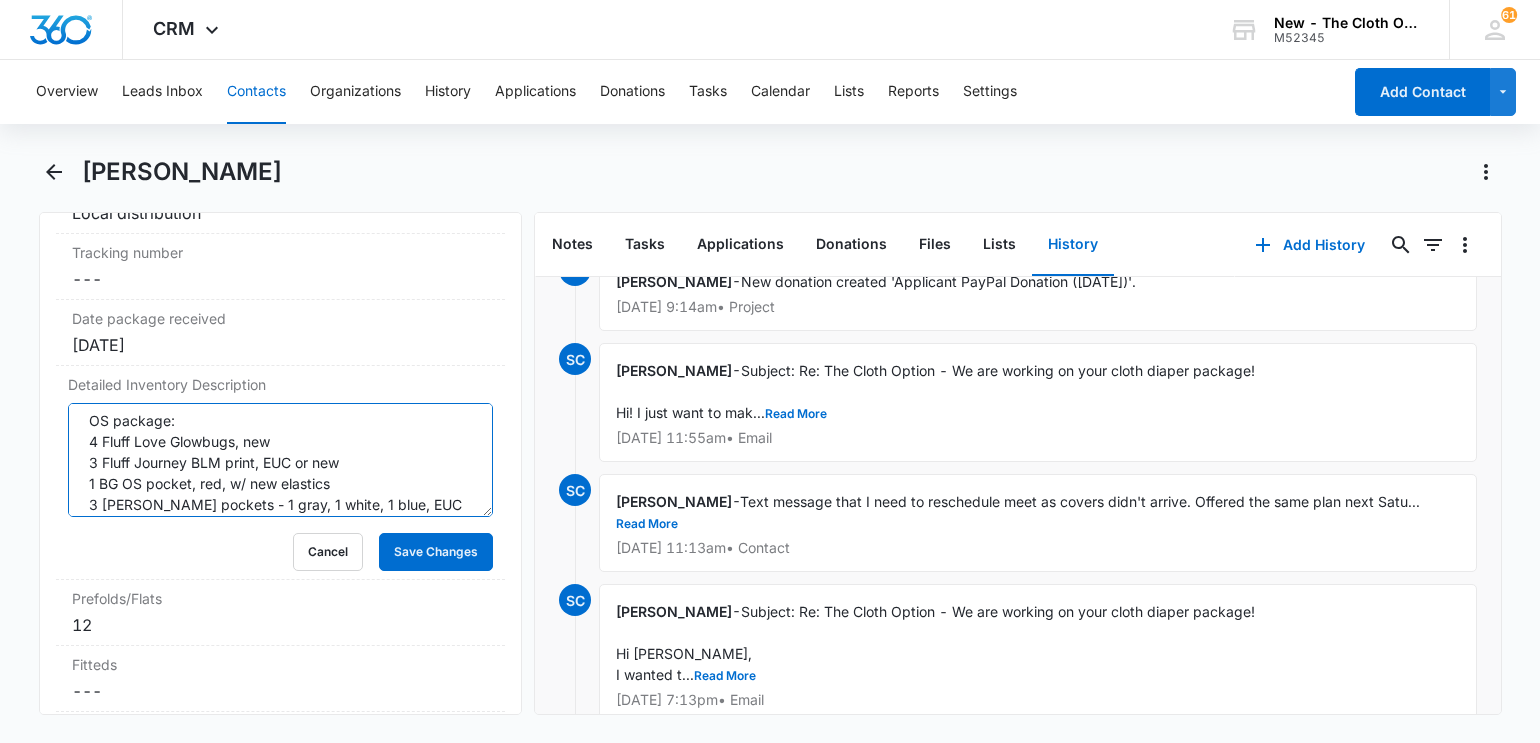 scroll, scrollTop: 0, scrollLeft: 0, axis: both 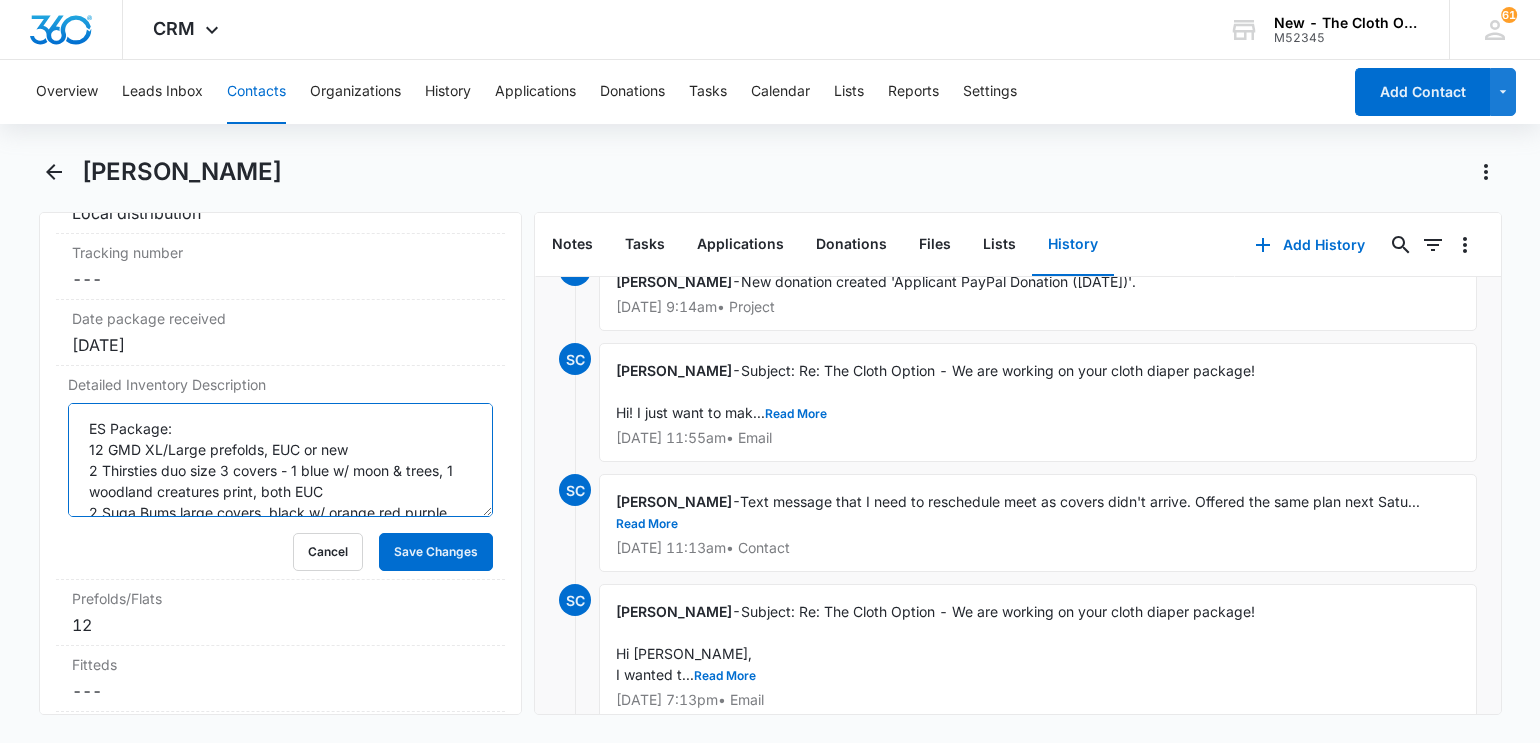 drag, startPoint x: 212, startPoint y: 463, endPoint x: 45, endPoint y: 344, distance: 205.06097 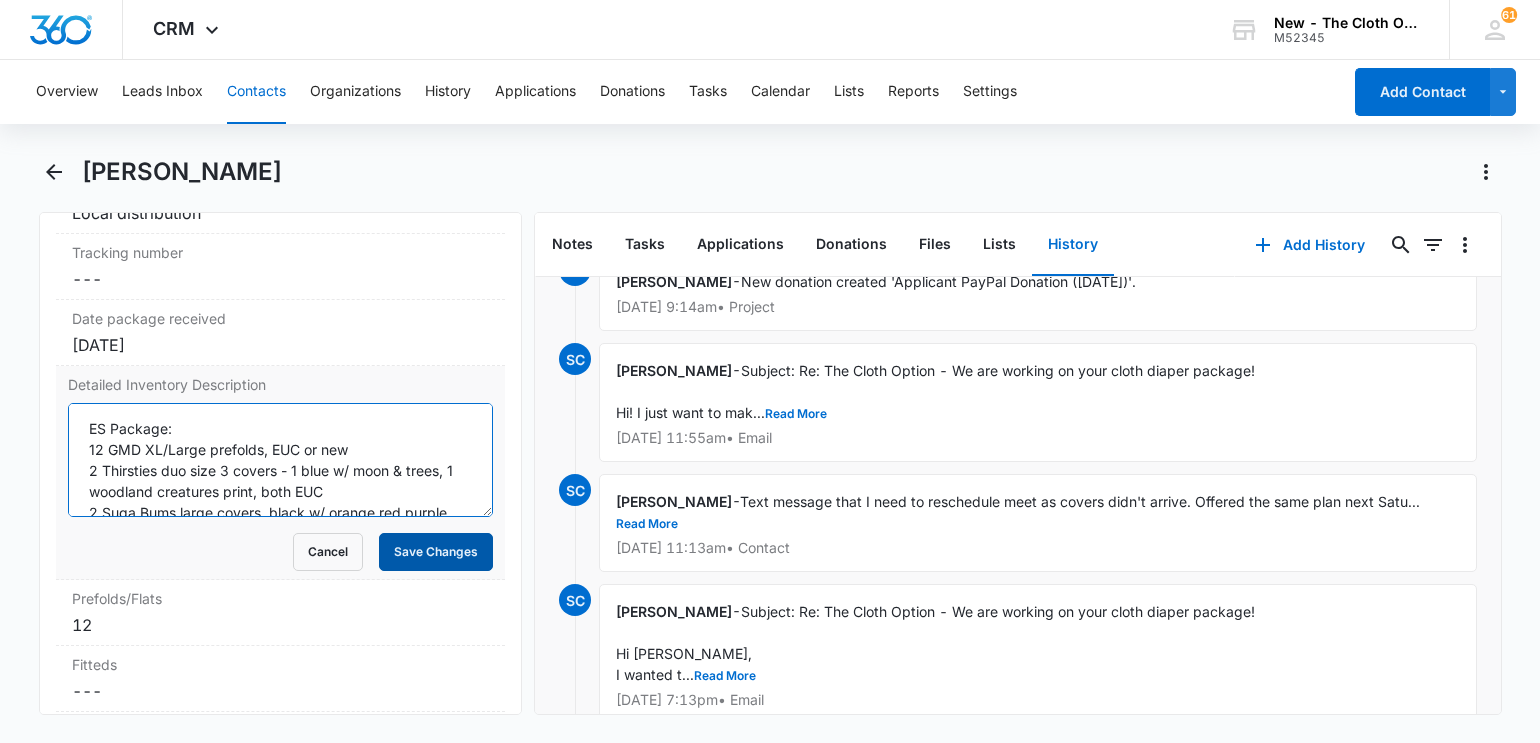 type on "ES Package:
12 GMD XL/Large prefolds, EUC or new
2 Thirsties duo size 3 covers - 1 blue w/ moon & trees, 1 woodland creatures print, both EUC
2 Suga Bums large covers, black w/ orange red purple print
1 Bummis pull on cover, large, white
1 set diaper pins
1 Snappi (white)
OS package:
4 Fluff Love Glowbugs, new
3 Fluff Journey BLM print, EUC or new
1 BG OS pocket, red, w/ new elastics
3 [PERSON_NAME] pockets - 1 gray, 1 white, 1 blue, EUC
1 OS pocket classic Mickey print
1 FC "Love" print, EUC
1 Jino Baby OS shell w/ snap in BB insert
28 assorted inserts for pockets
2 small PW wetbags/wipes pouches, EUC
20 cloth wipes, EUC
1 Fluff Love Glowbug wetbag, new
1 large pail liner, orange, EUC/GUC
1 diaper pail
1 diaper sprayer
1 spray shield
Extras: pockets - 3 MK "Daddies" print, new; 1 Hanukkah print, EUC; 1 Mighty Fighter print, EUC; 1 Tubie print, new in package; 1 XL trainer green/gray; 1 small trainer, unicorn print" 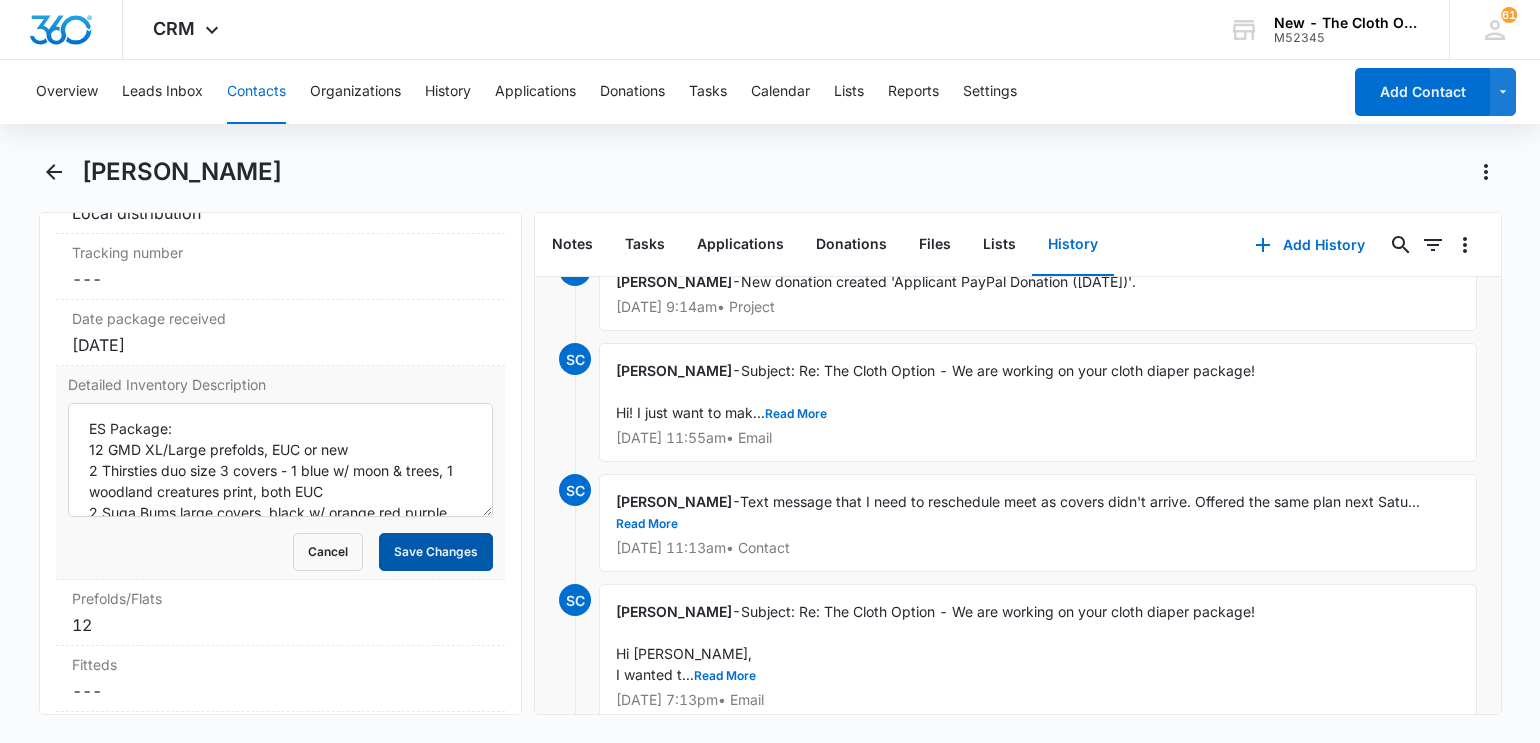 click on "Save Changes" at bounding box center (436, 552) 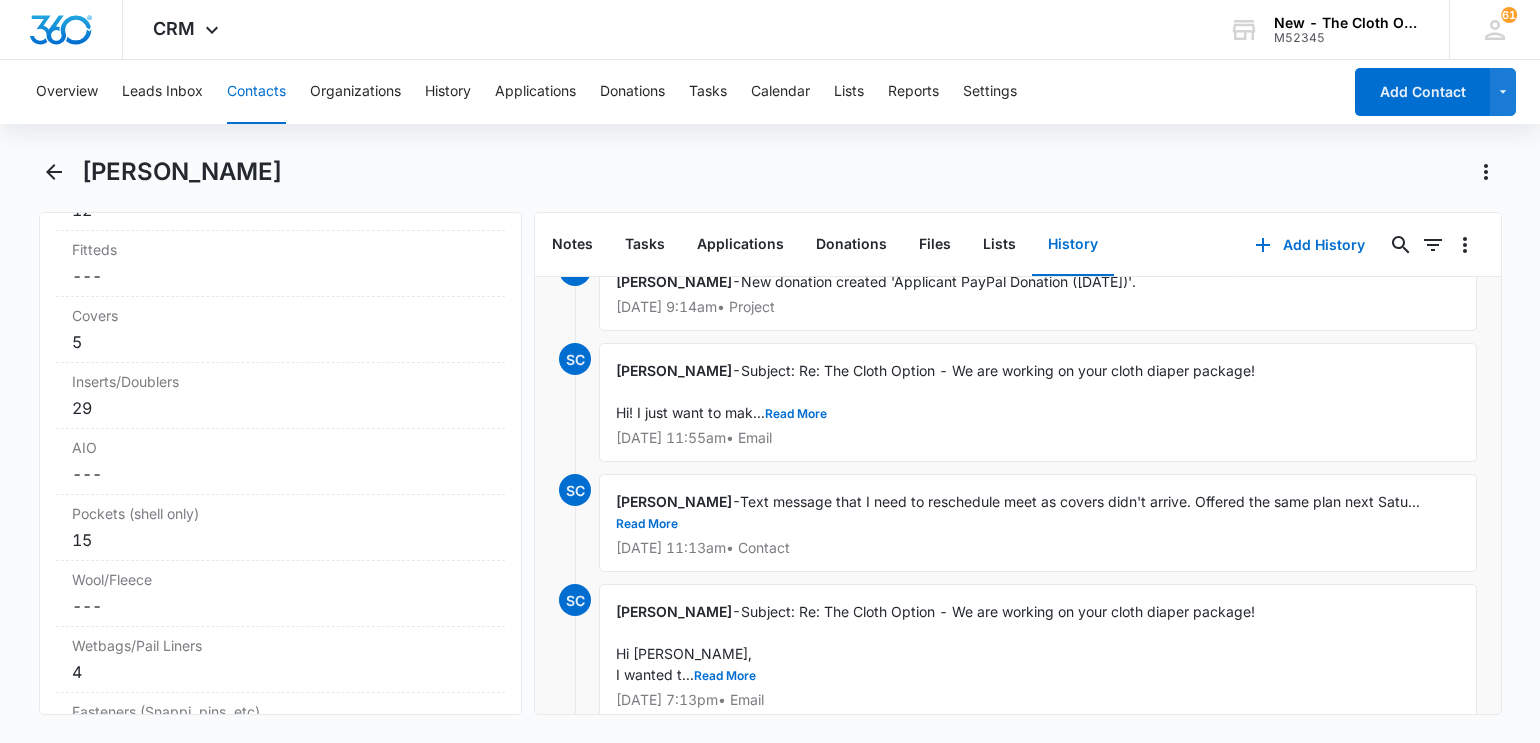 scroll, scrollTop: 5511, scrollLeft: 0, axis: vertical 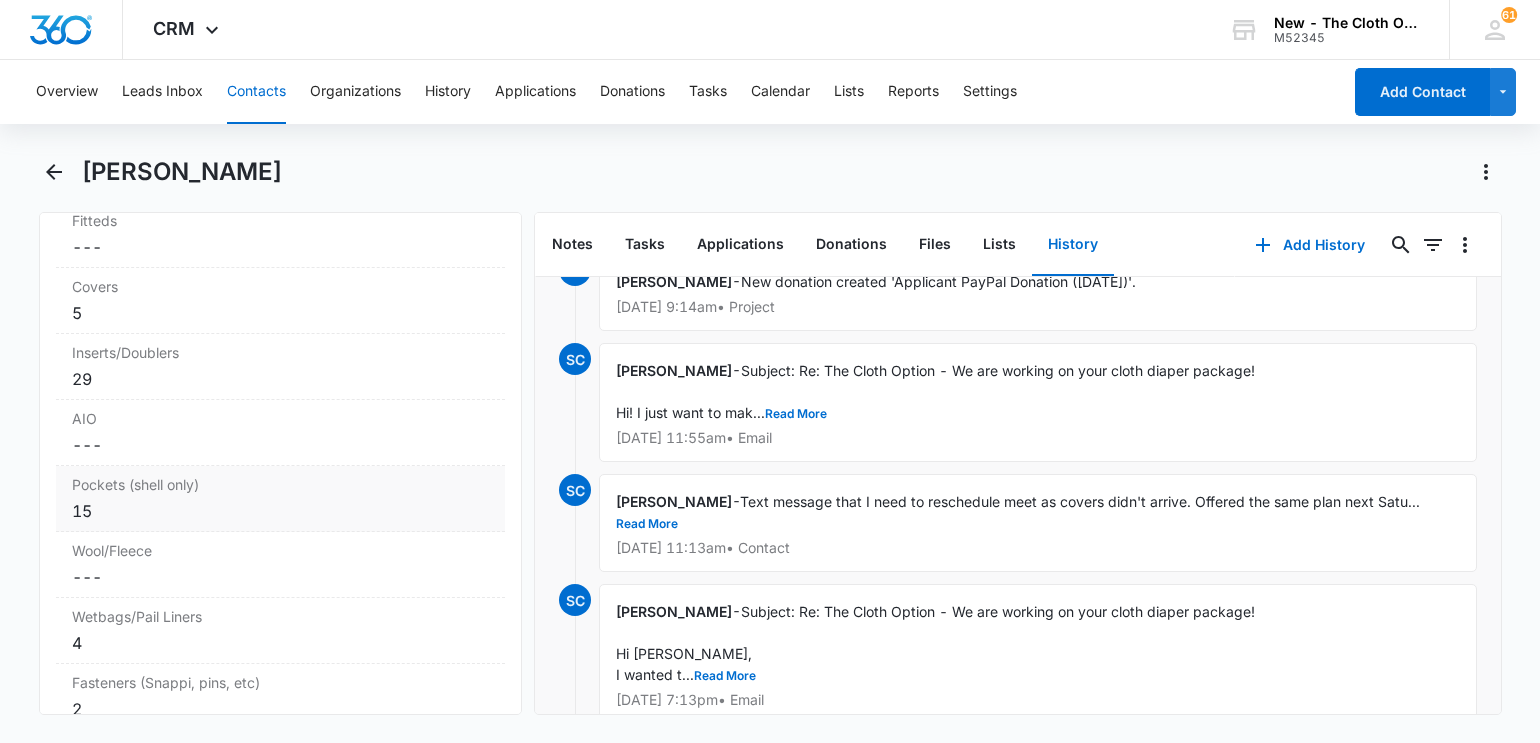 click on "15" at bounding box center [281, 511] 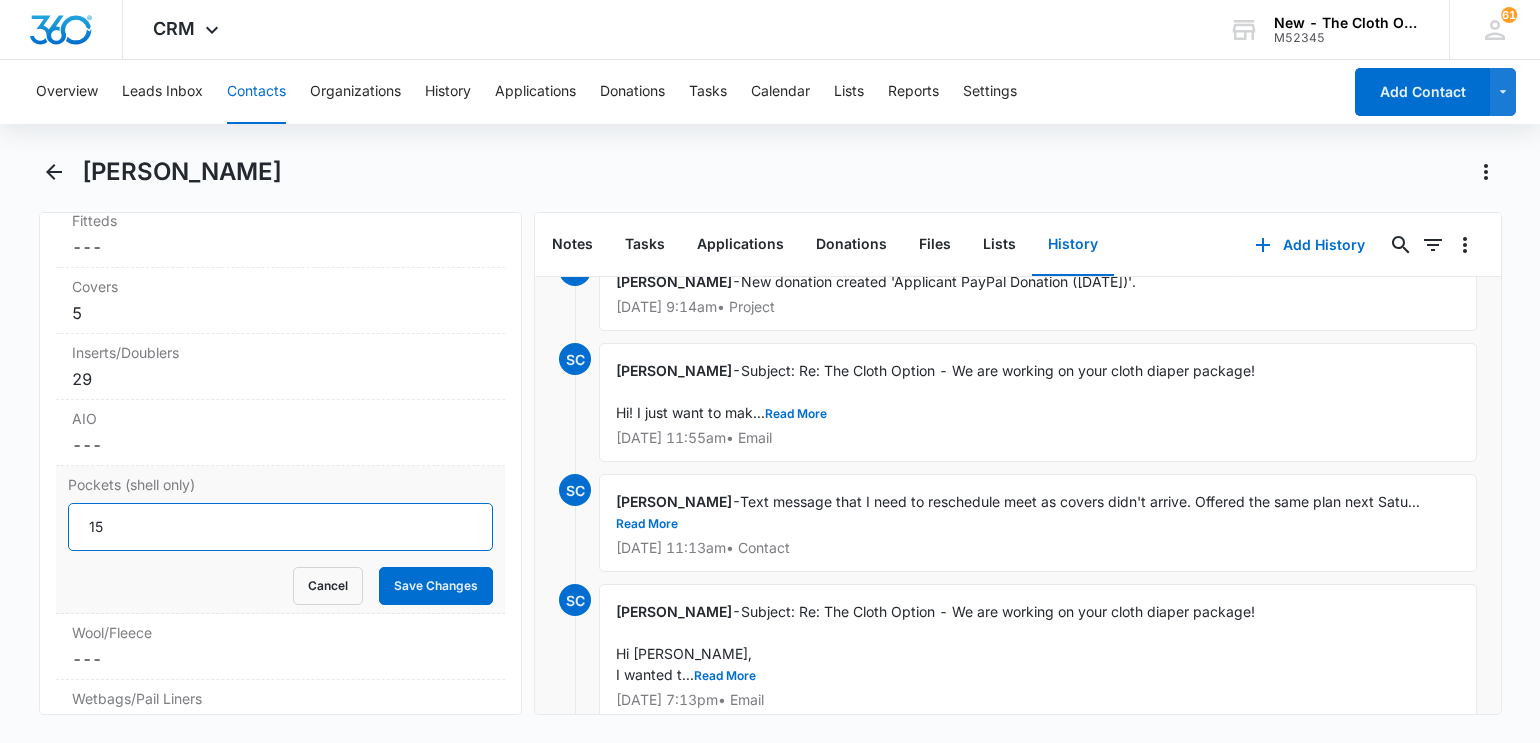 click on "15" at bounding box center [281, 527] 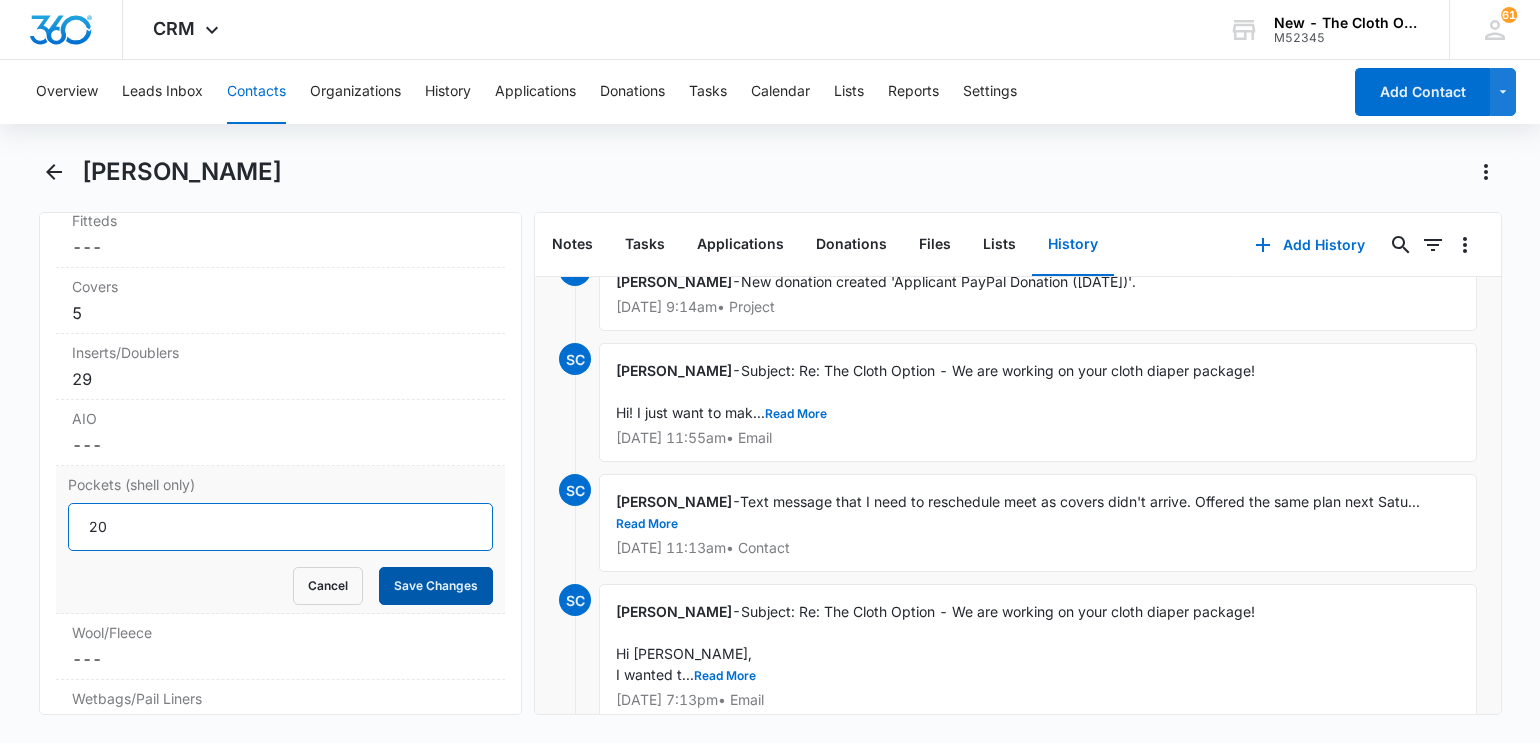 type on "20" 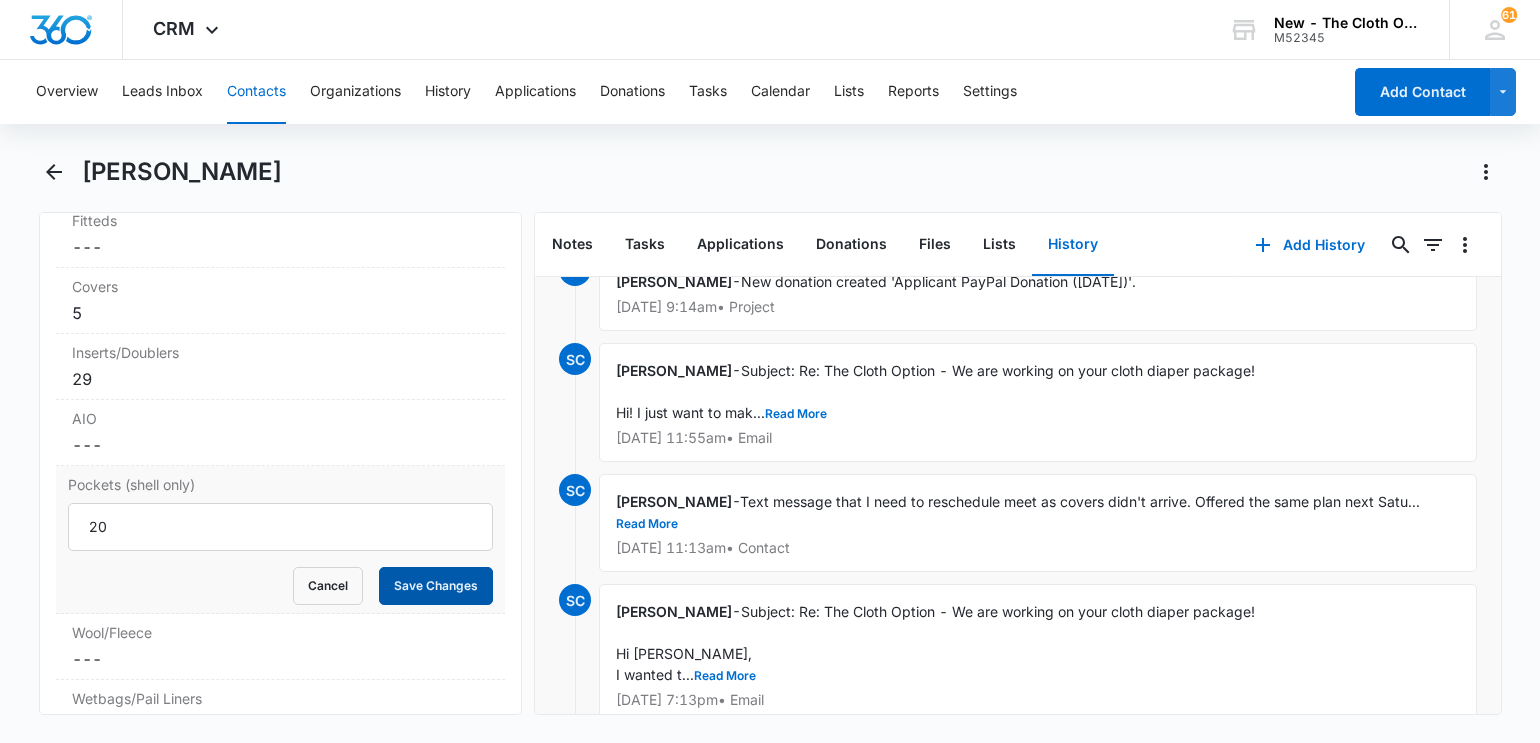 click on "Save Changes" at bounding box center (436, 586) 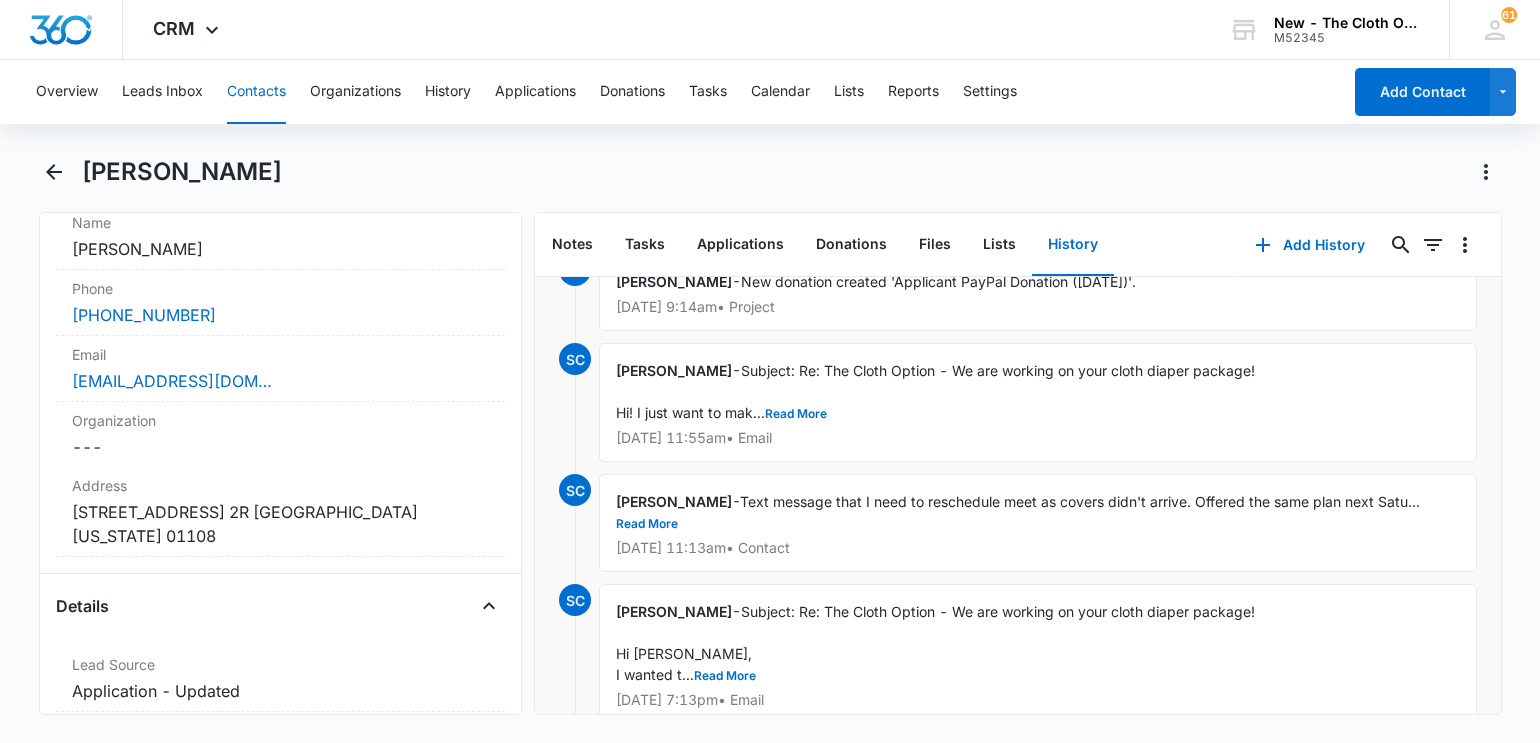 scroll, scrollTop: 398, scrollLeft: 0, axis: vertical 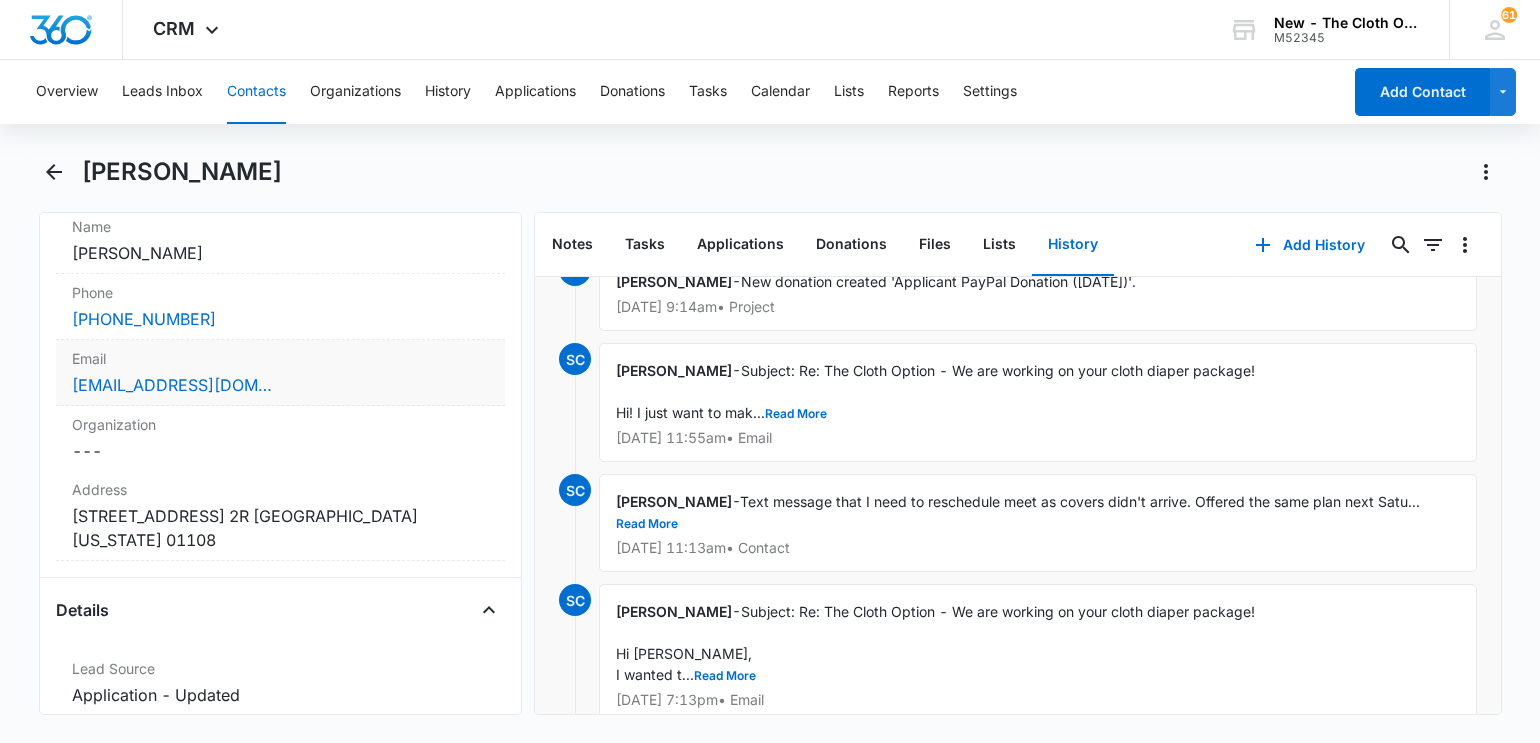 click on "[EMAIL_ADDRESS][DOMAIN_NAME]" at bounding box center [281, 385] 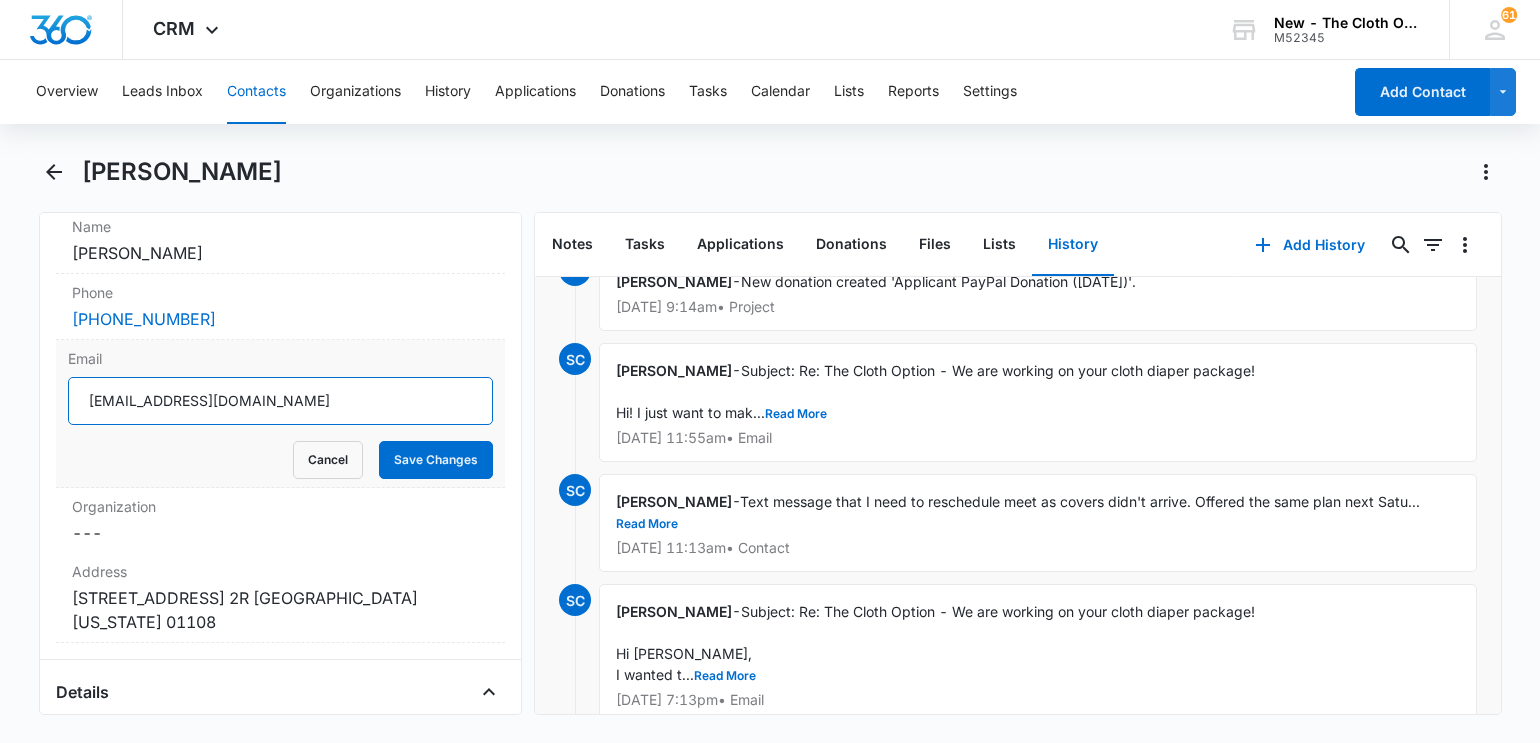 click on "[EMAIL_ADDRESS][DOMAIN_NAME]" at bounding box center (281, 401) 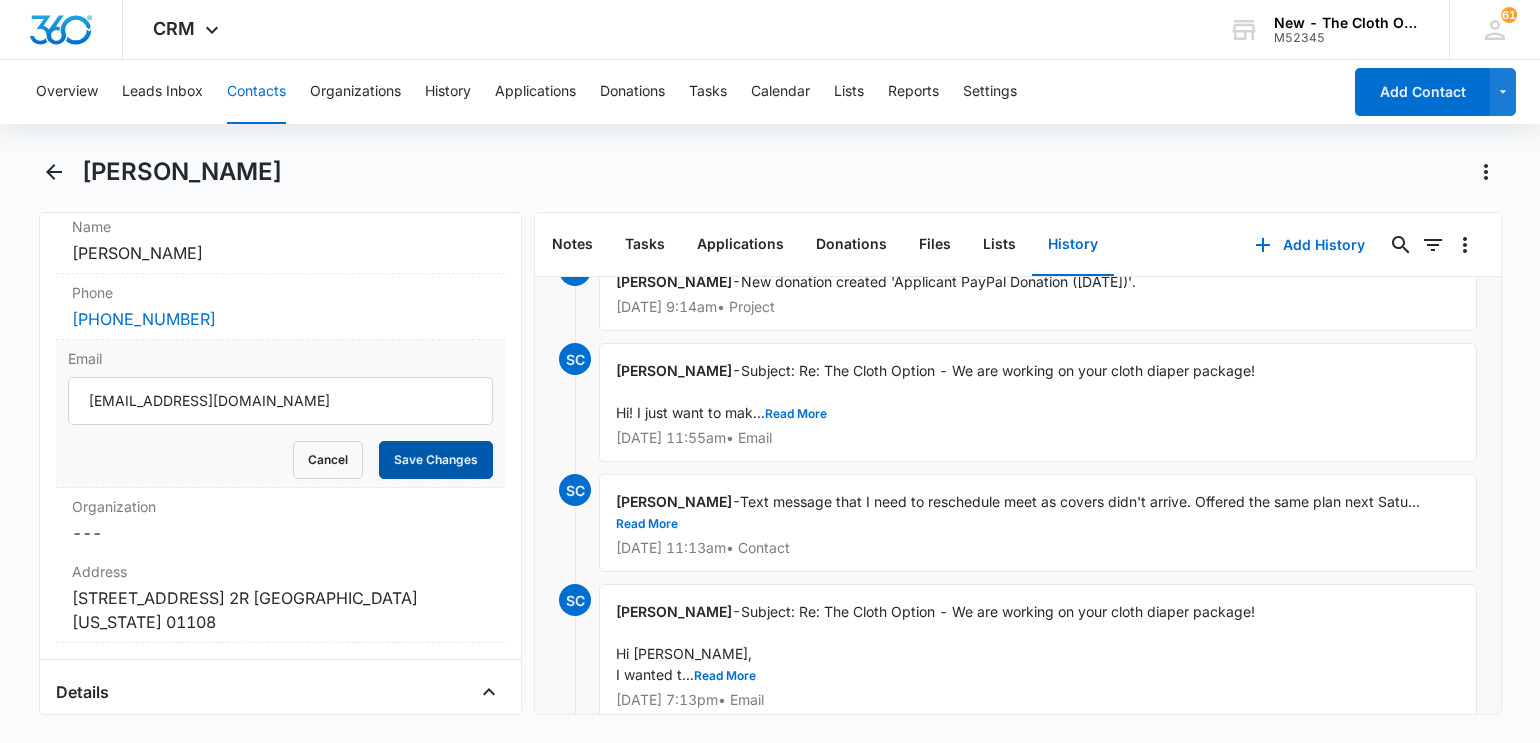click on "Save Changes" at bounding box center [436, 460] 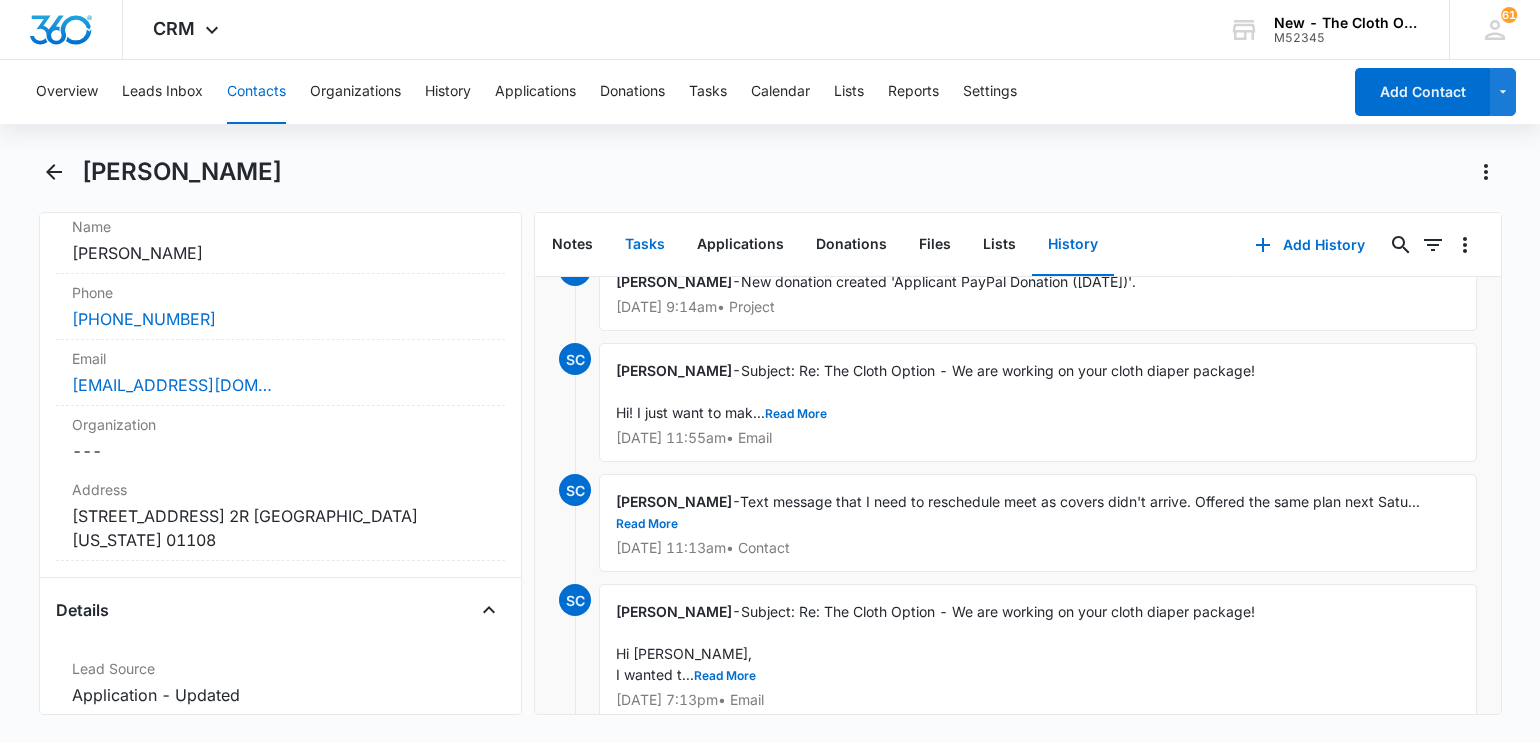 click on "Tasks" at bounding box center [645, 245] 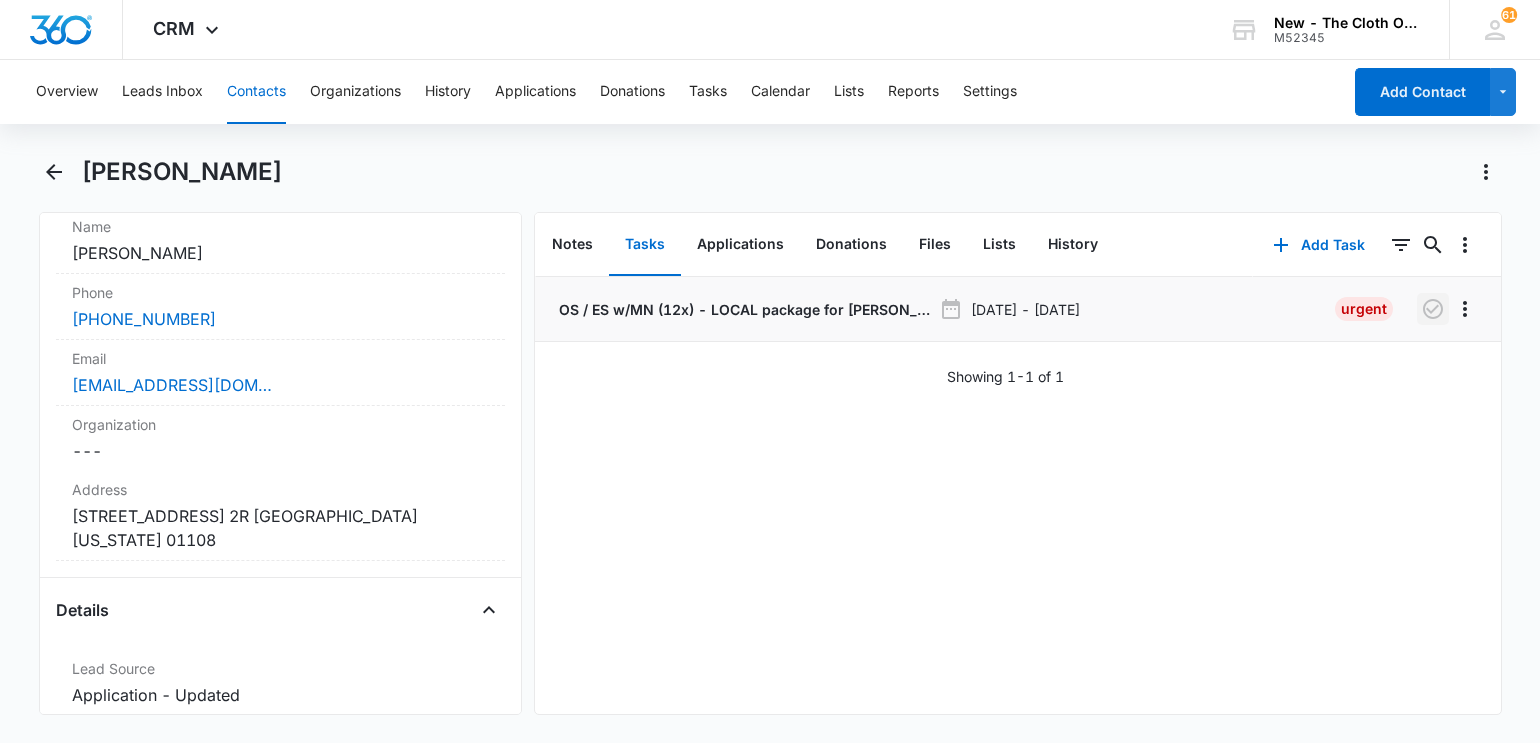 click 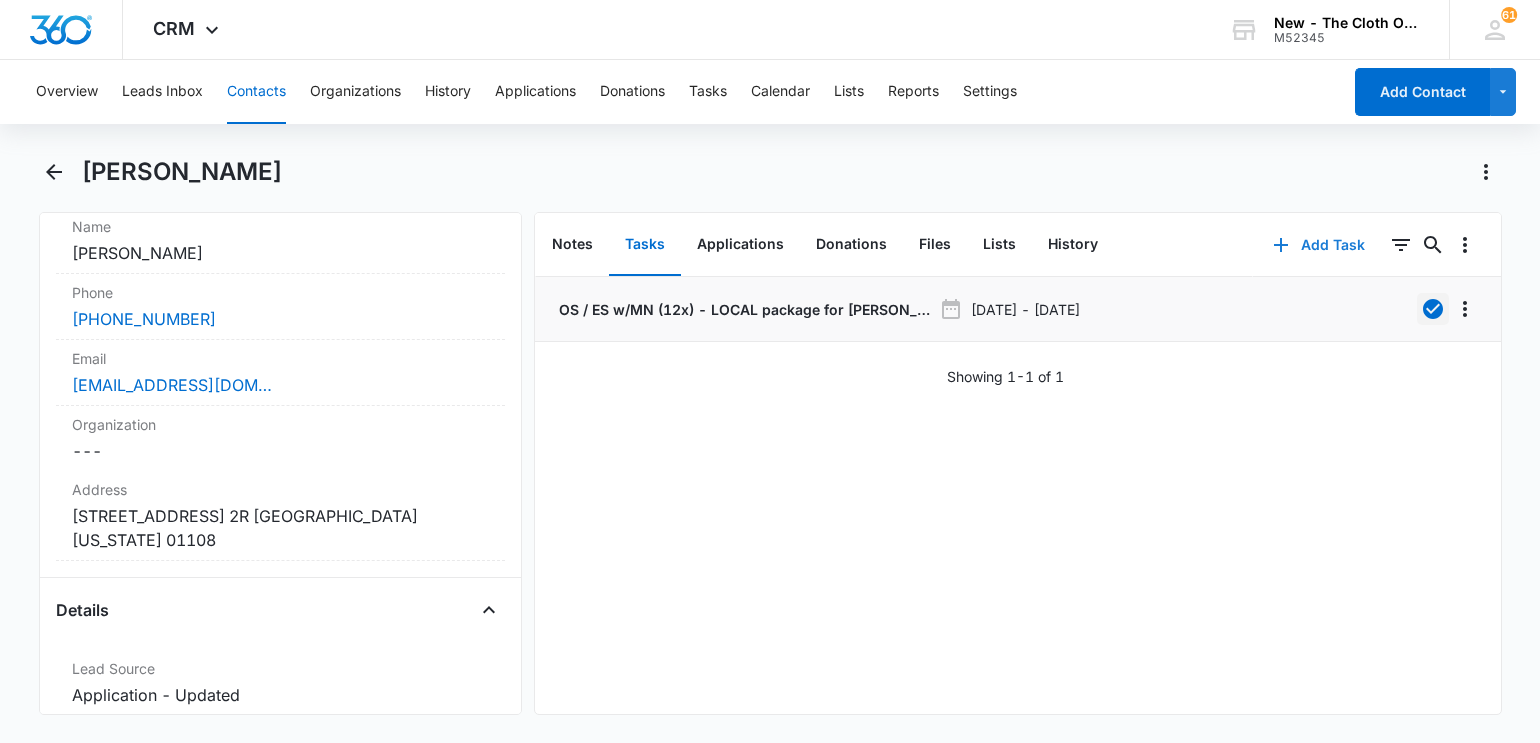 click on "Add Task" at bounding box center (1319, 245) 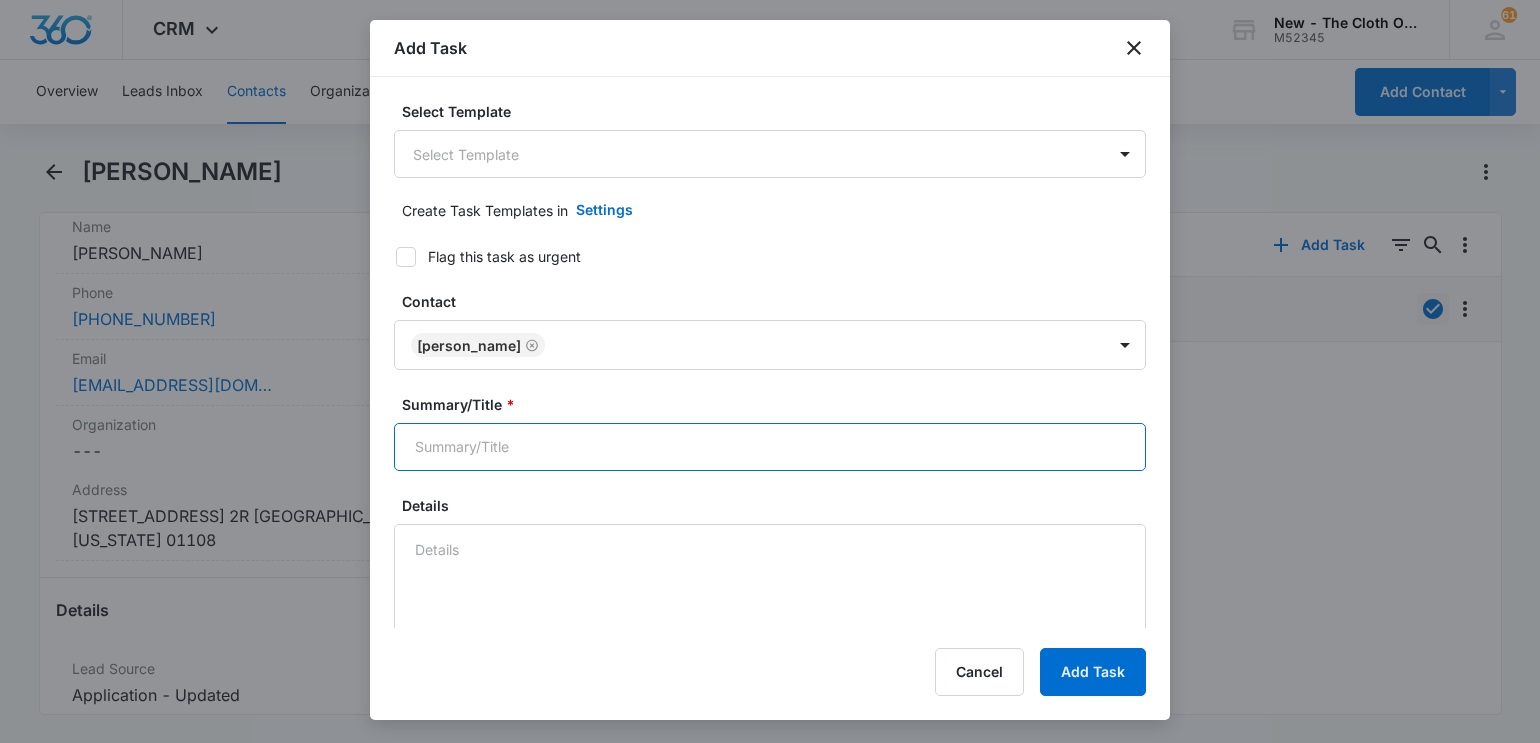 click on "Summary/Title *" at bounding box center (770, 447) 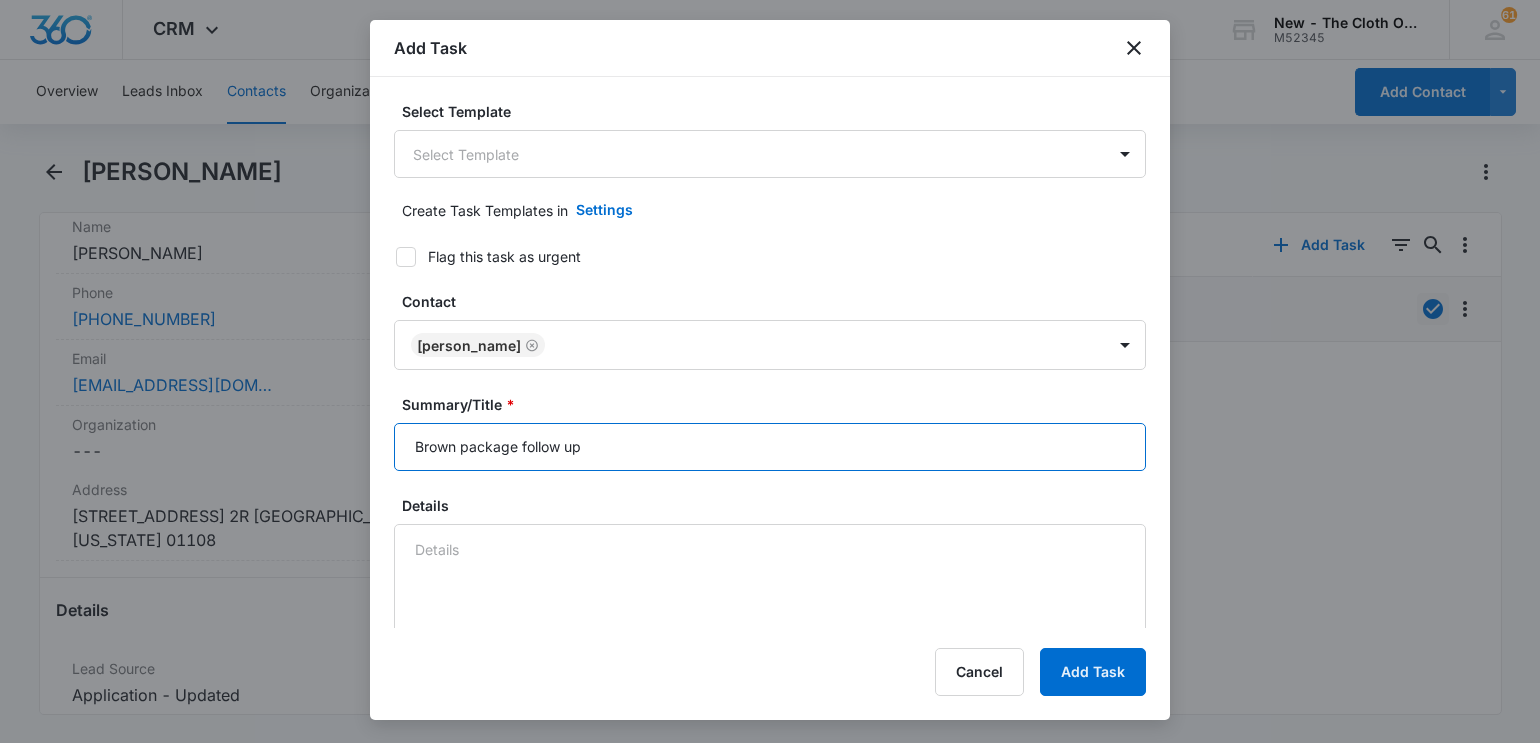 type on "Brown package follow up" 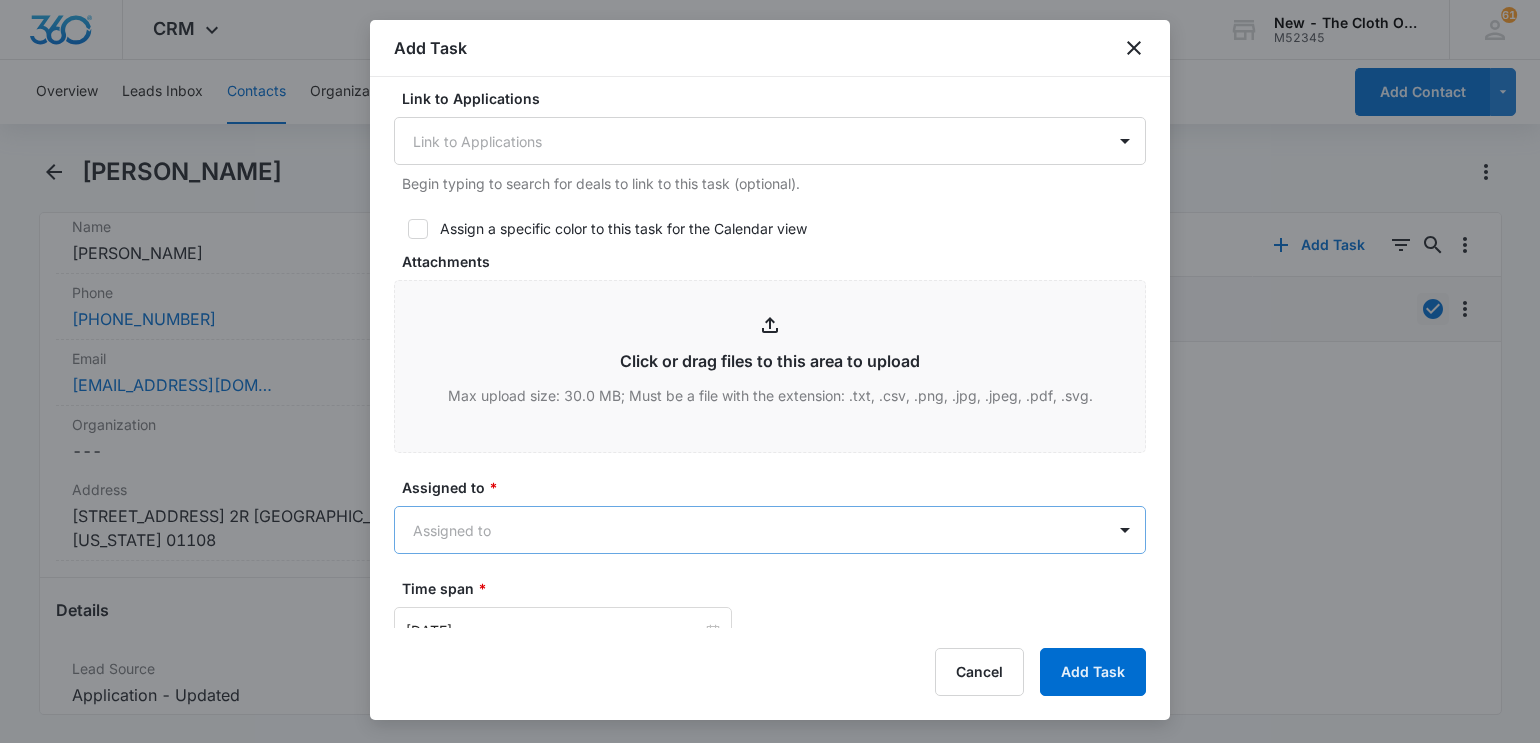scroll, scrollTop: 823, scrollLeft: 0, axis: vertical 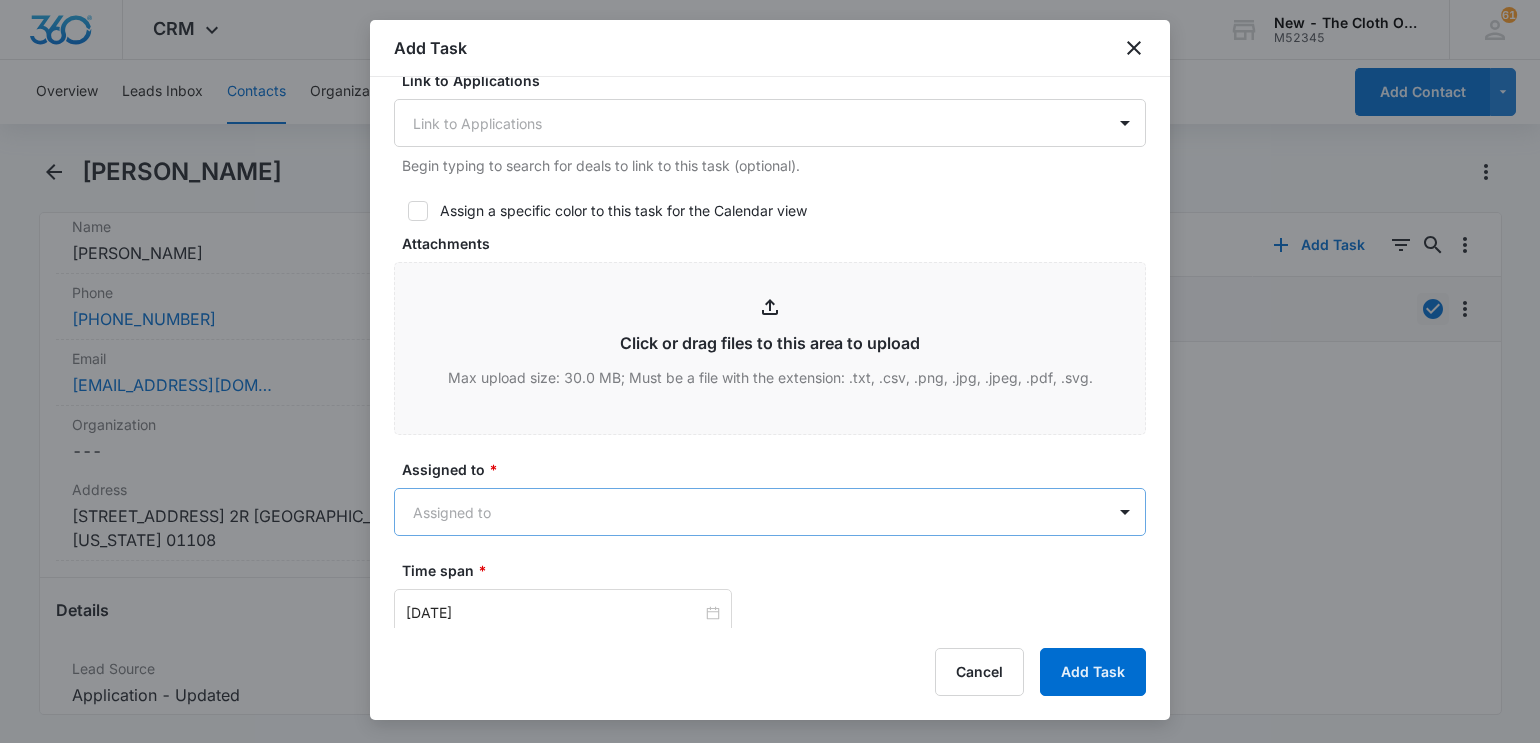 type on "Delivered 7/12" 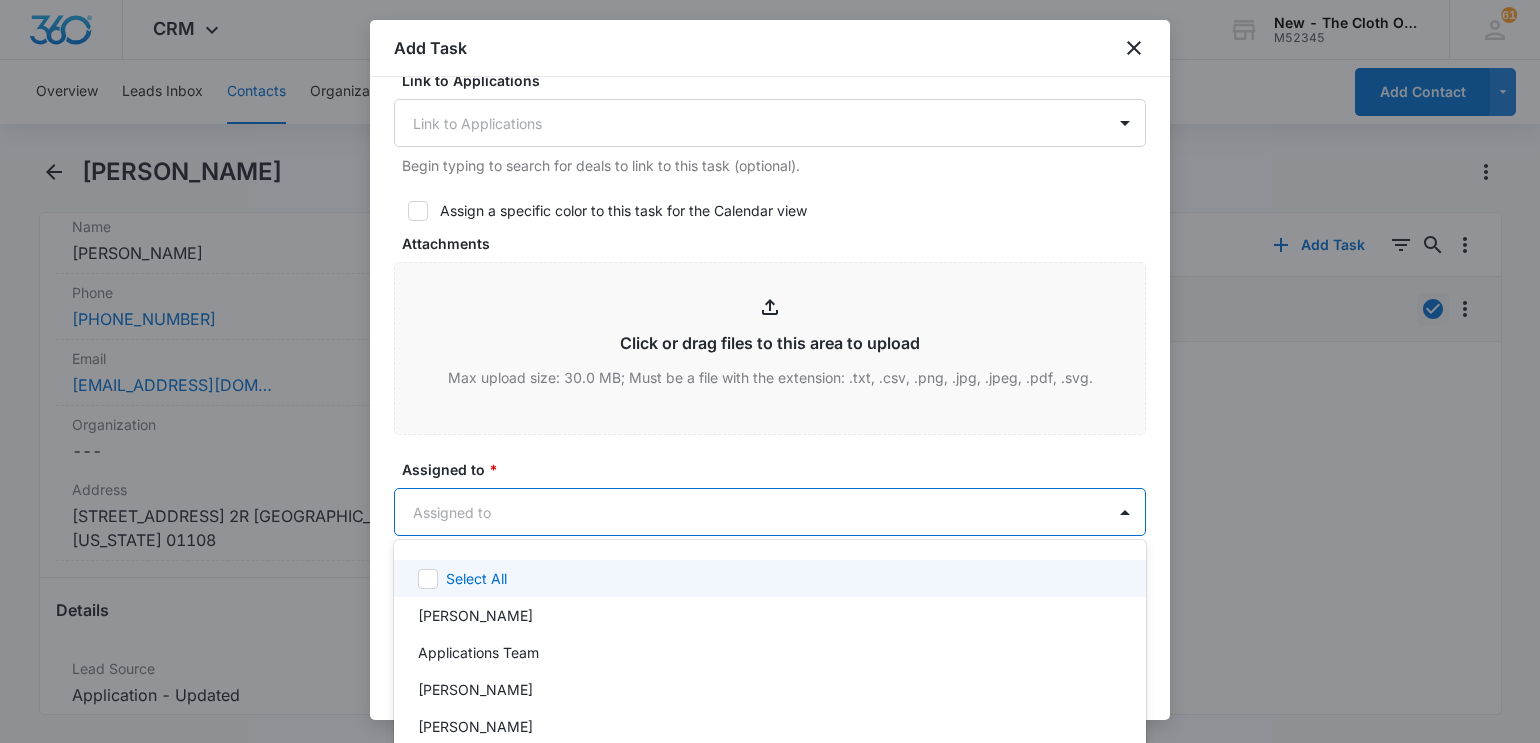 click on "CRM Apps Reputation Websites Forms CRM Email Social Shop Payments POS Ads Intelligence Brand Settings New - The Cloth Option M52345 Your Accounts View All 61 SC [PERSON_NAME] [PERSON_NAME][DOMAIN_NAME][EMAIL_ADDRESS][DOMAIN_NAME] My Profile 61 Notifications Support Logout Terms & Conditions   •   Privacy Policy Overview Leads Inbox Contacts Organizations History Applications Donations Tasks Calendar Lists Reports Settings Add Contact [PERSON_NAME] Remove RB [PERSON_NAME] Contact Info Name Cancel Save Changes [PERSON_NAME] Phone Cancel Save Changes [PHONE_NUMBER] Email Cancel Save Changes [EMAIL_ADDRESS][DOMAIN_NAME] Organization Cancel Save Changes --- Address Cancel Save Changes [STREET_ADDRESS] 2R Springfield [US_STATE] 01108 Details Lead Source Cancel Save Changes Application - Updated Contact Type Cancel Save Changes Recipient Contact Status Cancel Save Changes Received ES Package, Received OS package, Medical Needs Assigned To Cancel Save Changes [PERSON_NAME] Tags Cancel Save Changes --- Next Contact Date Cancel Save Changes --- 2" at bounding box center (770, 371) 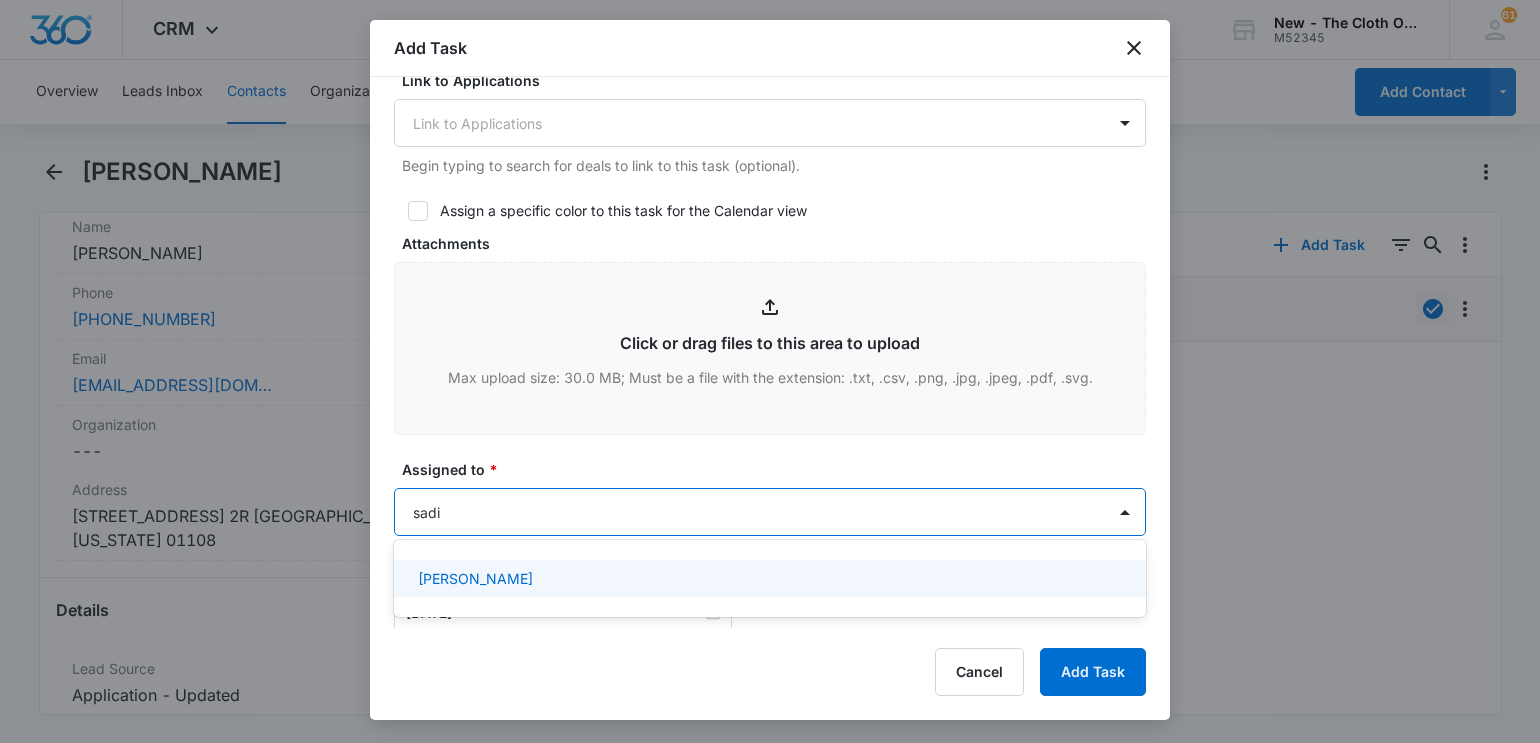 type on "[PERSON_NAME]" 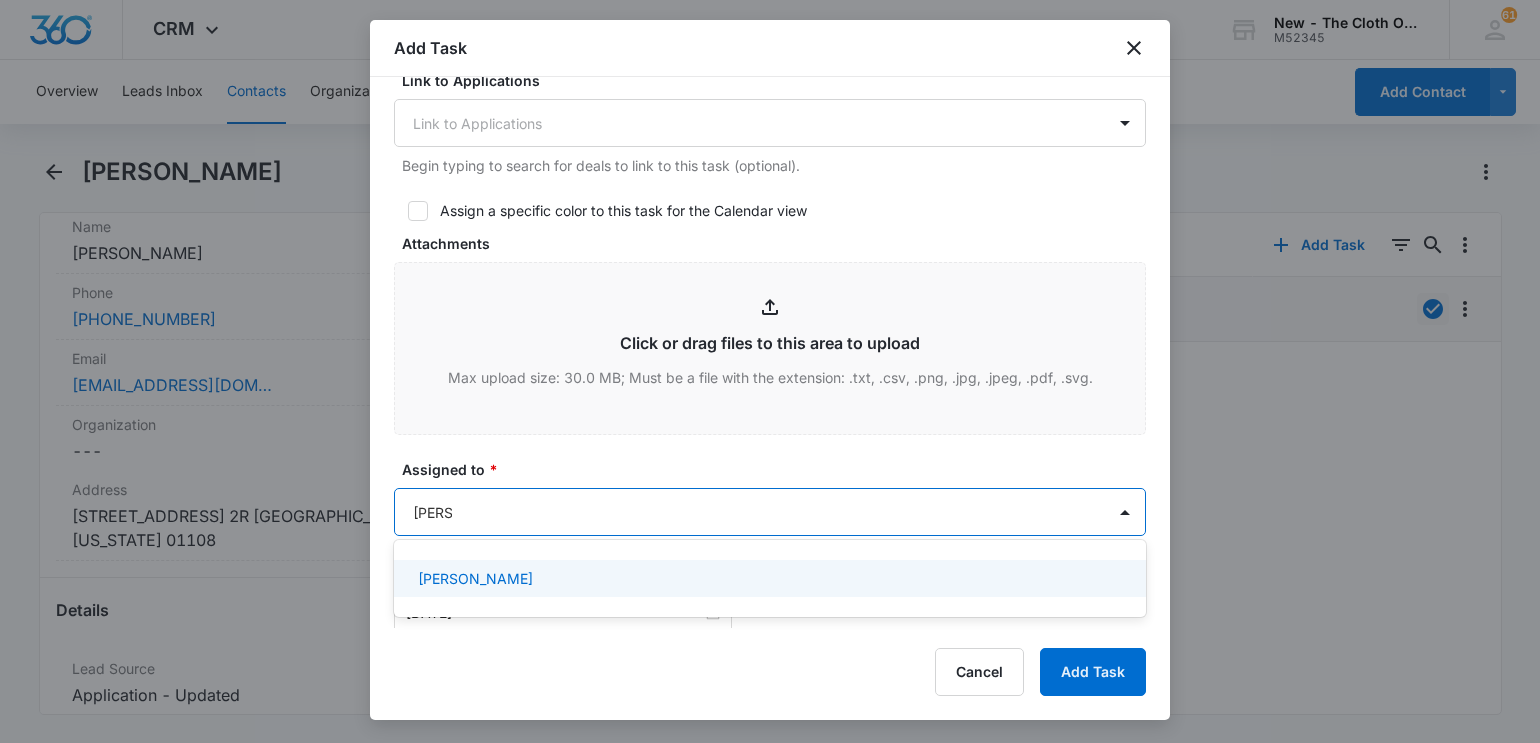 click on "[PERSON_NAME]" at bounding box center [475, 578] 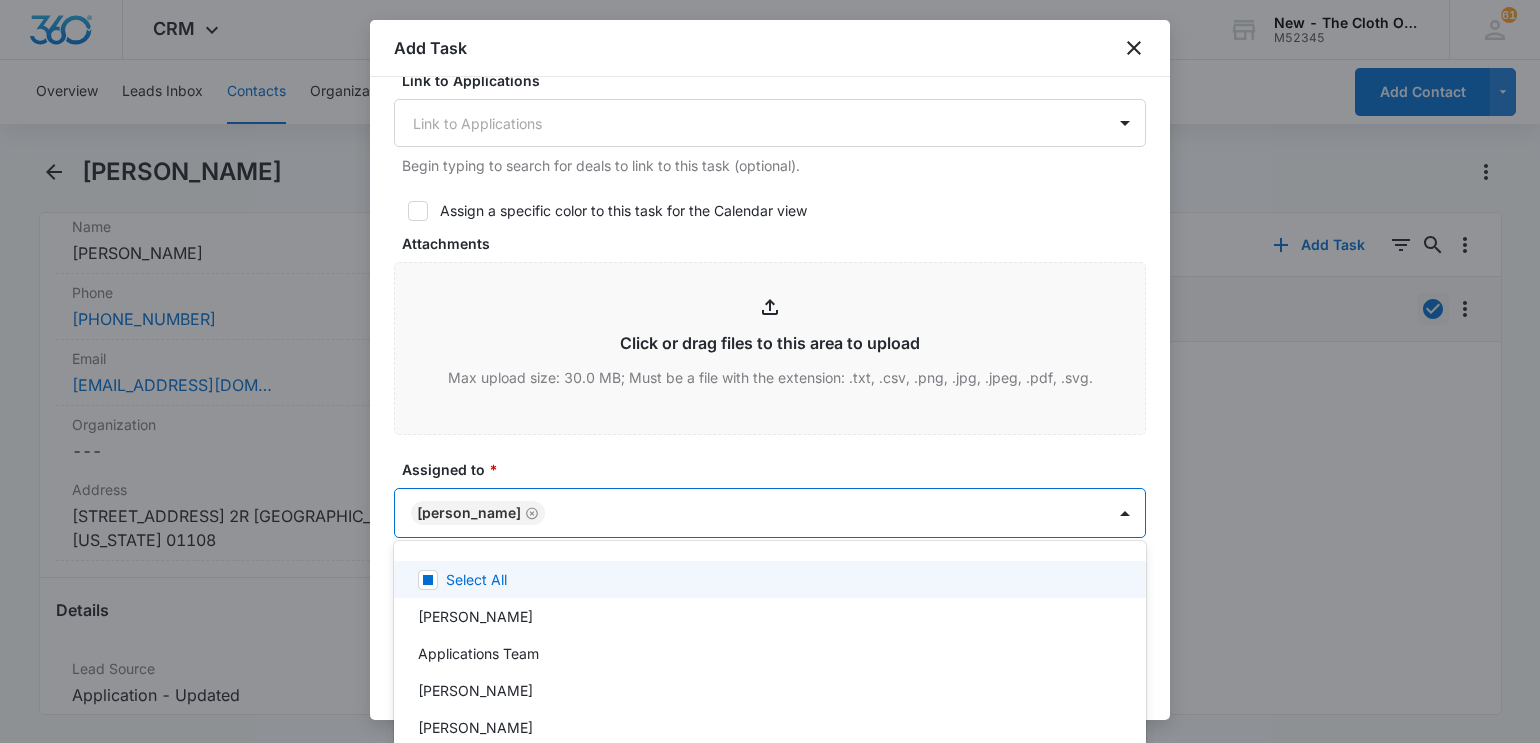 click at bounding box center [770, 371] 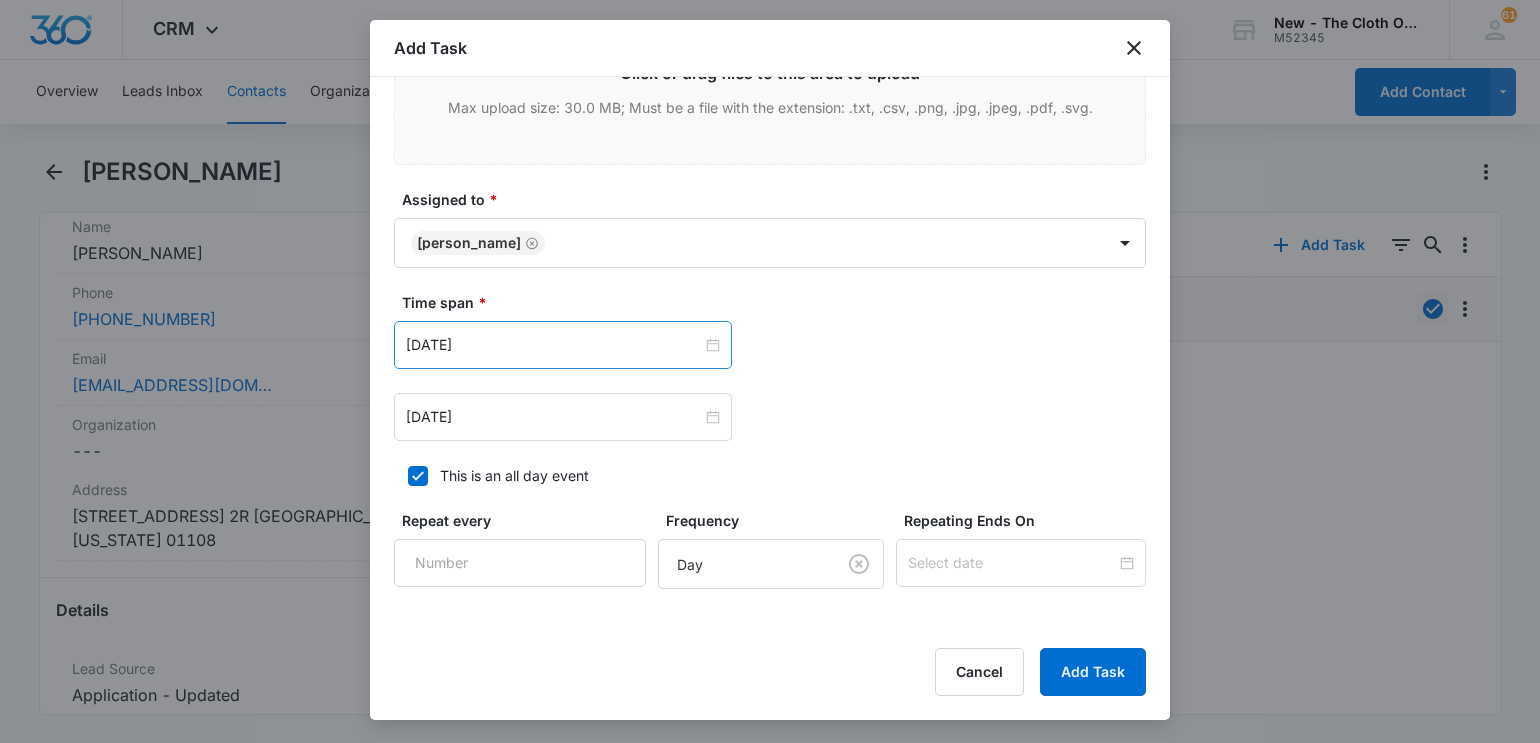 scroll, scrollTop: 1115, scrollLeft: 0, axis: vertical 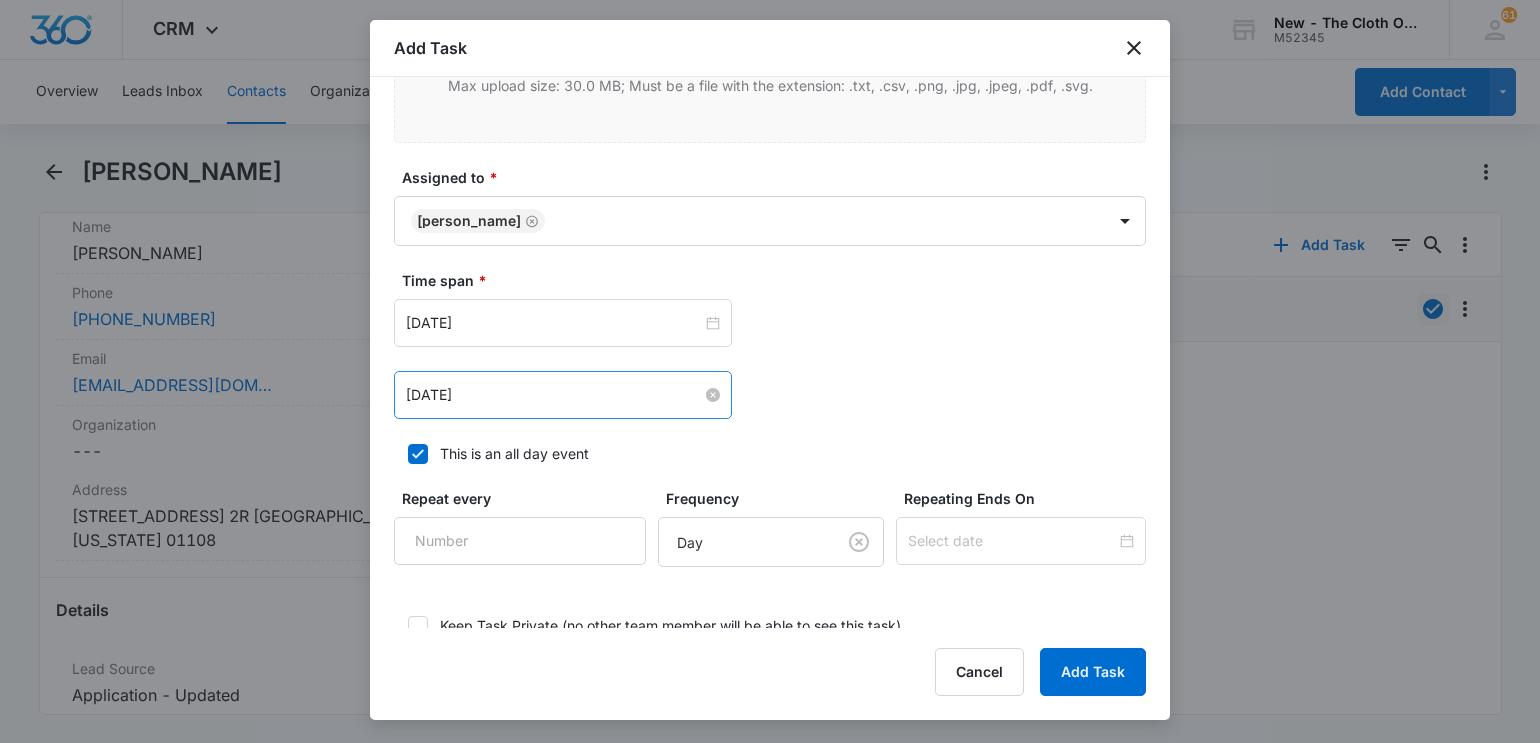 click on "[DATE]" at bounding box center (554, 395) 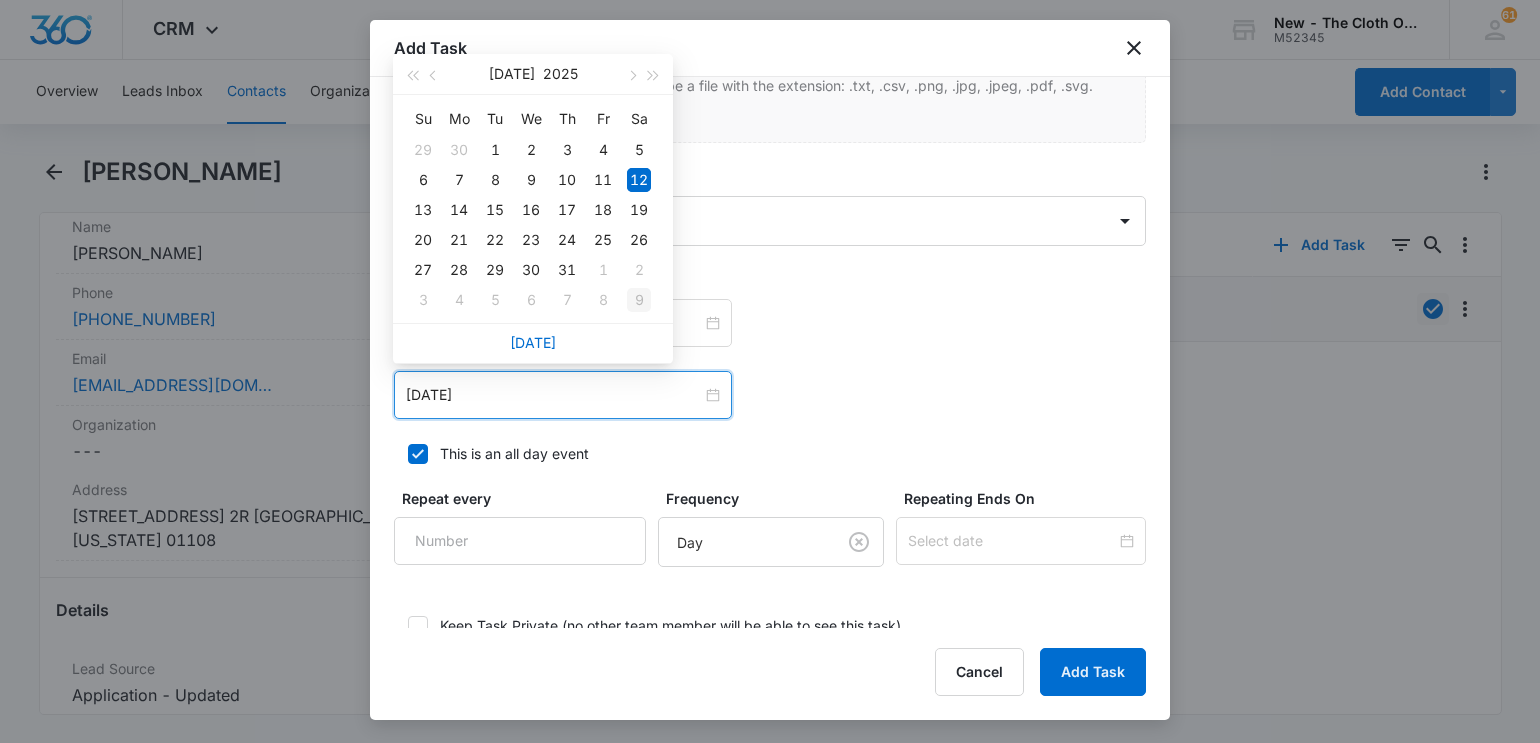 type on "[DATE]" 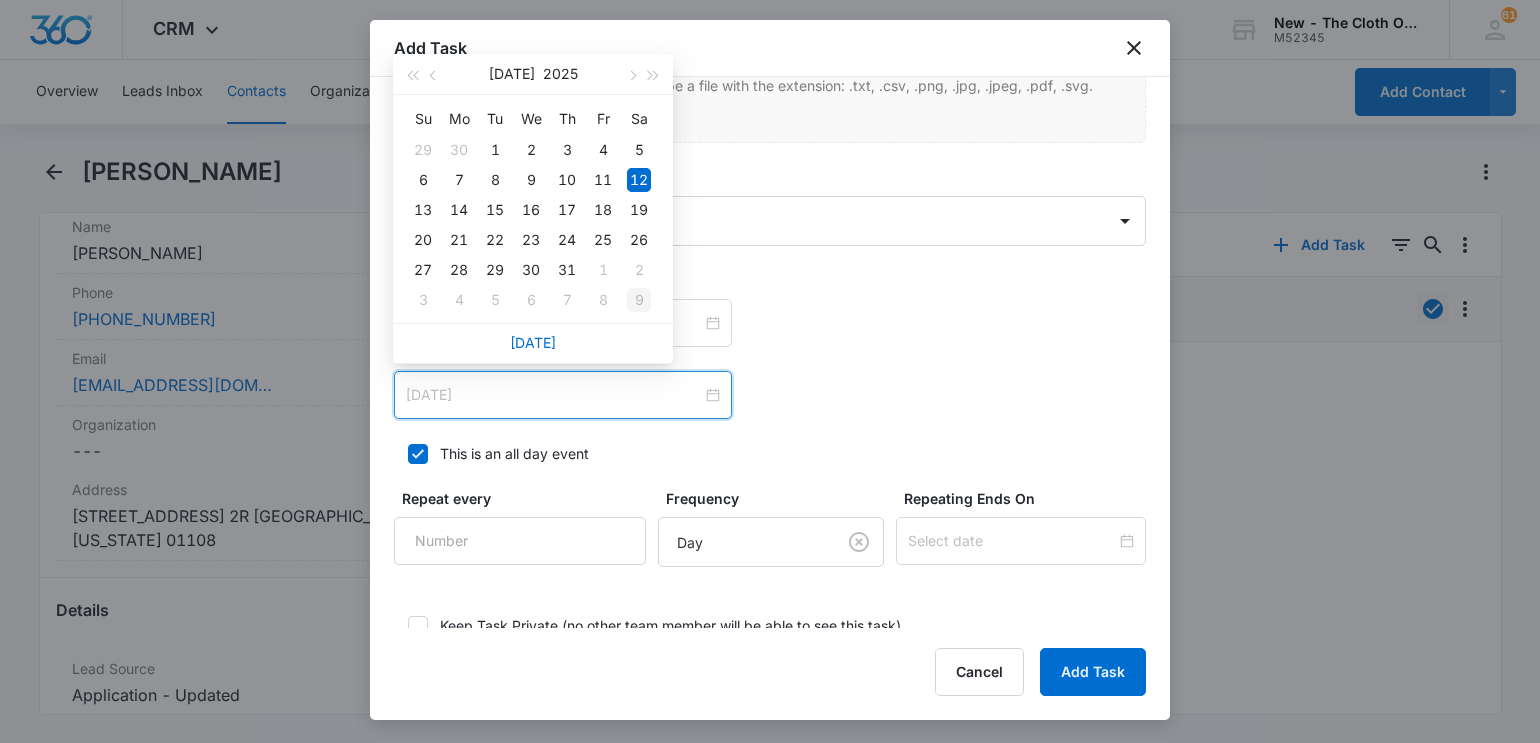 click on "9" at bounding box center [639, 300] 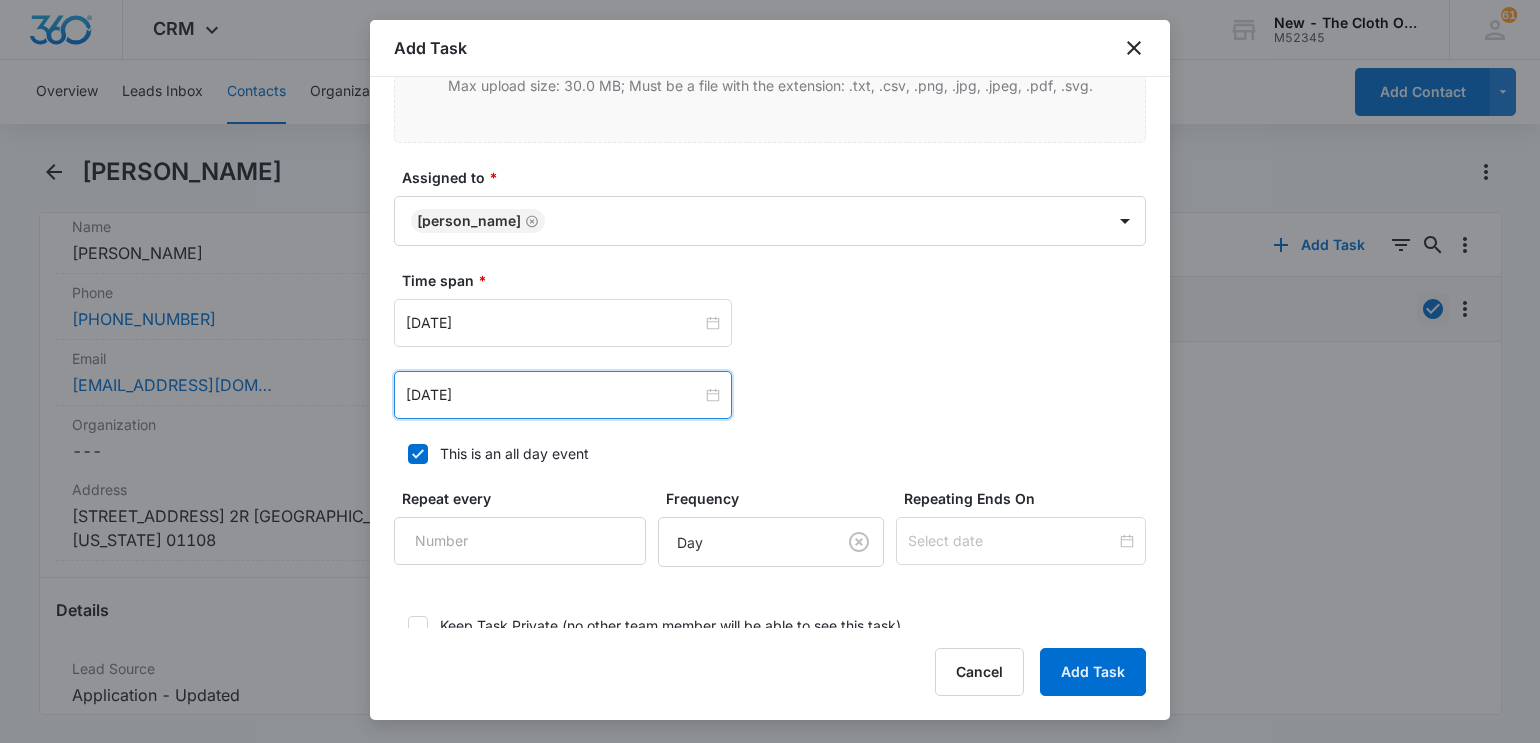 scroll, scrollTop: 1242, scrollLeft: 0, axis: vertical 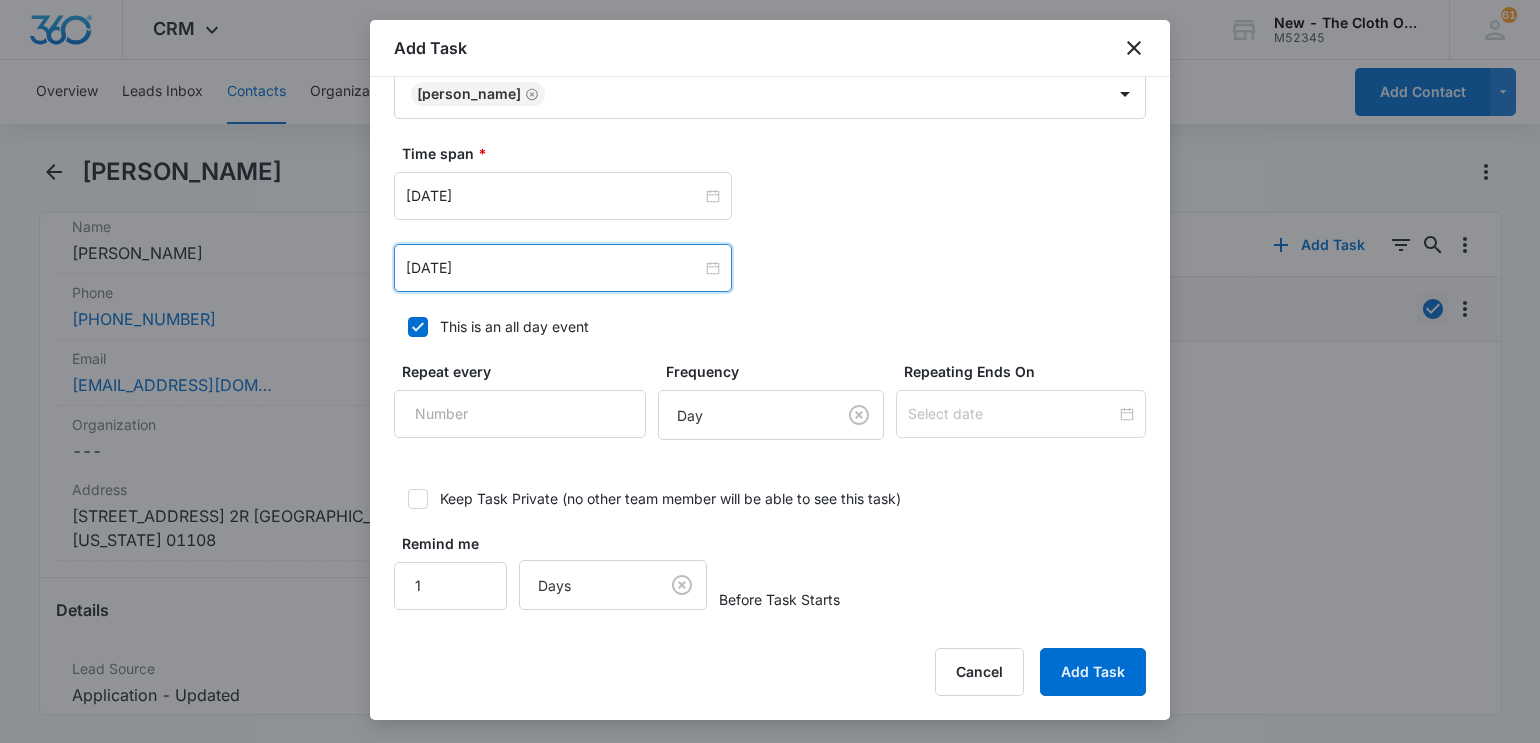 click 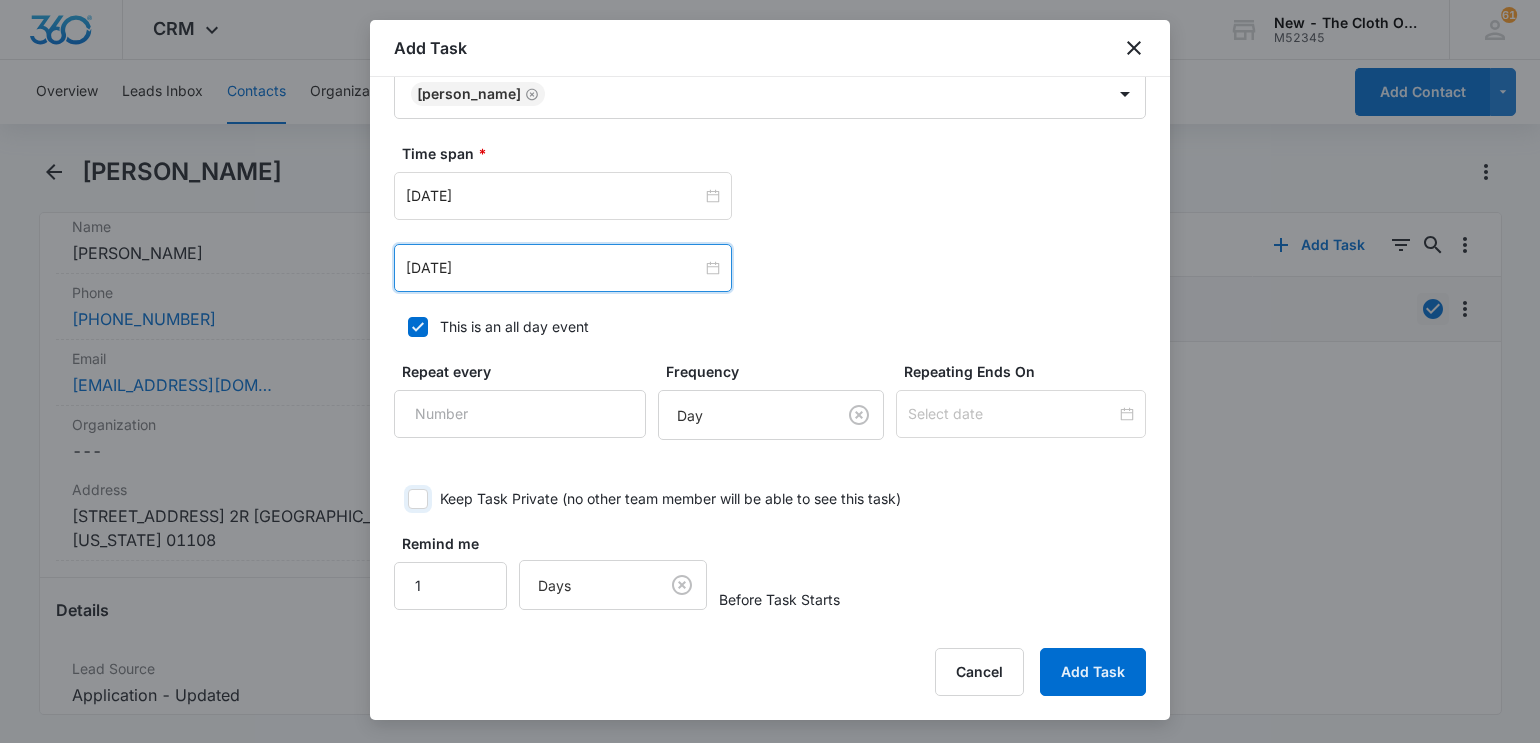 click on "Keep Task Private (no other team member will be able to see this task)" at bounding box center [401, 499] 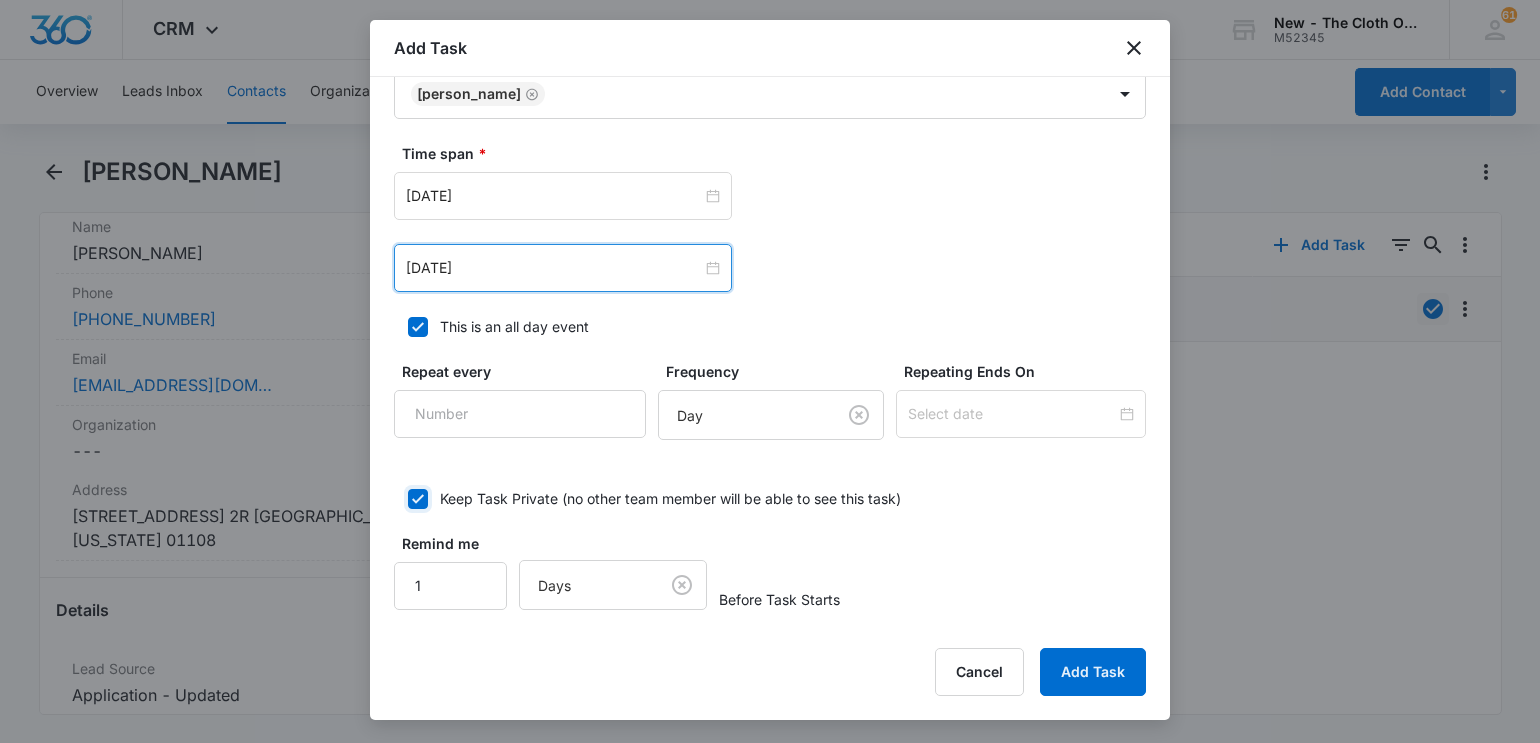 checkbox on "true" 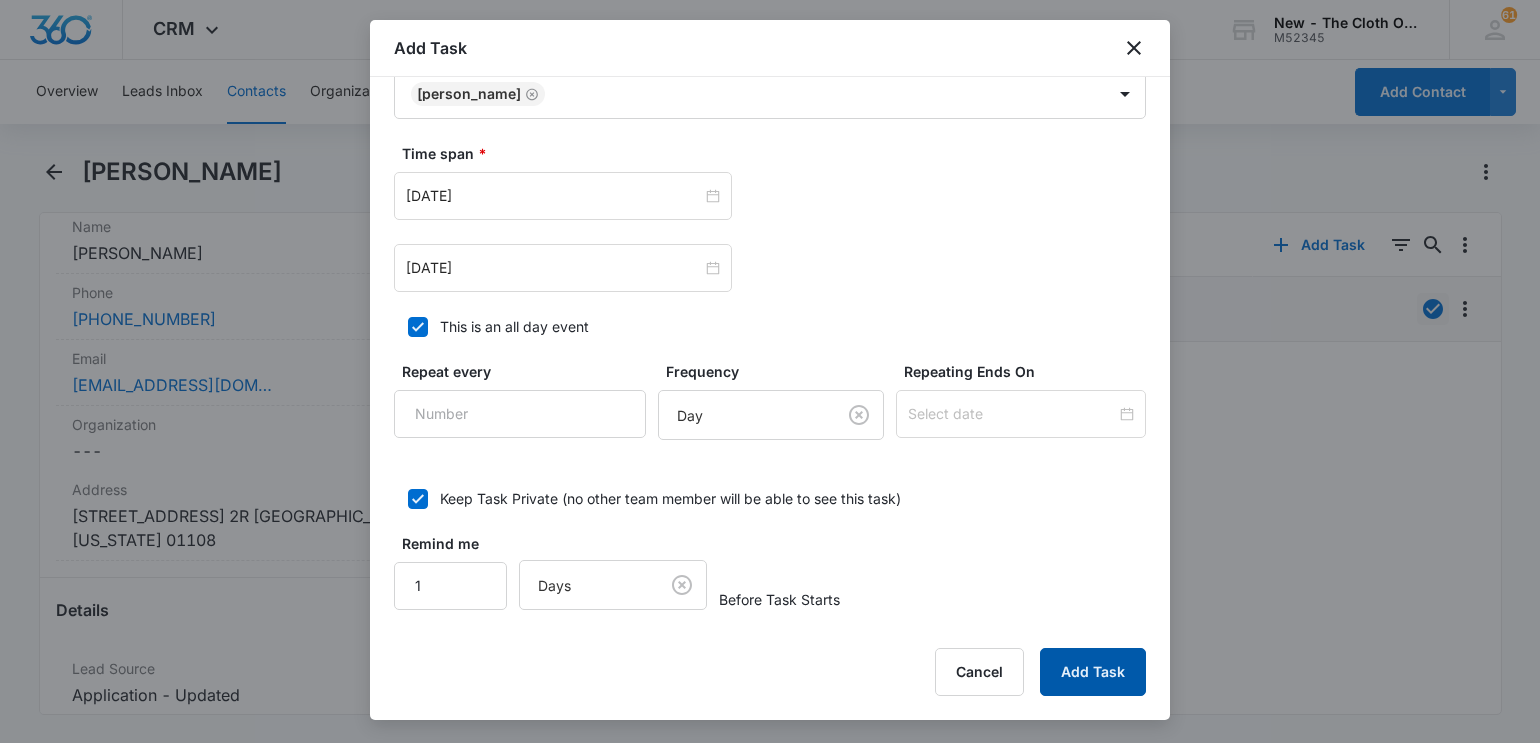 click on "Add Task" at bounding box center (1093, 672) 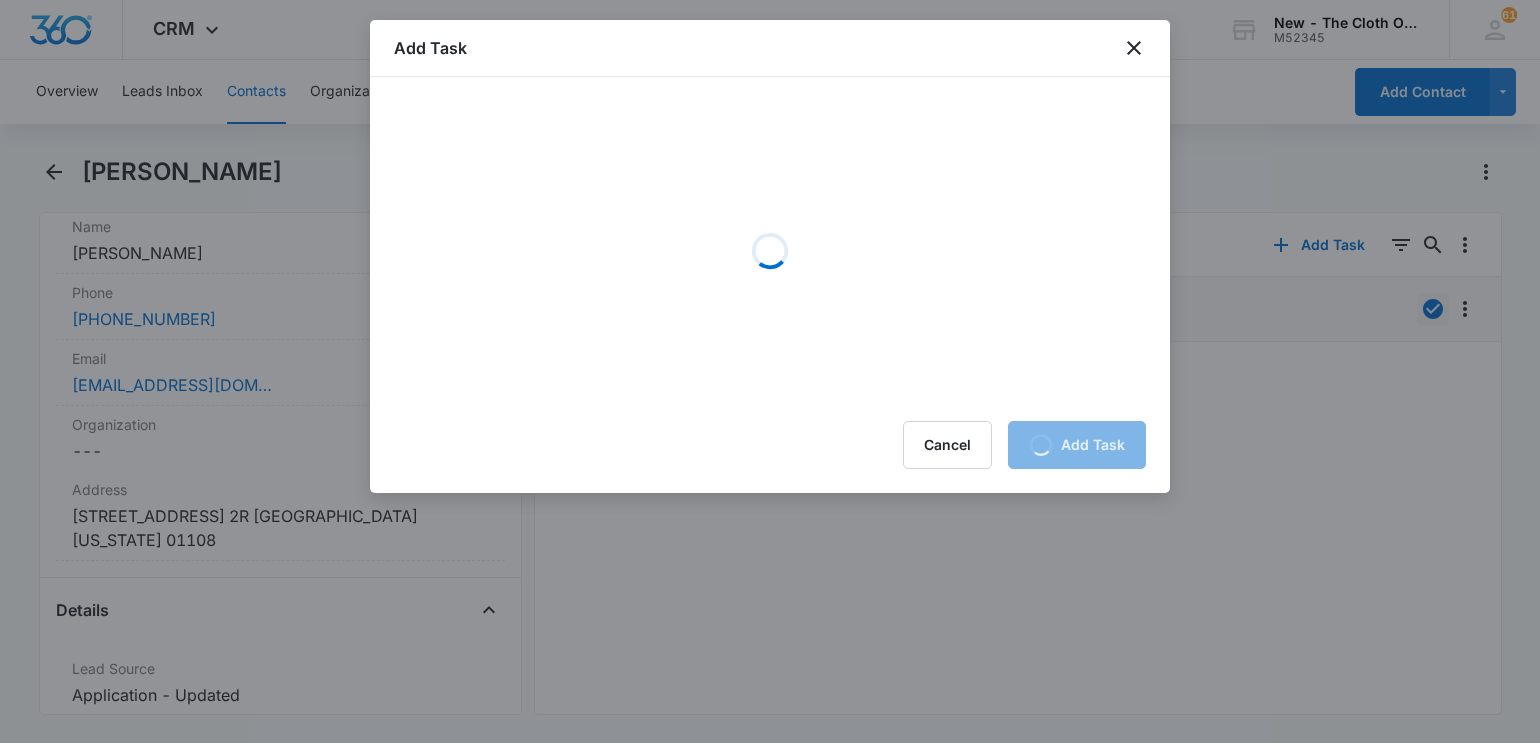 scroll, scrollTop: 0, scrollLeft: 0, axis: both 